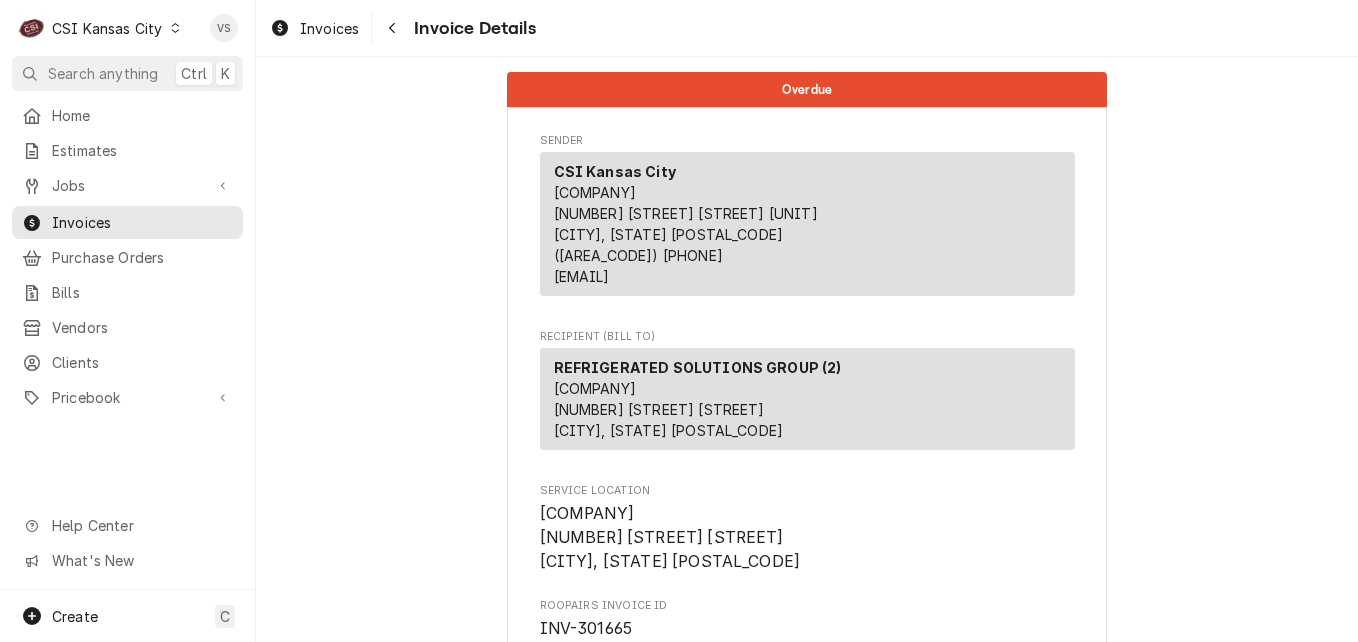 scroll, scrollTop: 0, scrollLeft: 0, axis: both 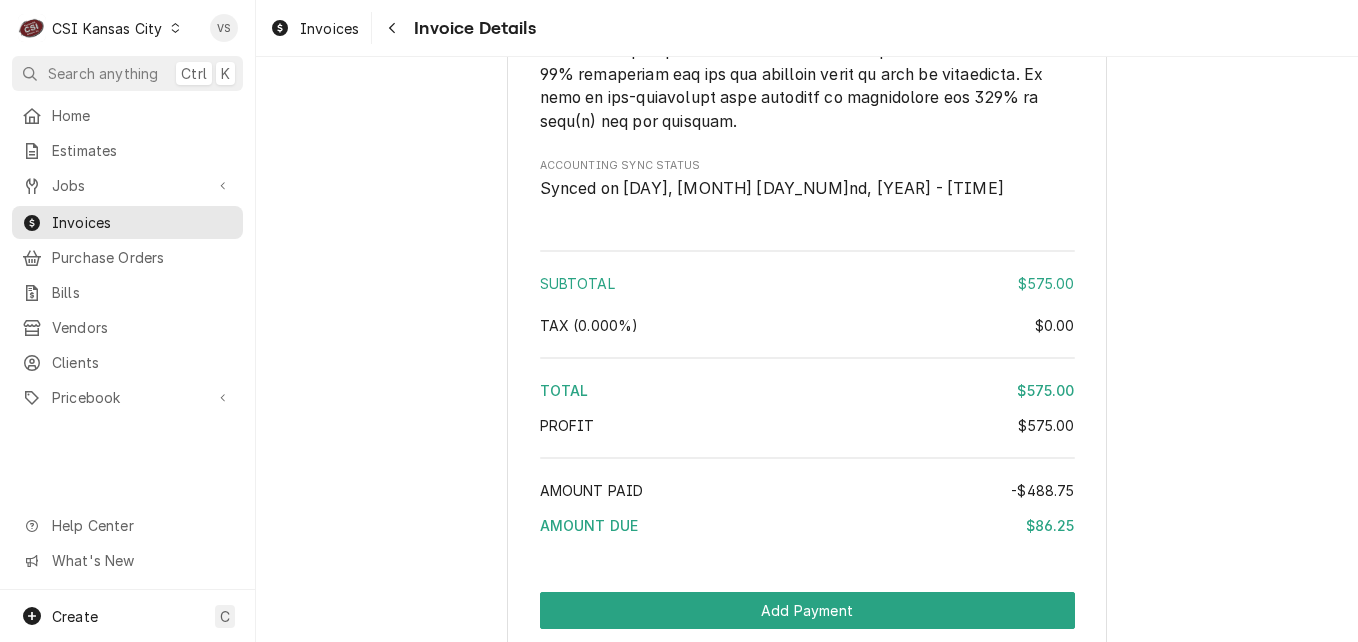 click 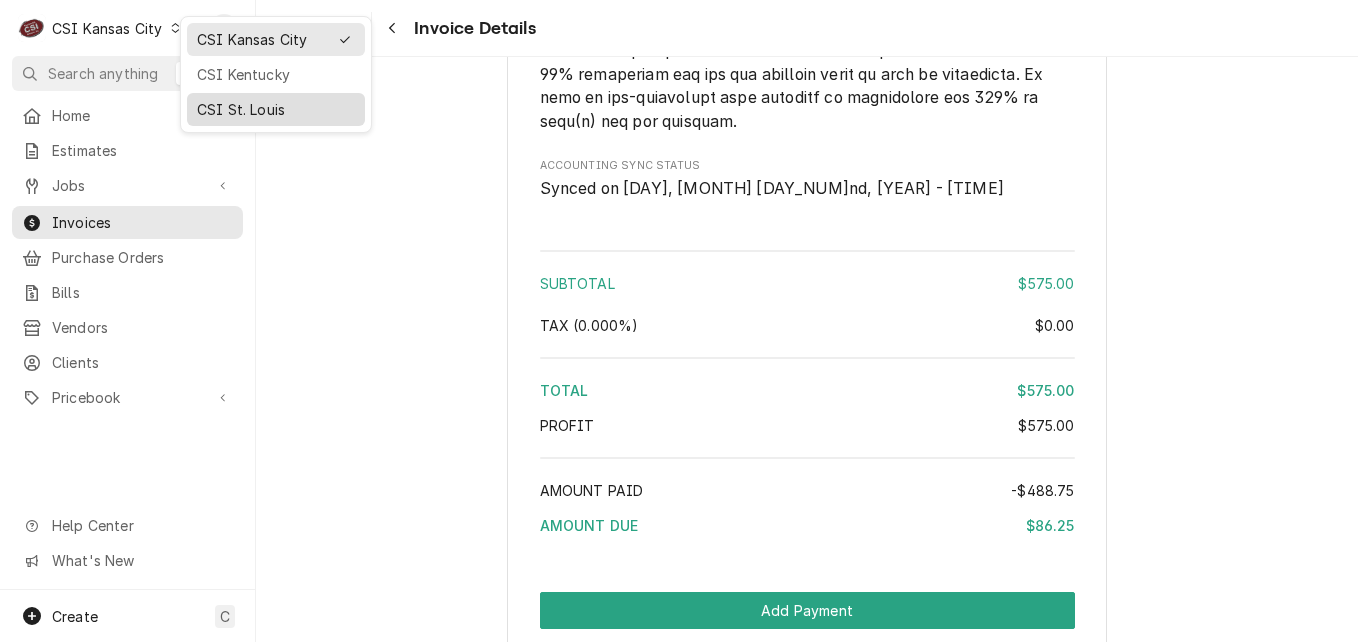 click on "CSI St. Louis" at bounding box center [276, 109] 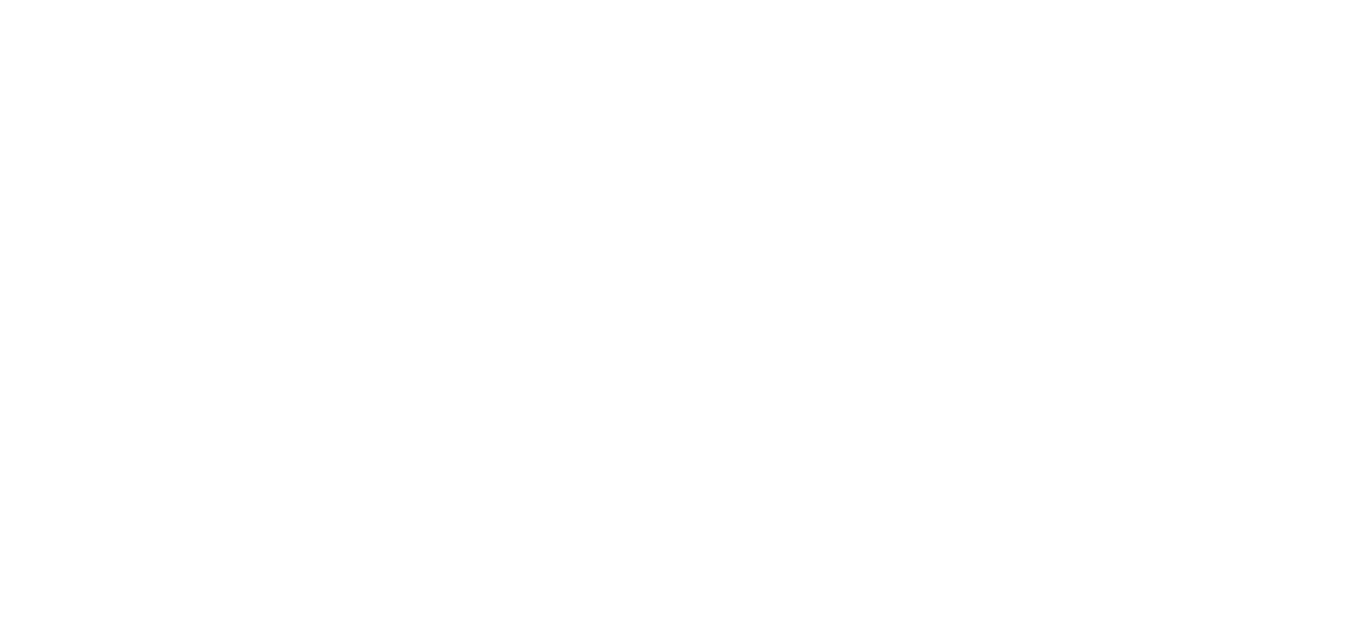 scroll, scrollTop: 0, scrollLeft: 0, axis: both 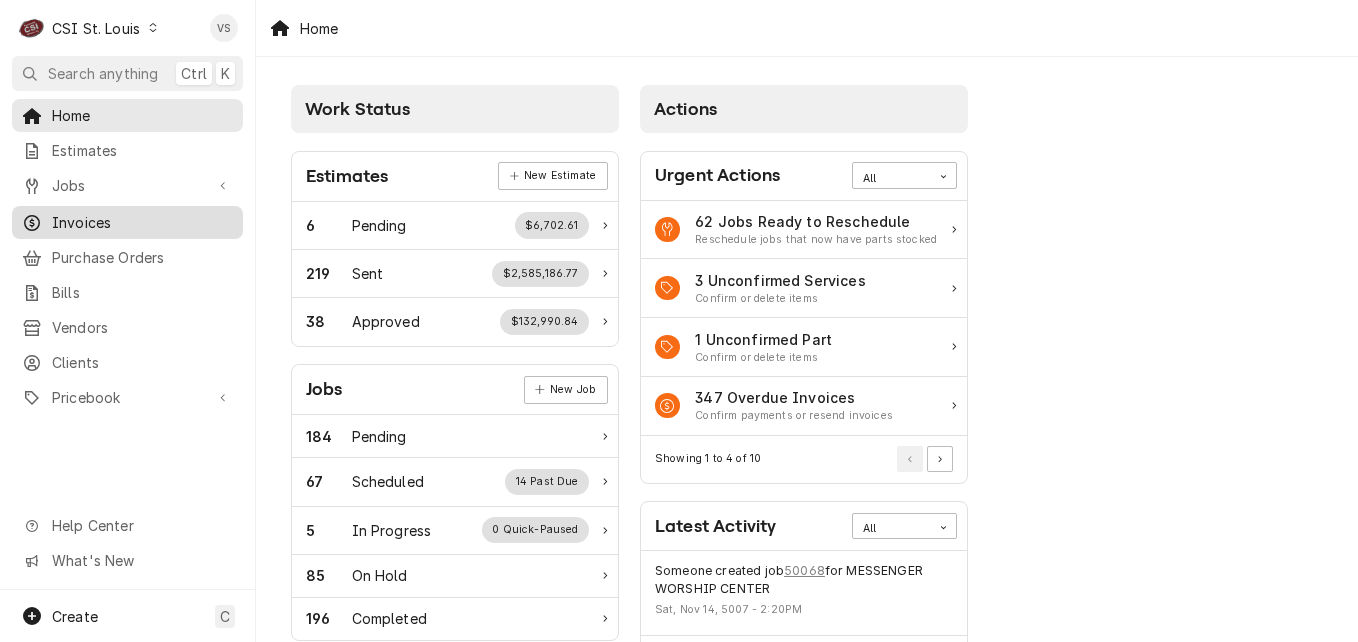 click on "Invoices" at bounding box center [142, 222] 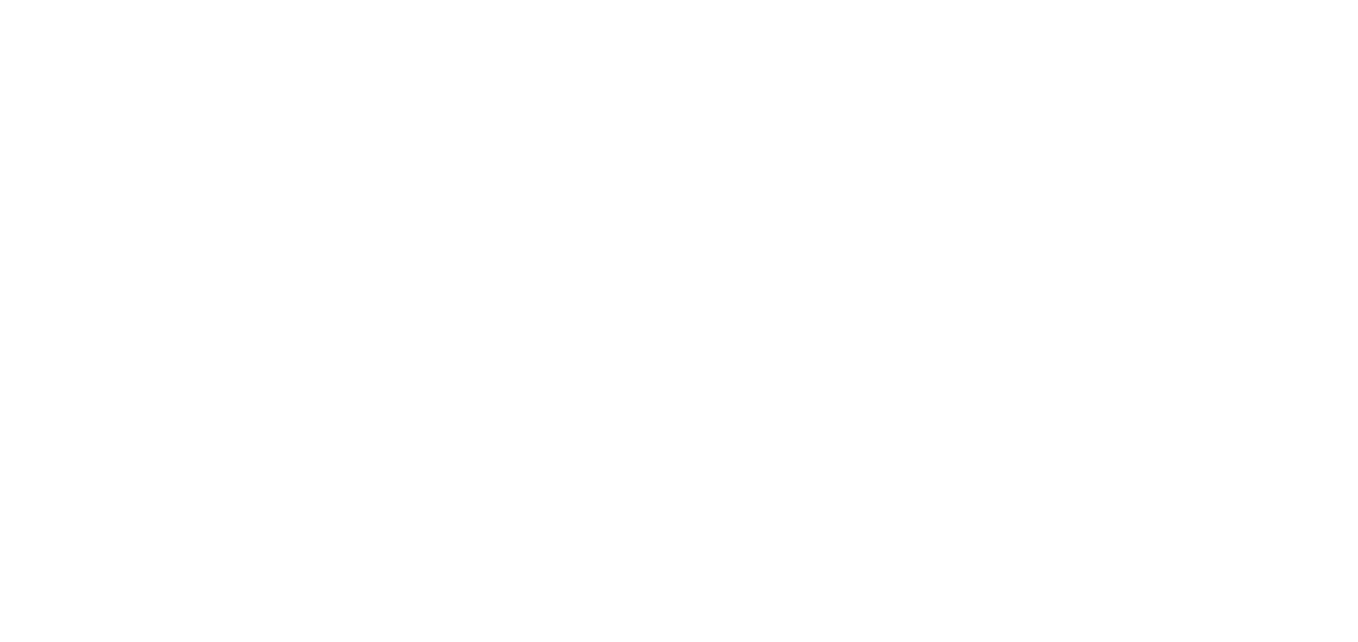 scroll, scrollTop: 0, scrollLeft: 0, axis: both 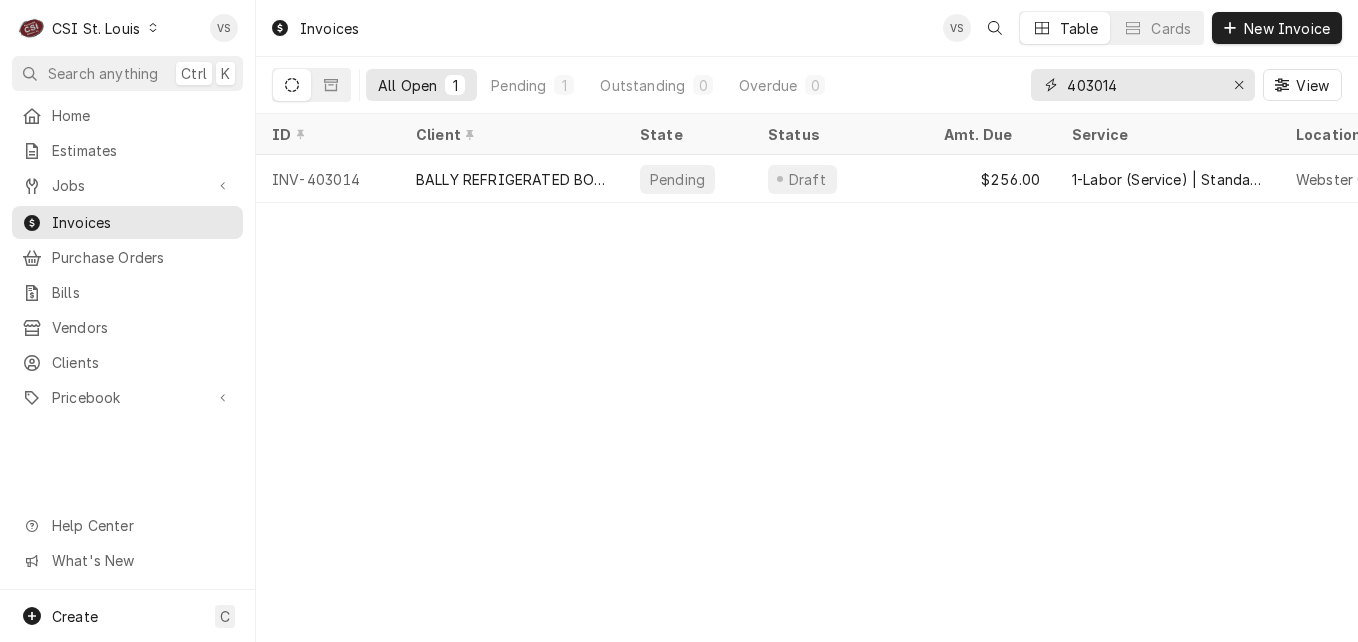 click on "All Open 1 Pending 1 Outstanding 0 Overdue 0 403014 View" at bounding box center [807, 85] 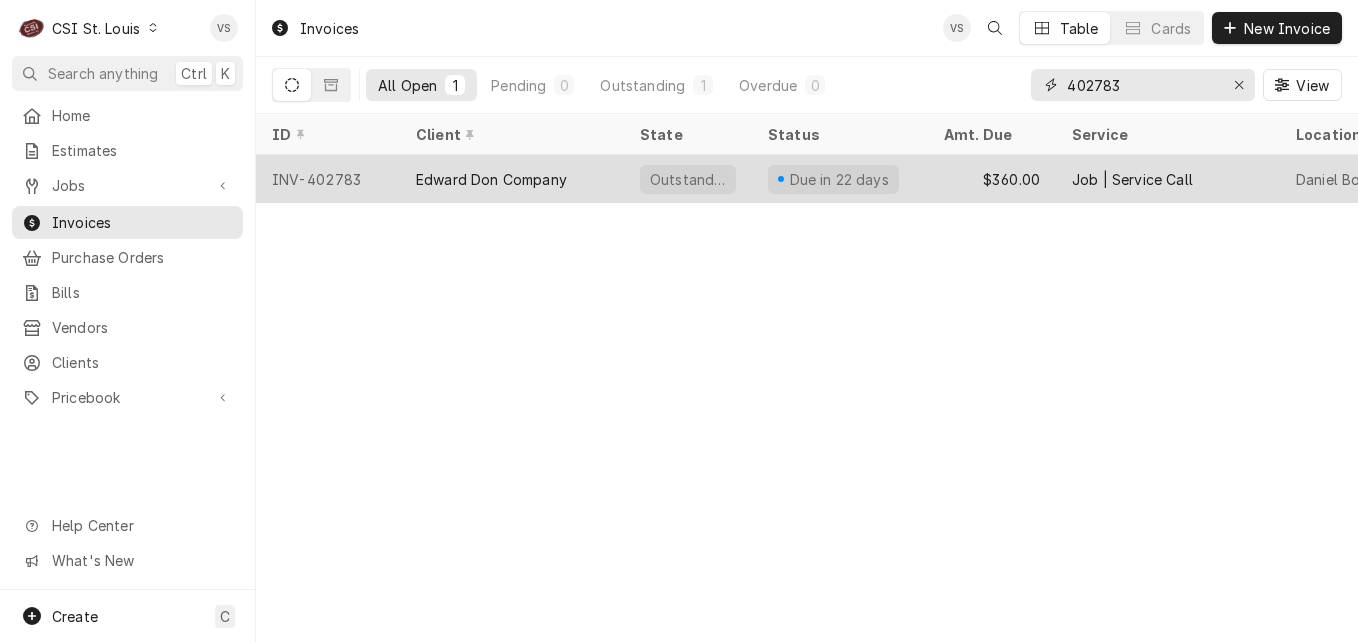 type on "402783" 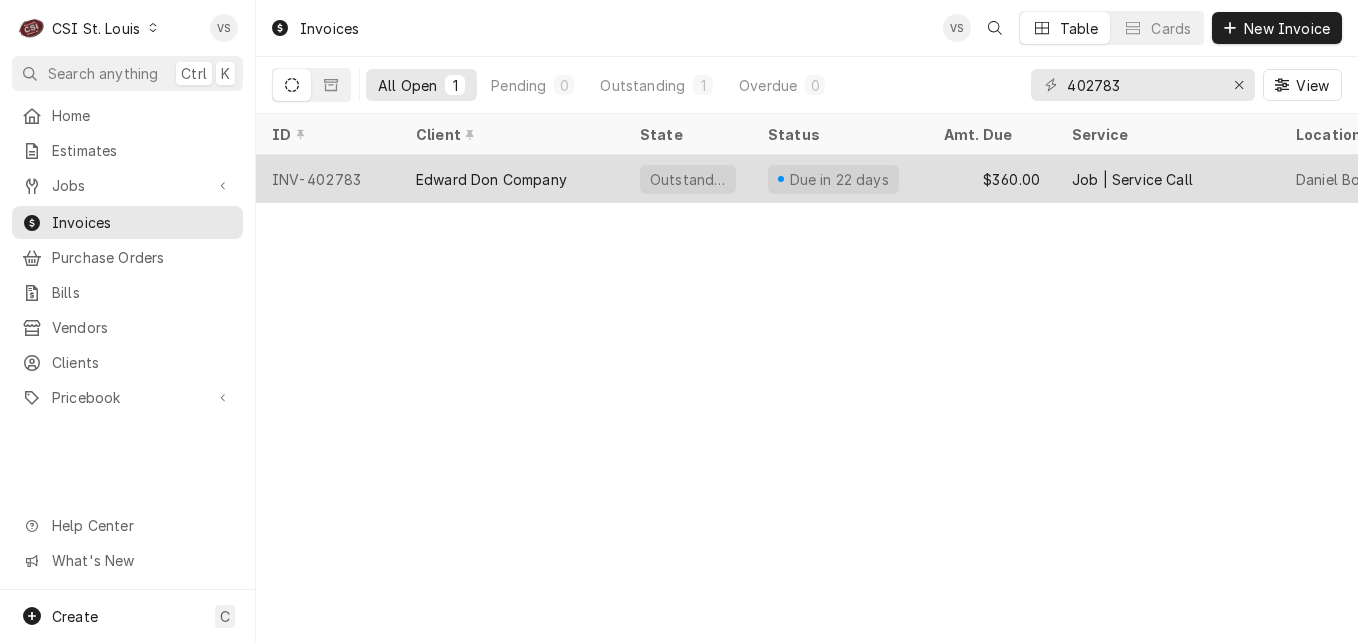 click on "Edward Don Company" at bounding box center [491, 179] 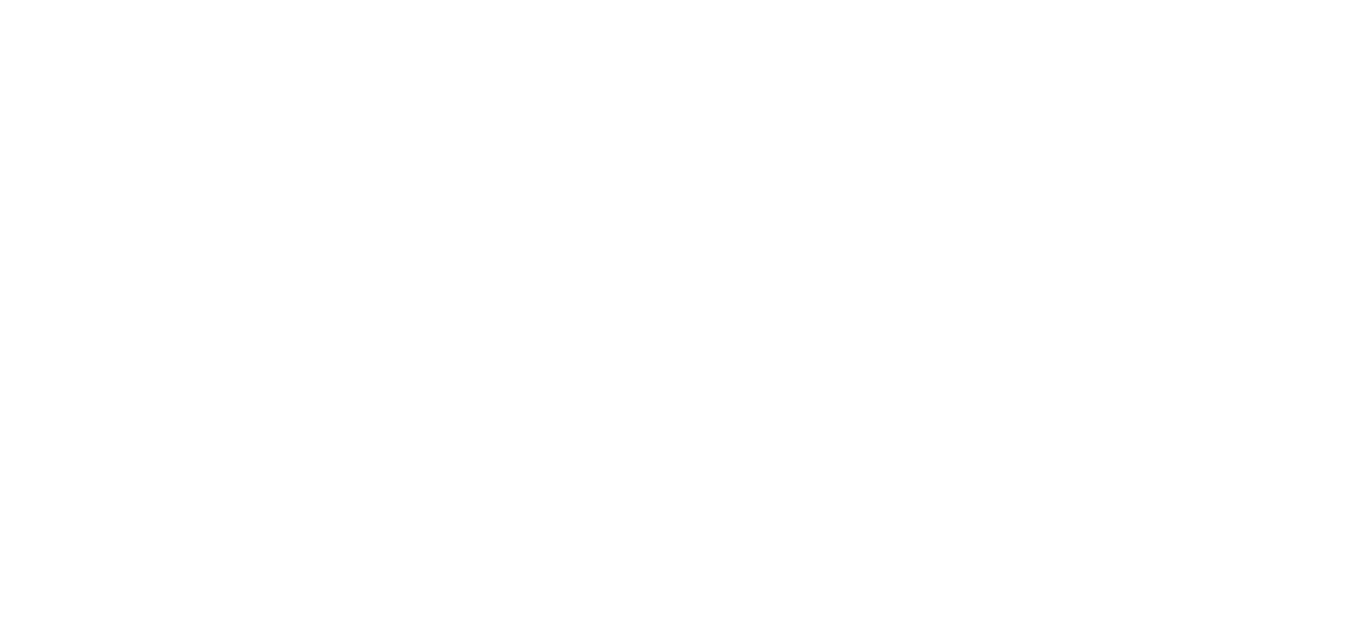 scroll, scrollTop: 0, scrollLeft: 0, axis: both 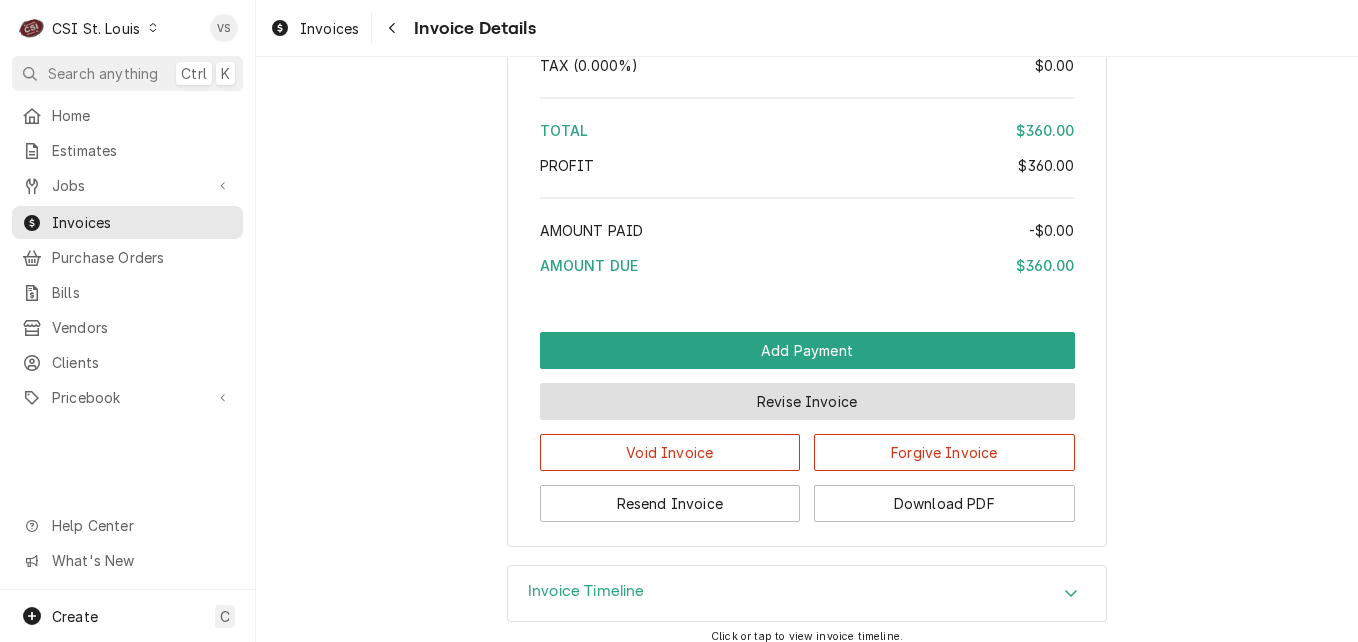 click on "Revise Invoice" at bounding box center [807, 401] 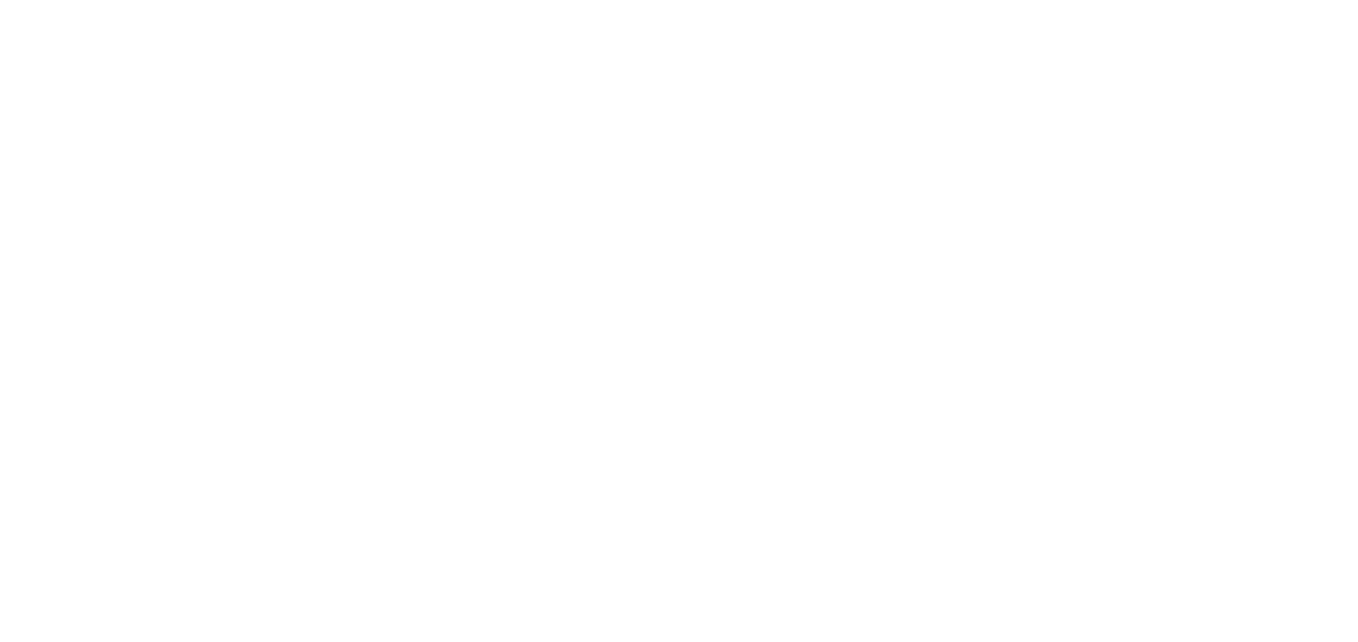 scroll, scrollTop: 0, scrollLeft: 0, axis: both 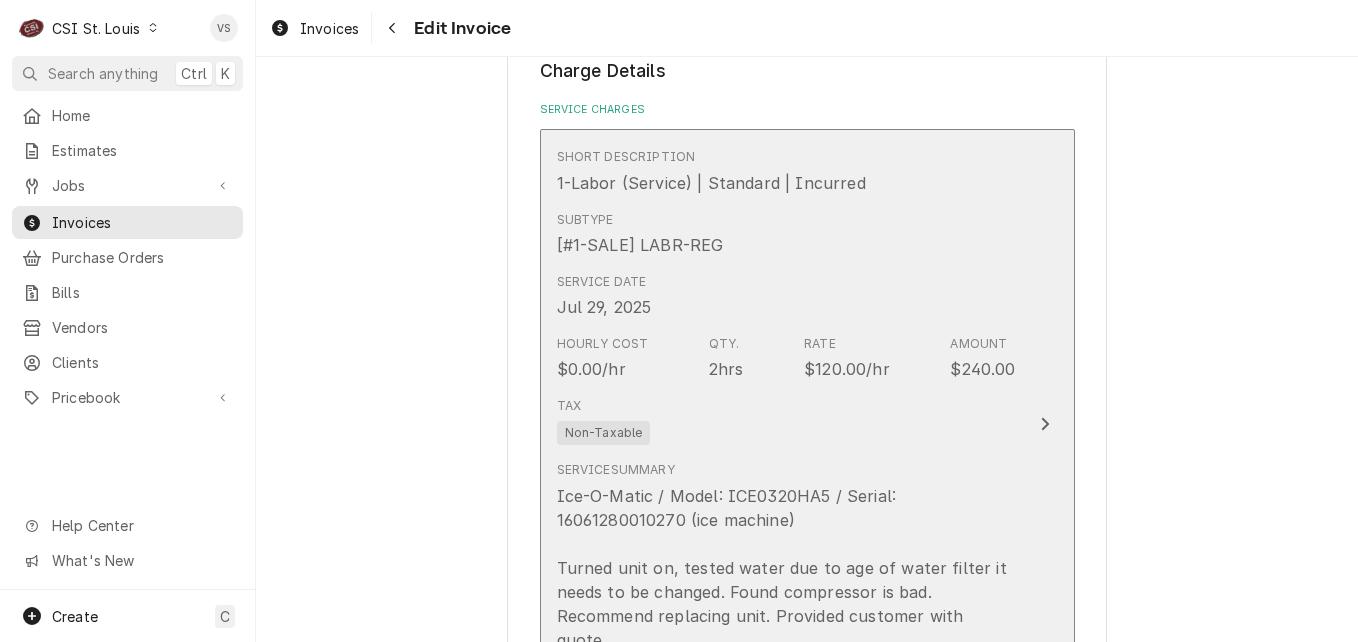 click on "Service Date Jul 29, 2025" at bounding box center (786, 296) 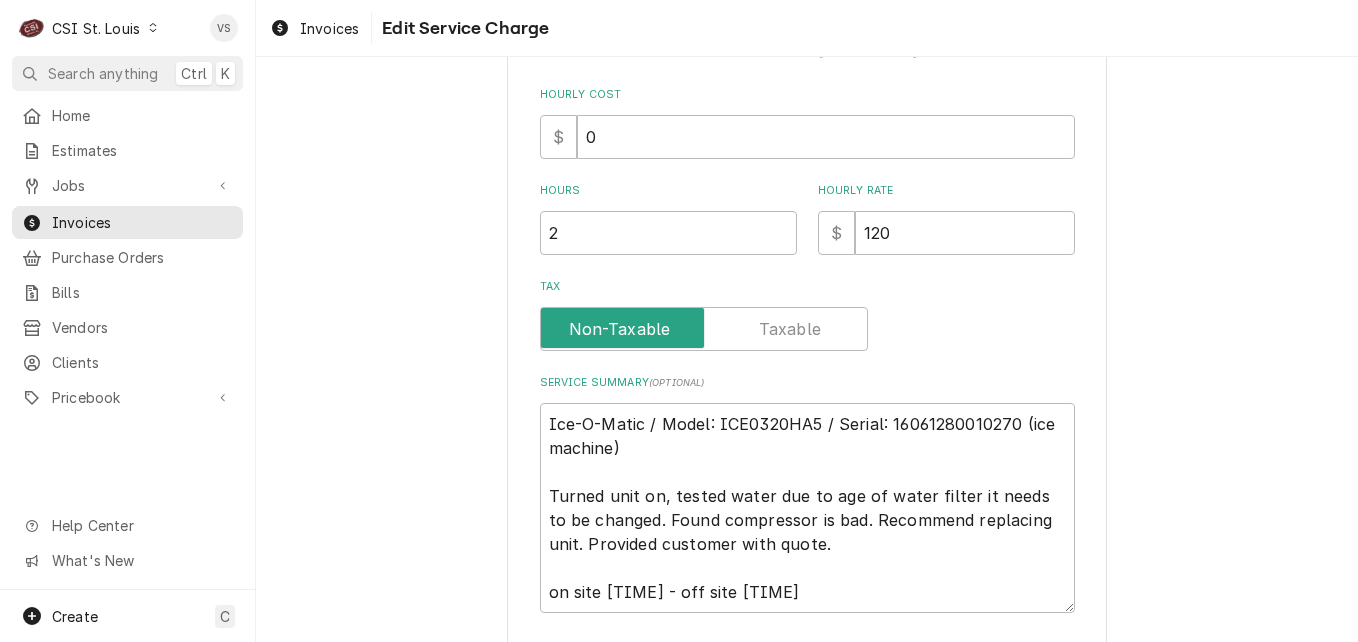 scroll, scrollTop: 520, scrollLeft: 0, axis: vertical 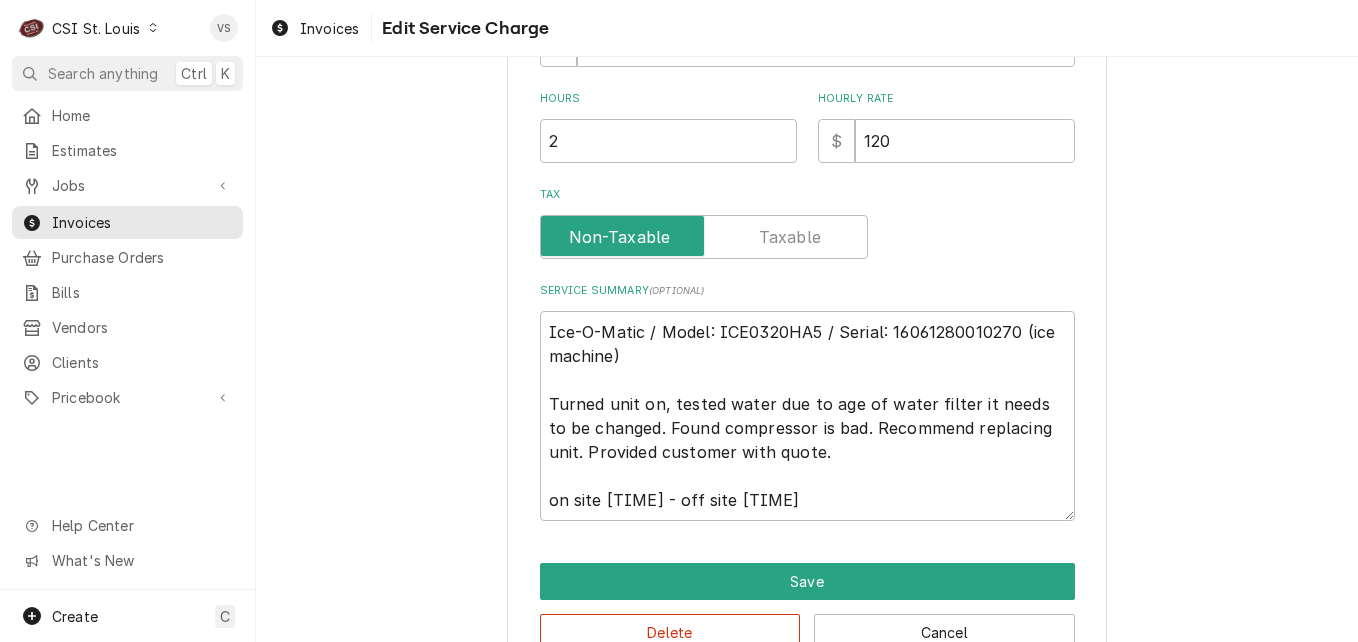 type on "x" 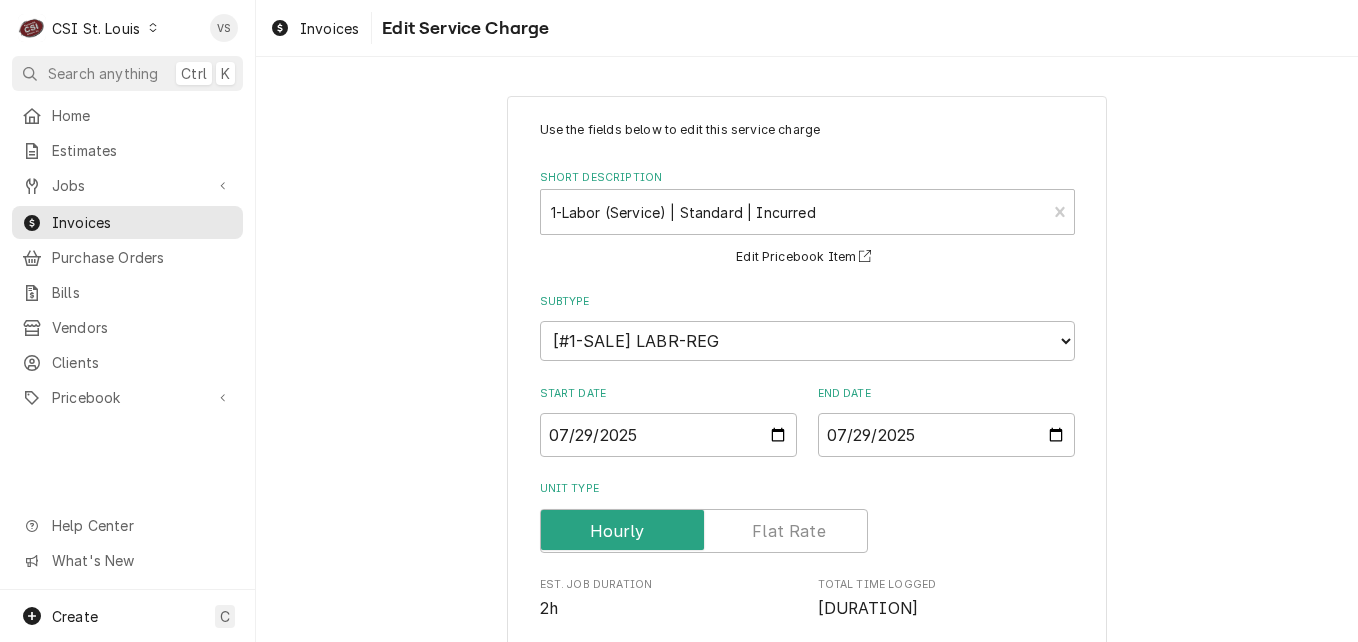 scroll, scrollTop: 700, scrollLeft: 0, axis: vertical 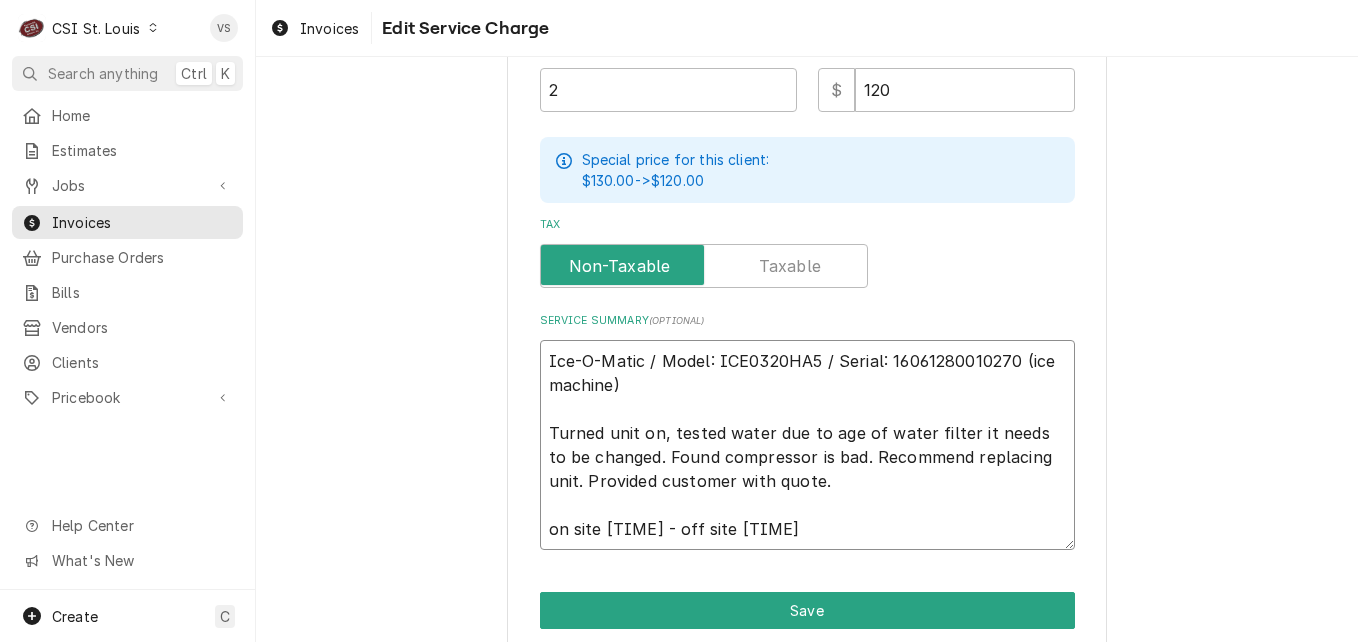 click on "Ice-O-Matic / Model: ICE0320HA5 / Serial: 16061280010270 (ice machine)
Turned unit on, tested water due to age of water filter it needs to be changed. Found compressor is bad. Recommend replacing unit. Provided customer with quote.
on site [TIME] - off site [TIME]" at bounding box center (807, 445) 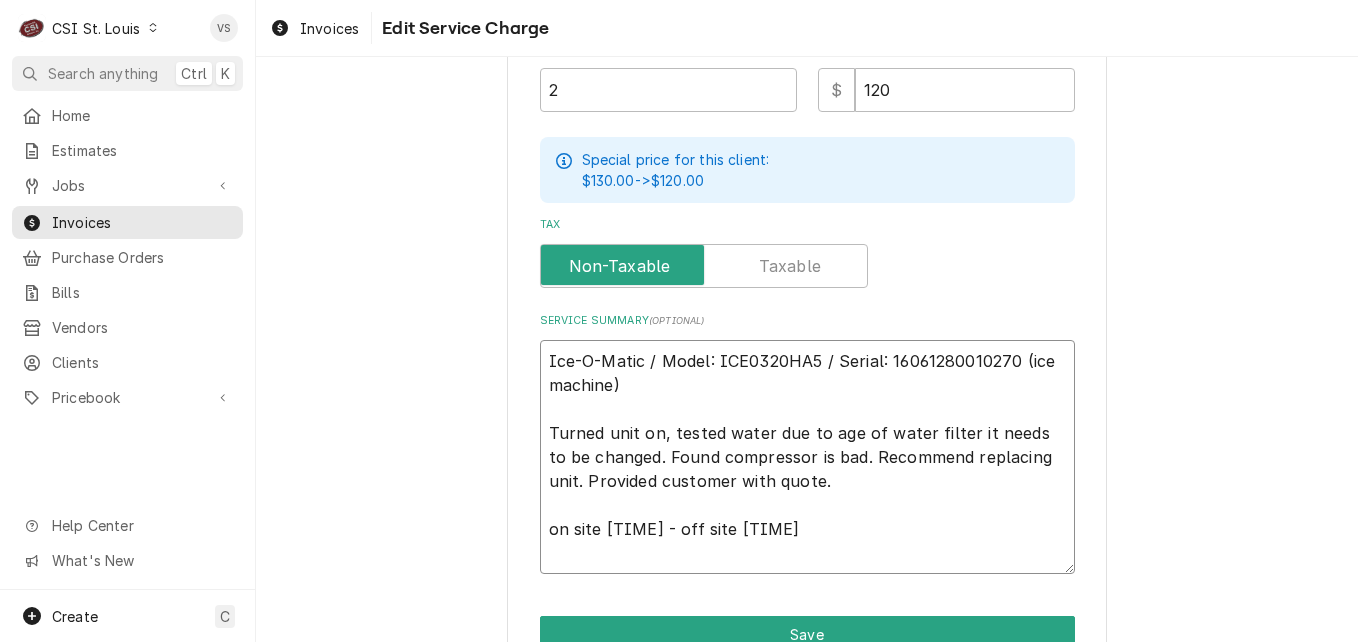 type on "x" 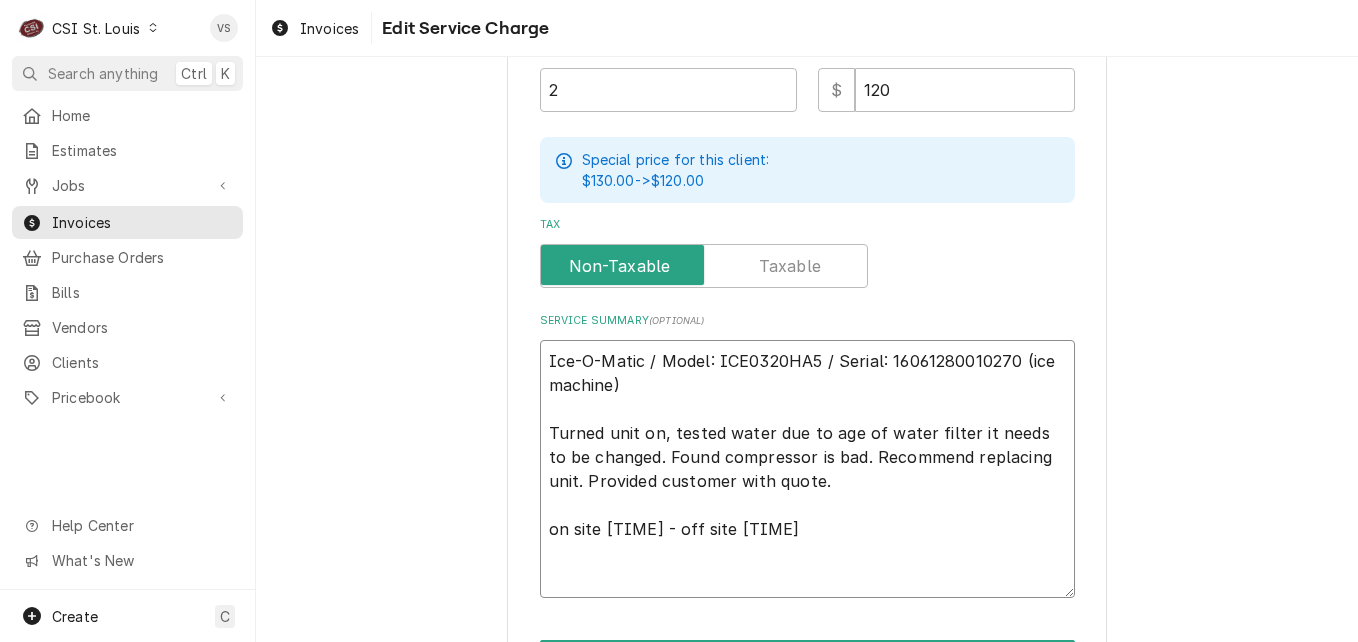 type on "x" 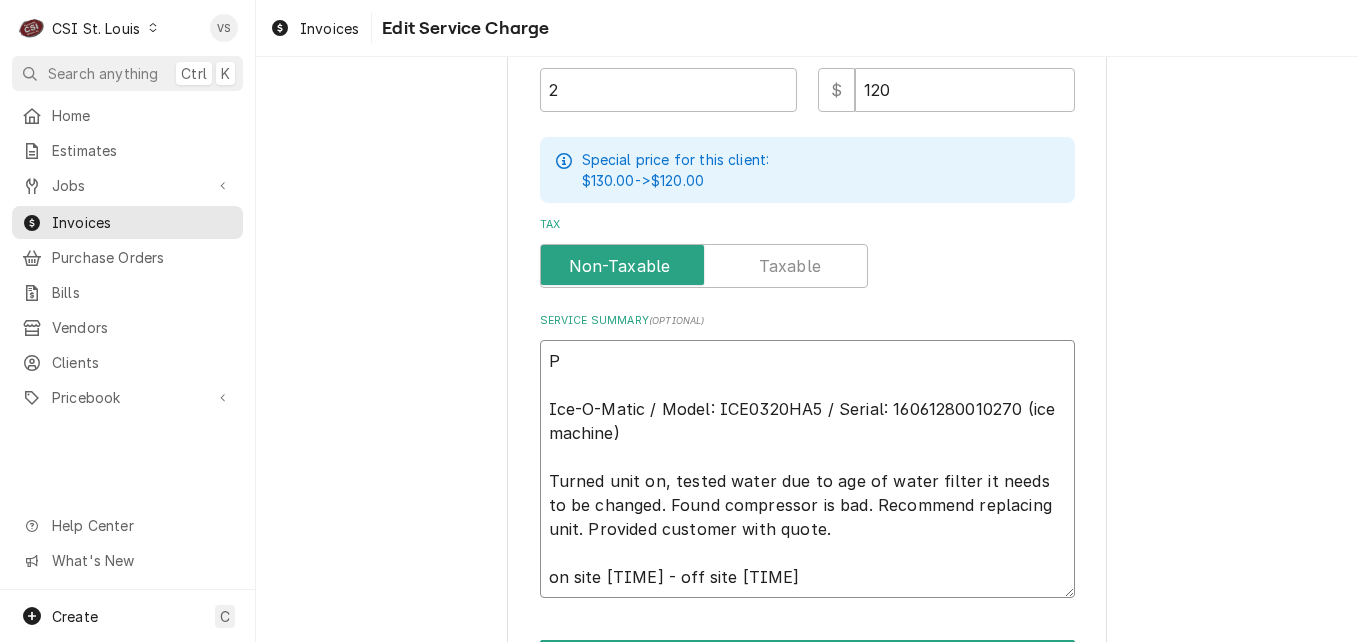 type on "x" 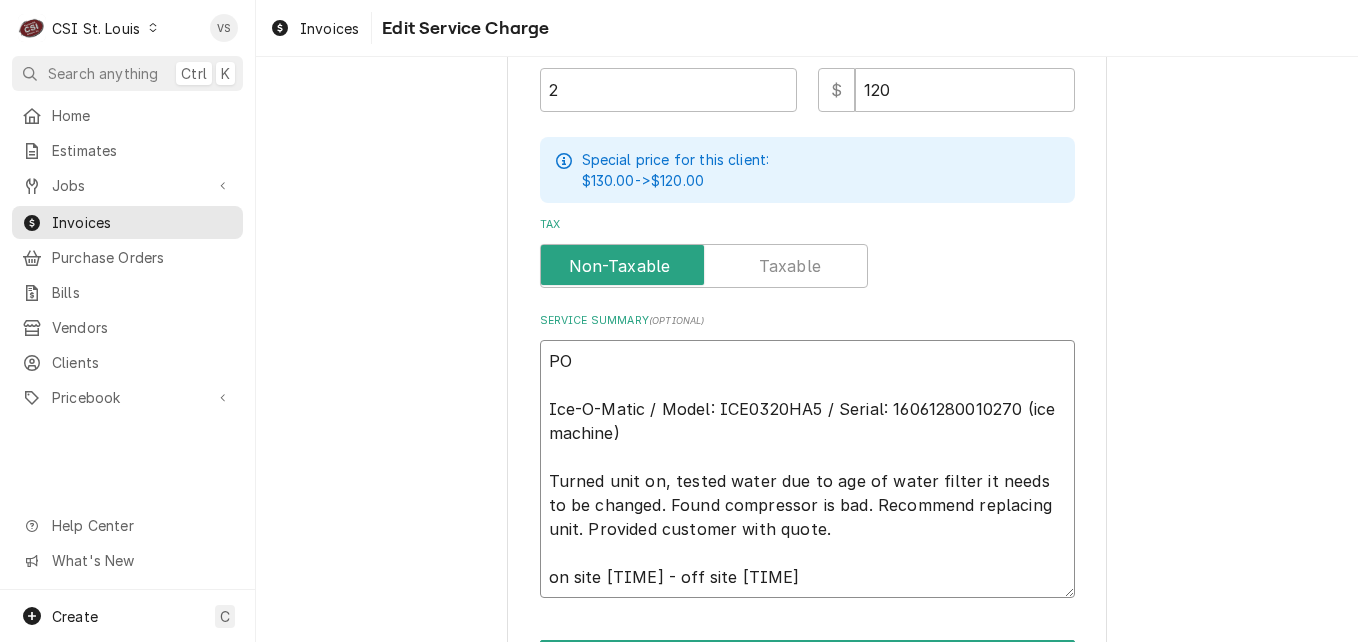 type on "x" 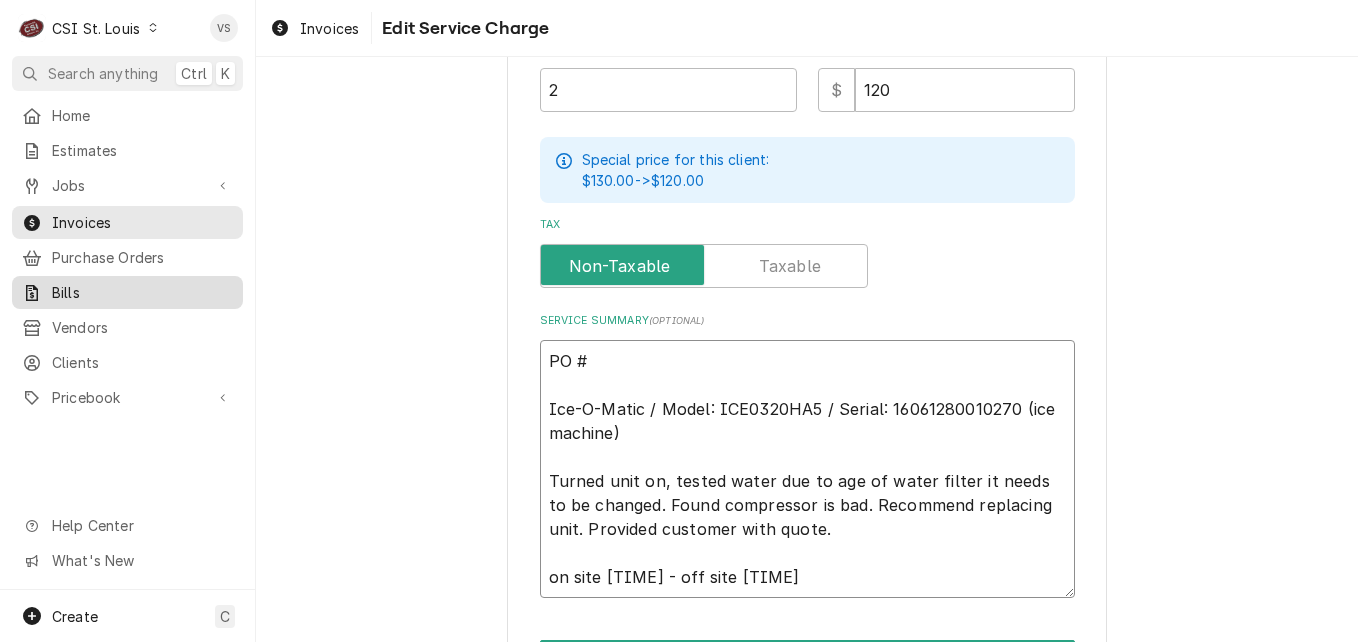type on "x" 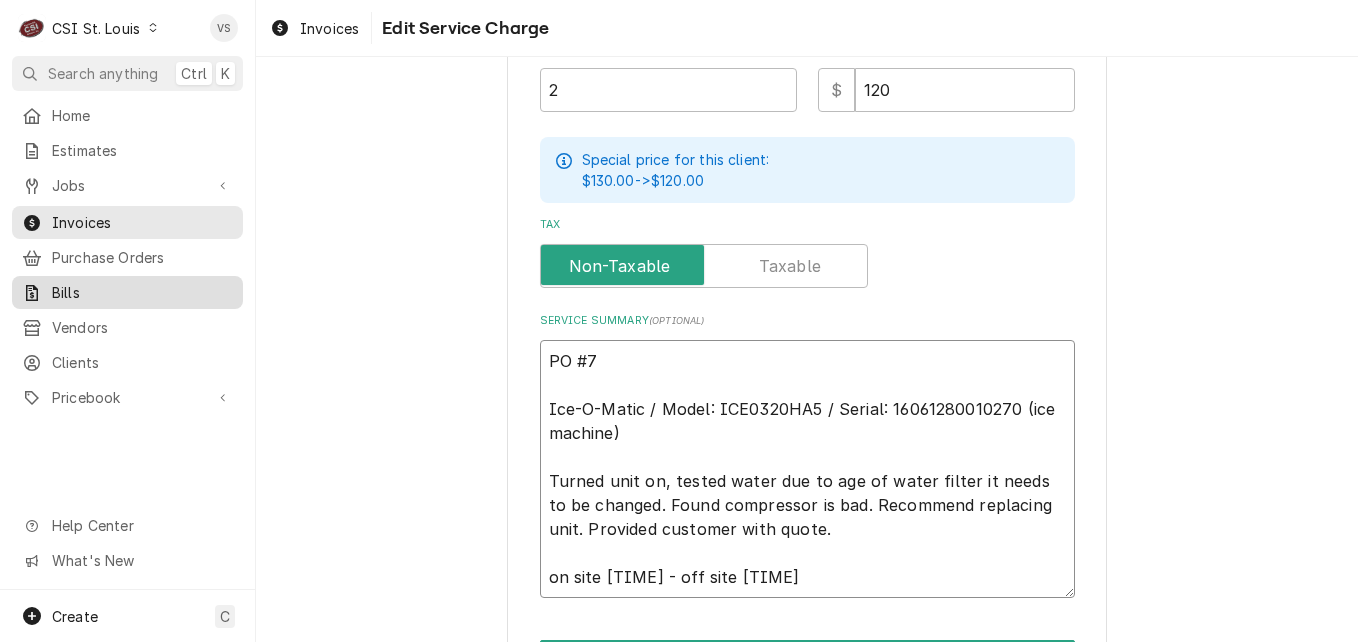 type on "x" 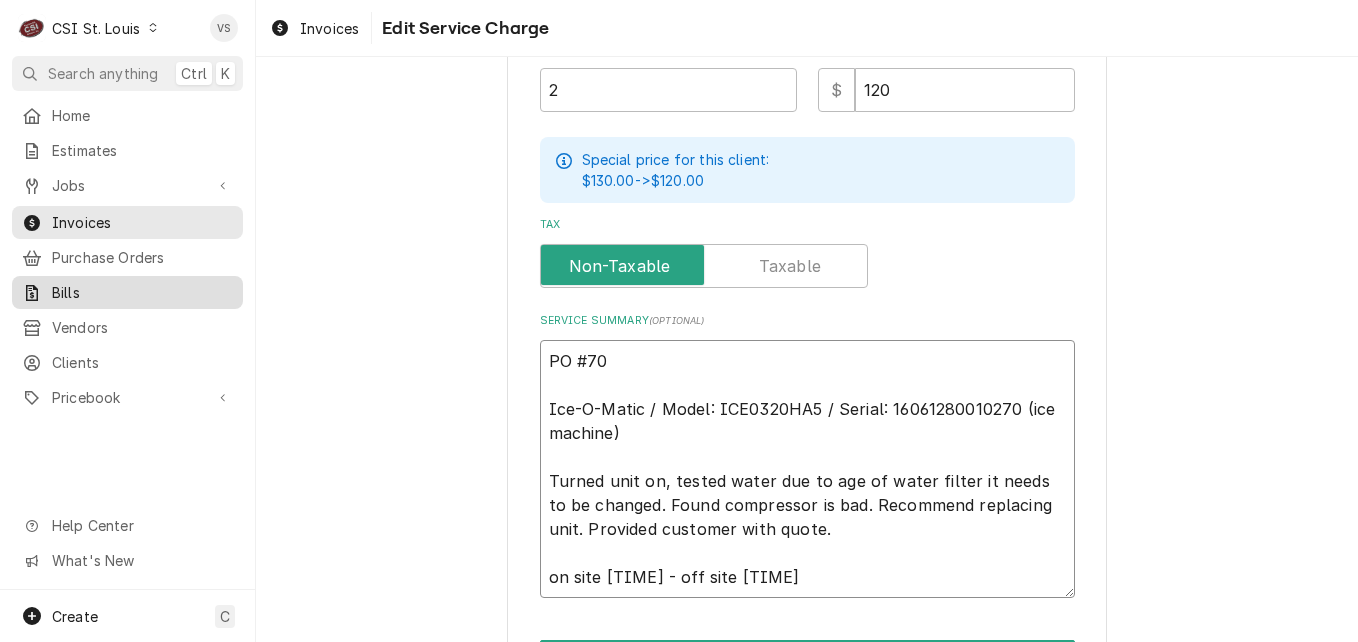 type on "x" 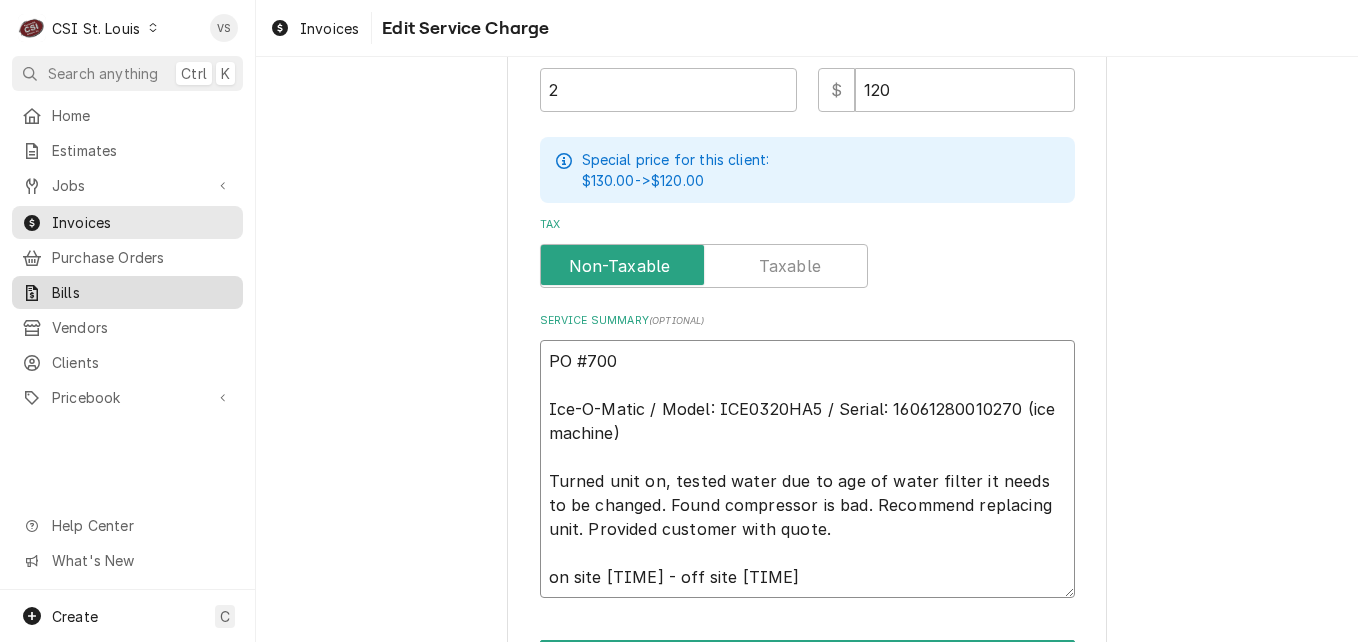 type on "x" 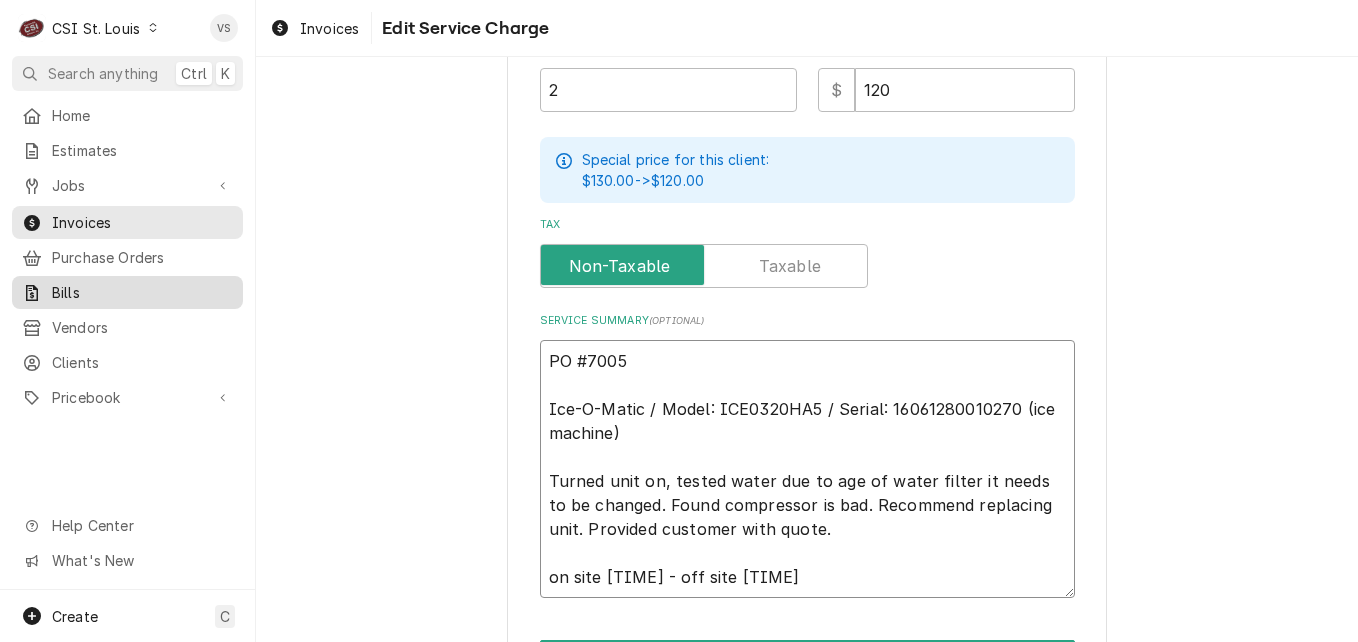 type on "x" 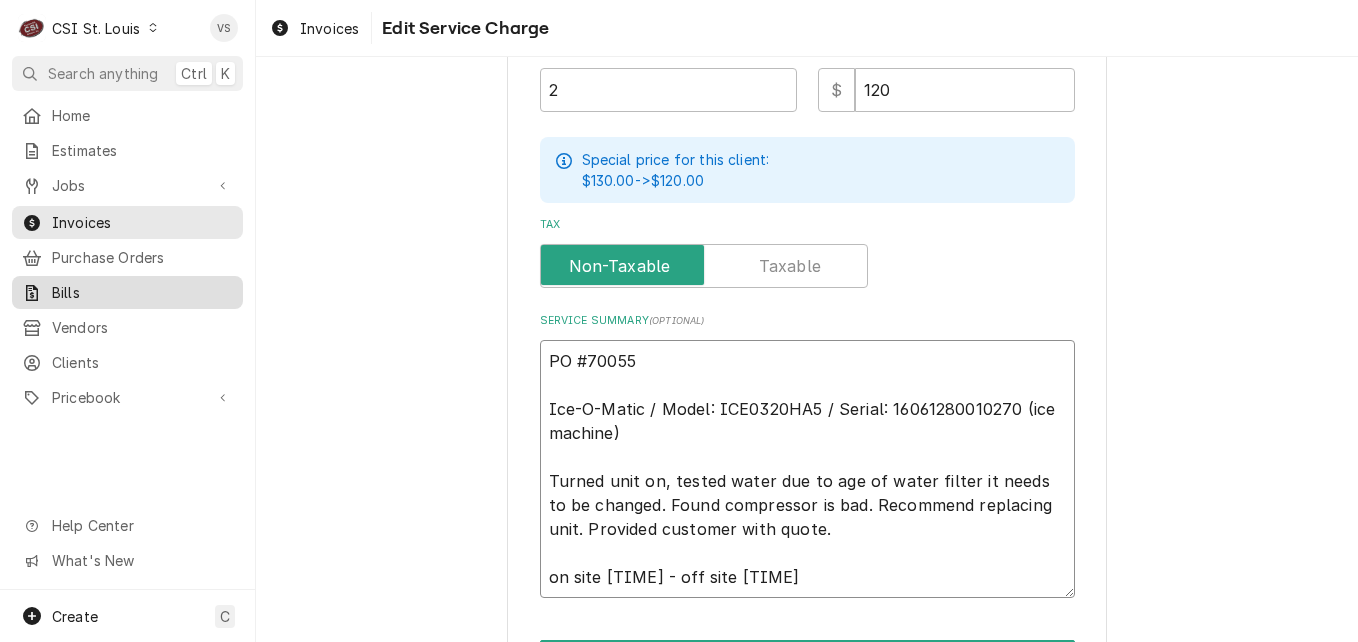 type on "x" 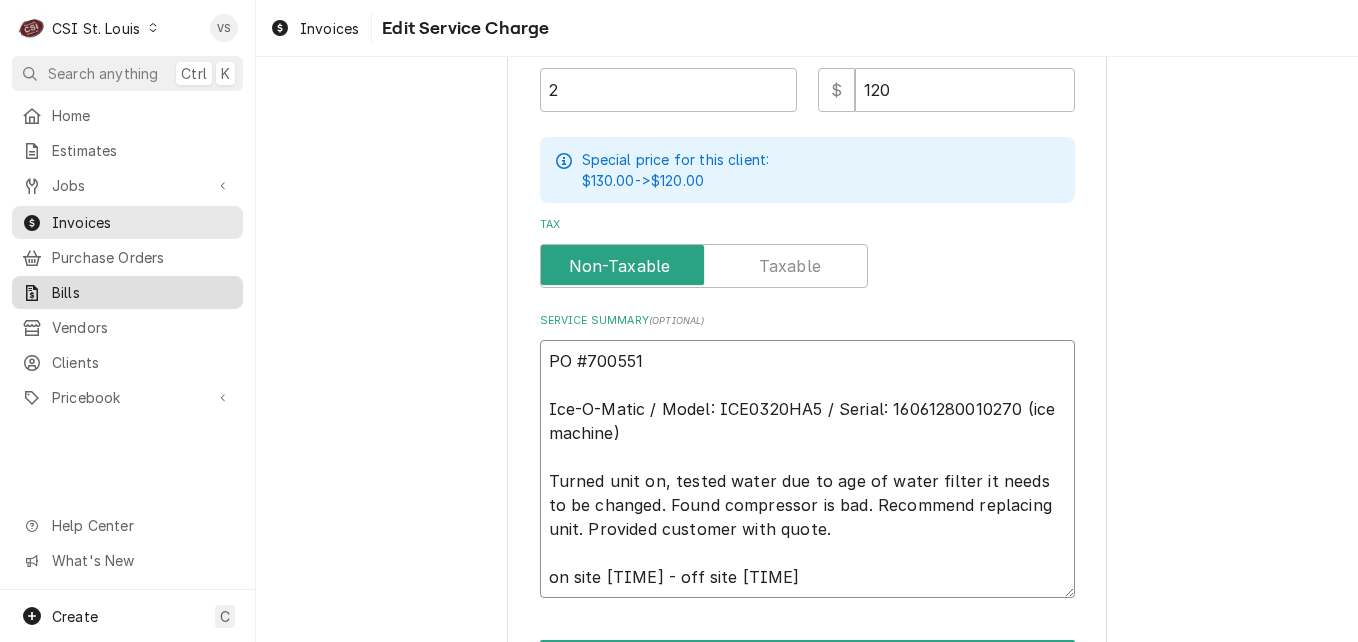 type on "x" 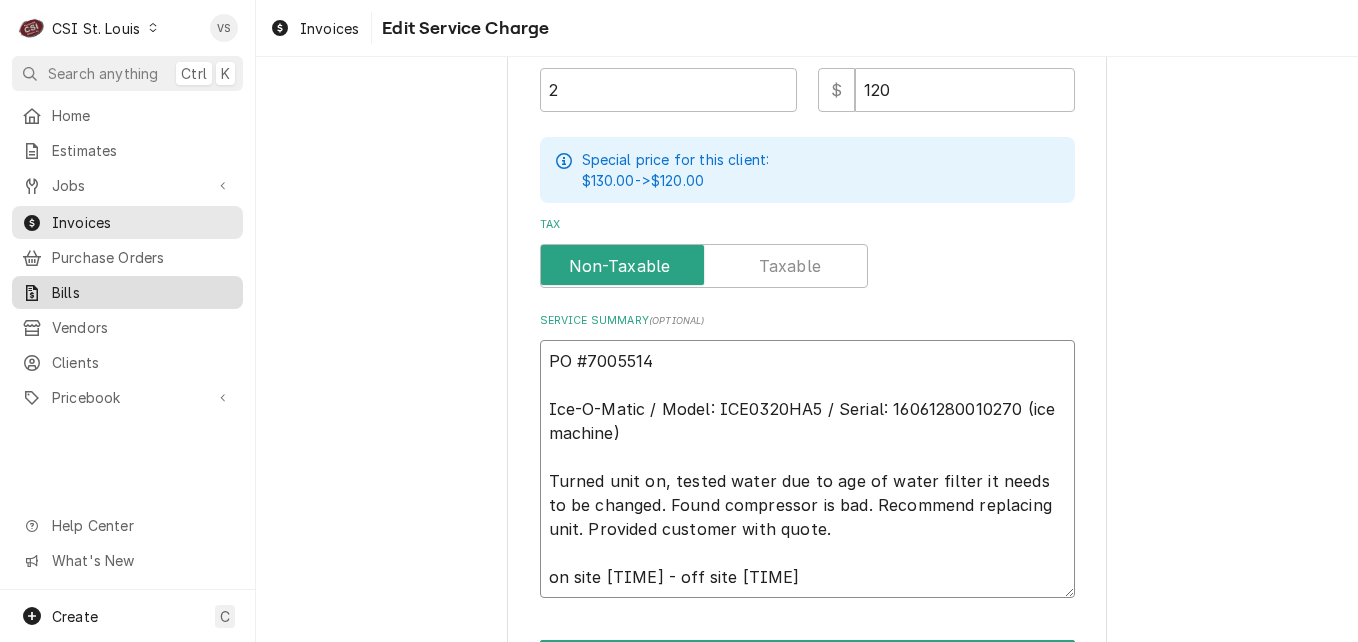 type on "x" 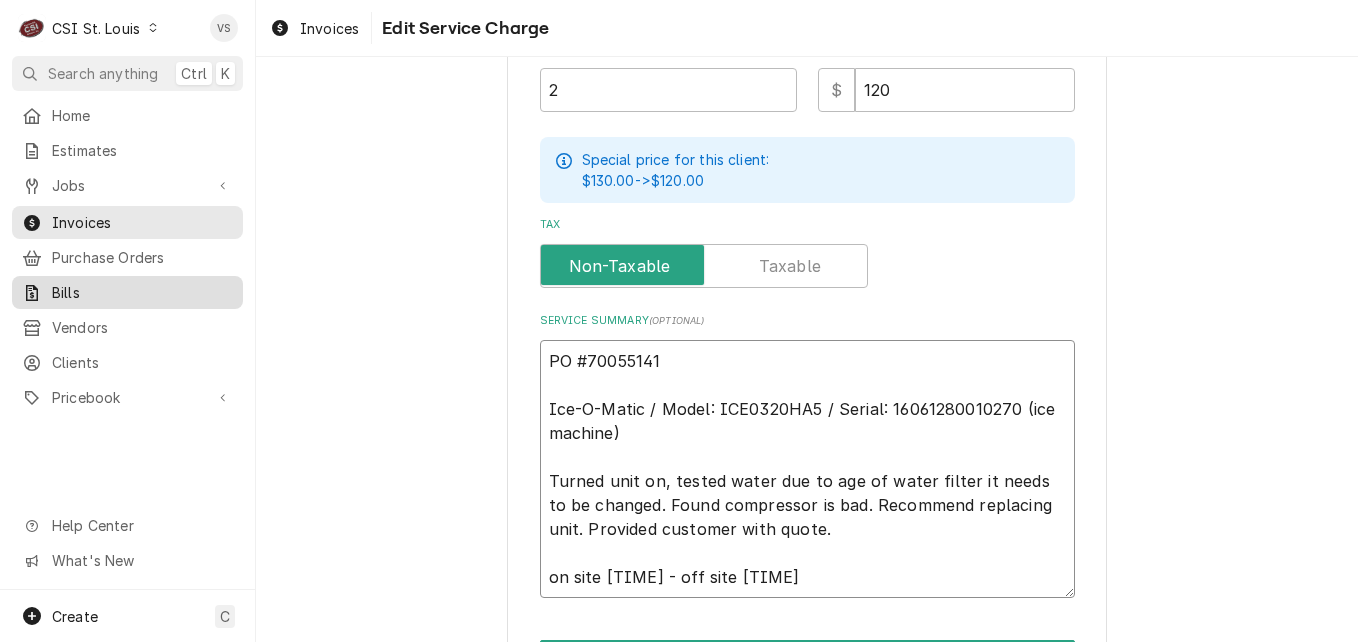 type on "x" 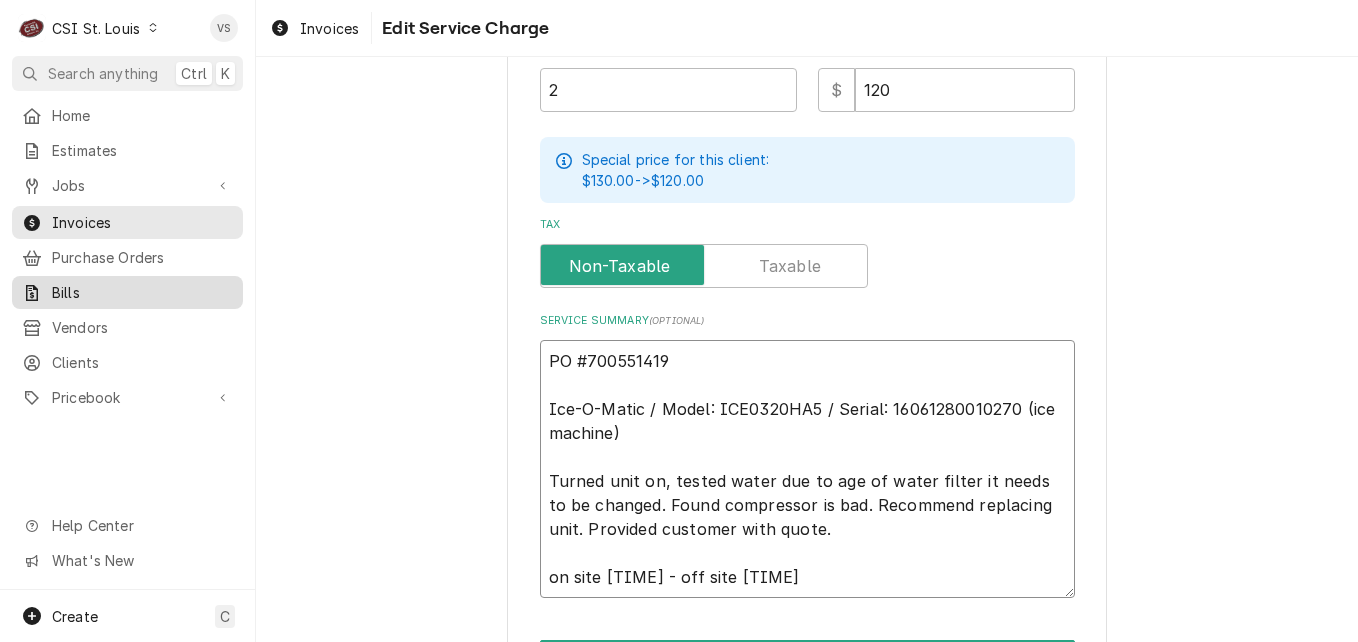 type on "x" 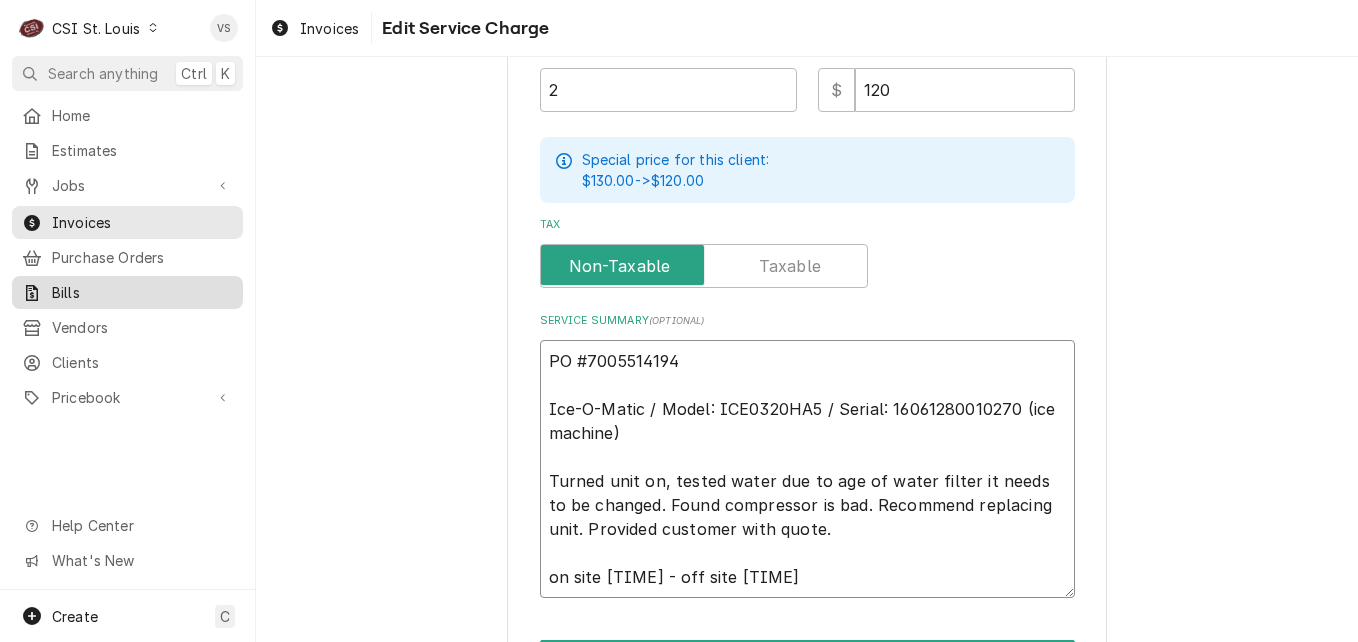 type on "x" 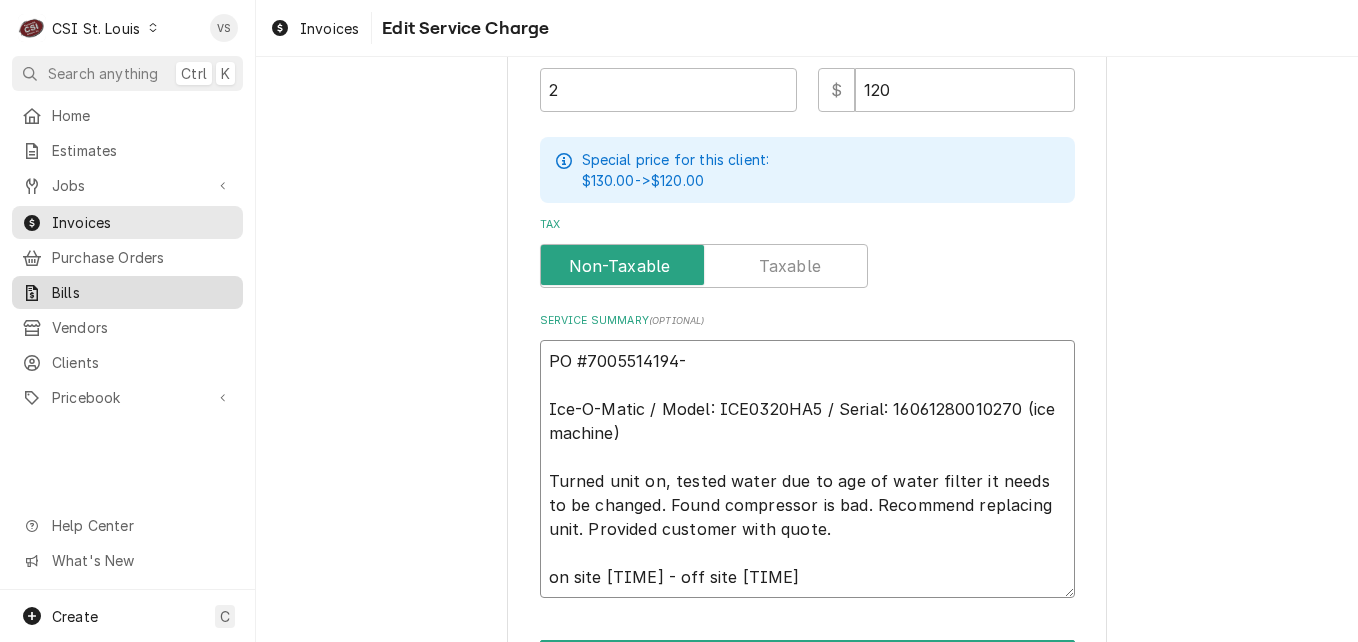 type on "x" 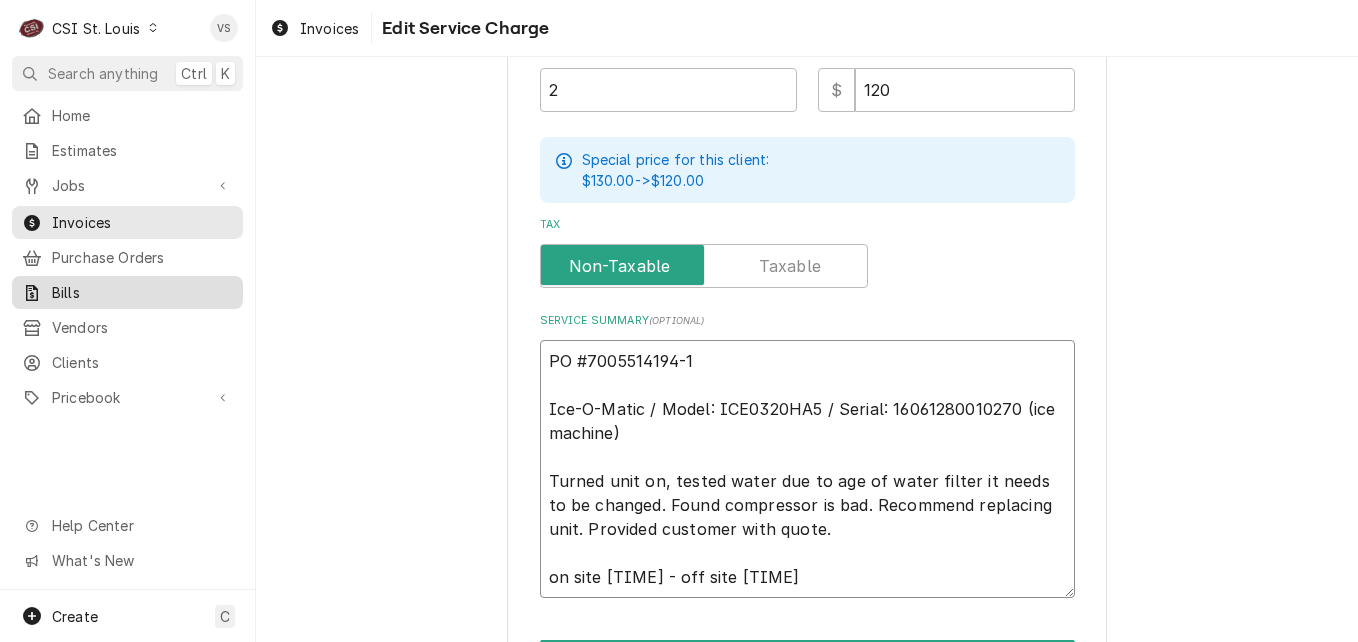 type on "x" 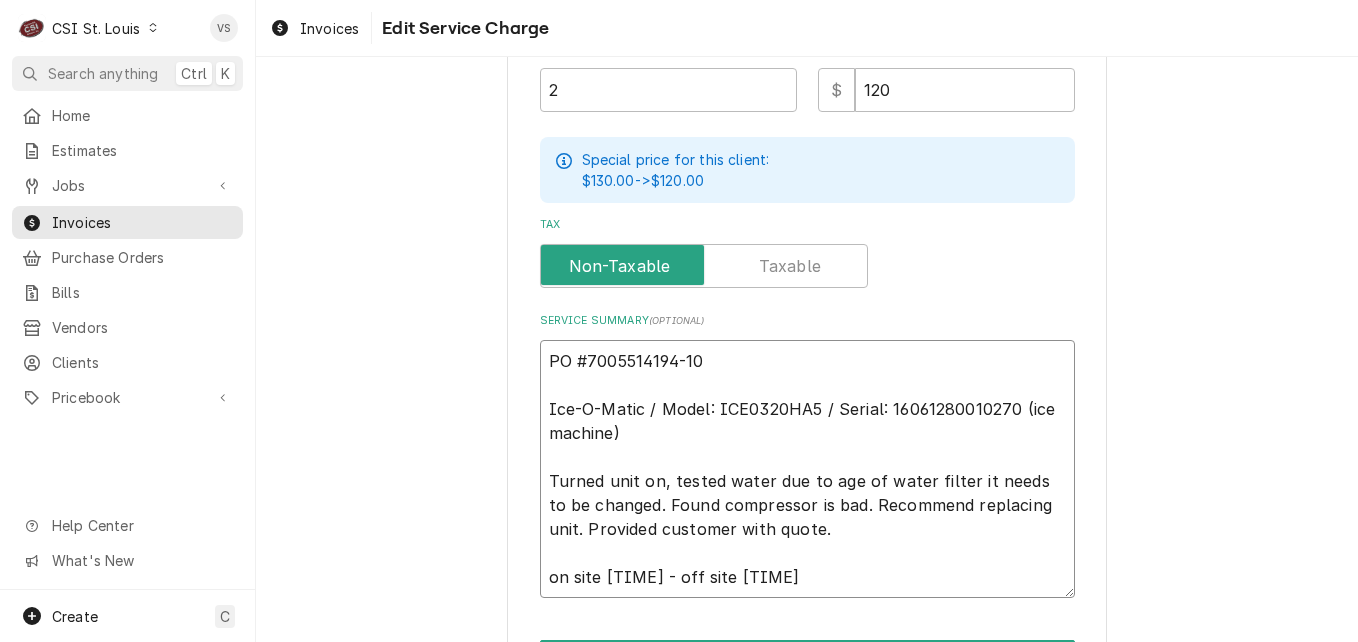 drag, startPoint x: 700, startPoint y: 358, endPoint x: 537, endPoint y: 352, distance: 163.1104 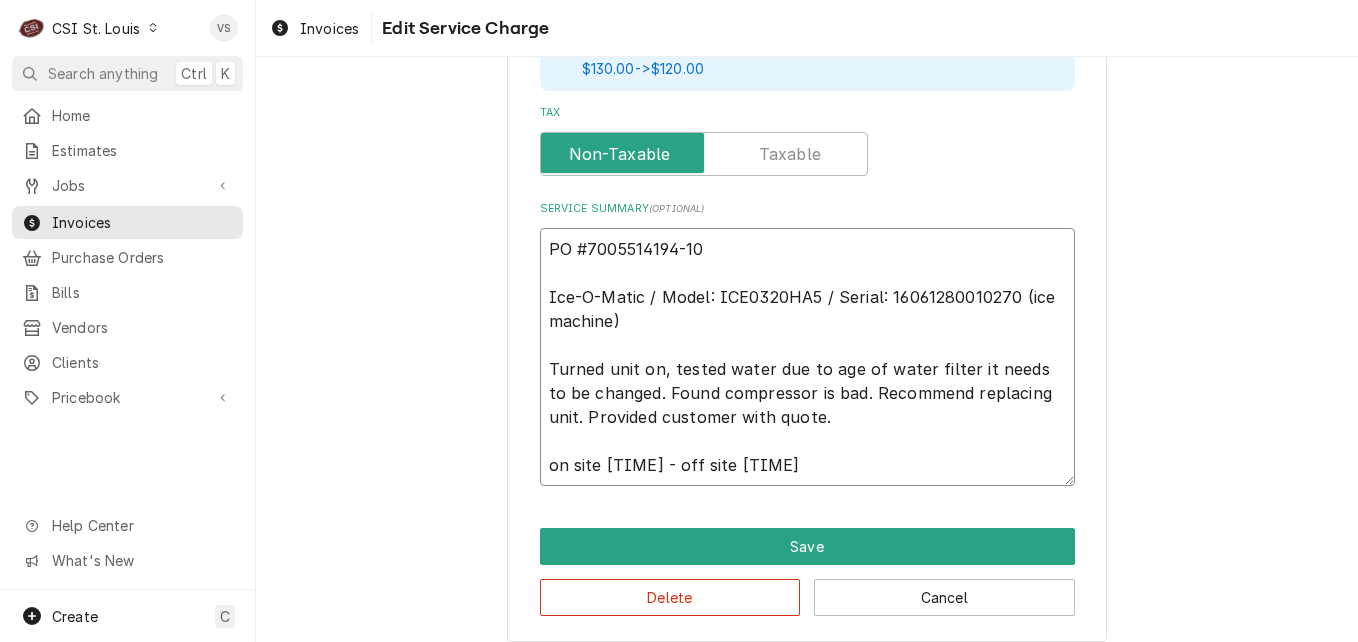 scroll, scrollTop: 827, scrollLeft: 0, axis: vertical 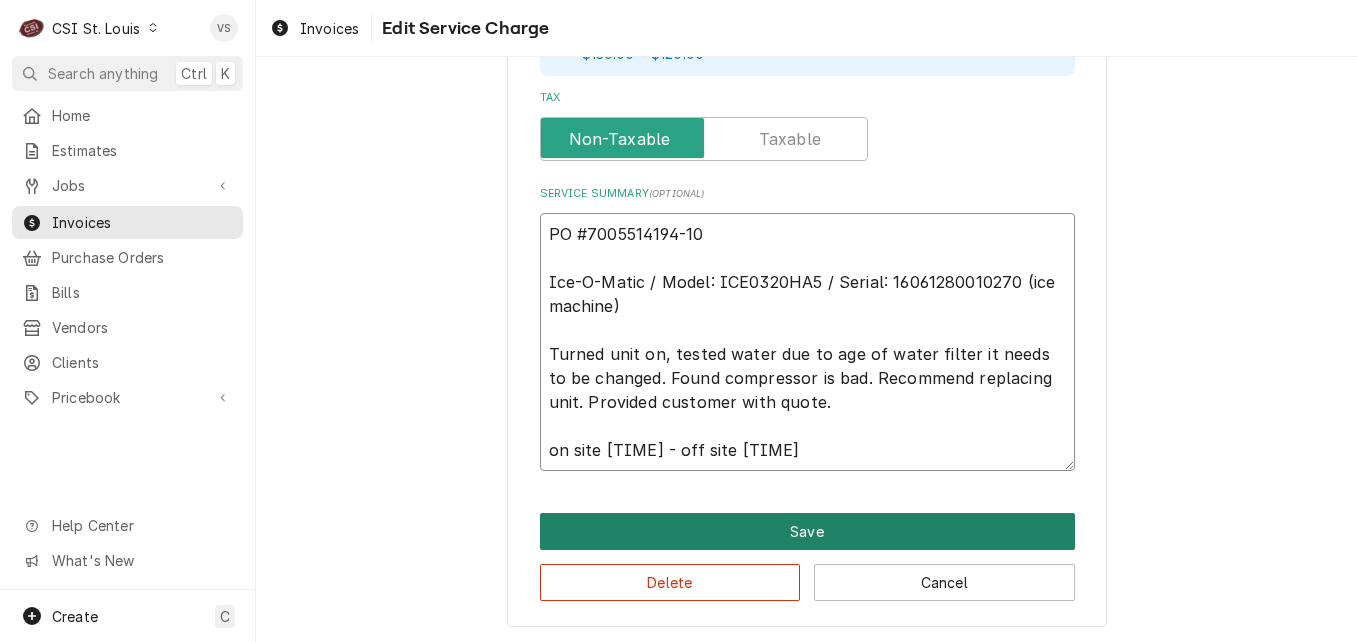 type on "PO #7005514194-10
Ice-O-Matic / Model: ICE0320HA5 / Serial: 16061280010270 (ice machine)
Turned unit on, tested water due to age of water filter it needs to be changed. Found compressor is bad. Recommend replacing unit. Provided customer with quote.
on site 10:45 am - off site 12:45 pm" 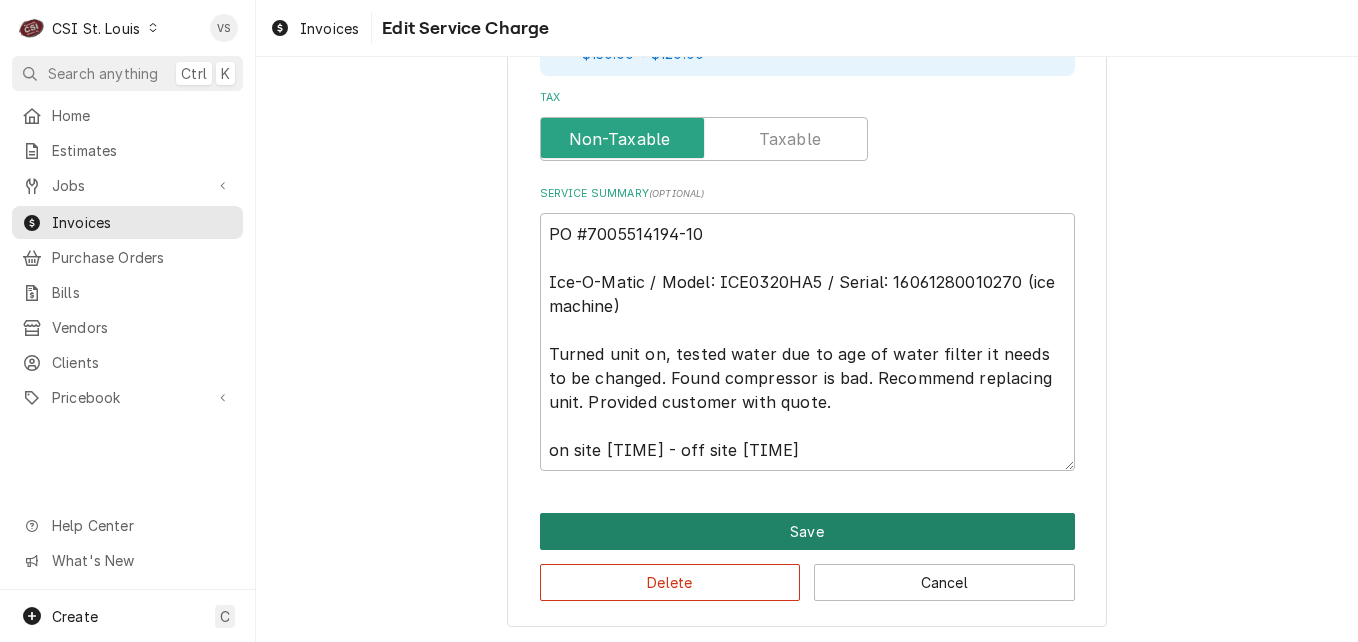 click on "Save" at bounding box center [807, 531] 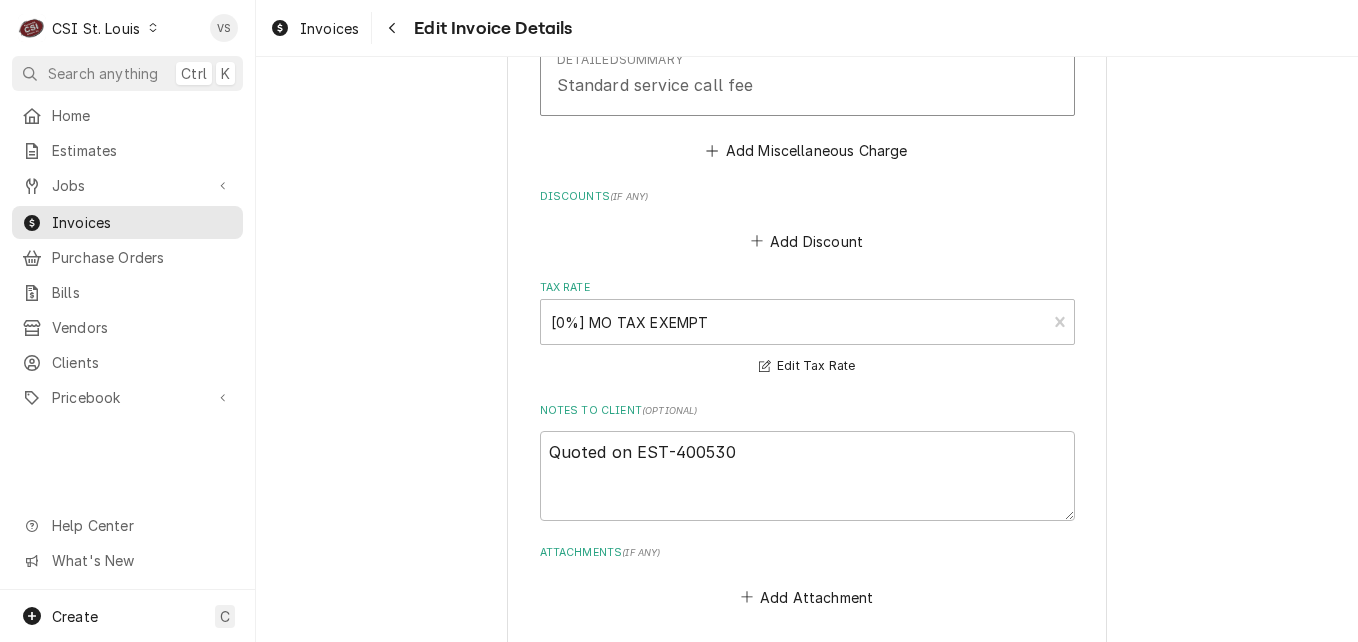 scroll, scrollTop: 2876, scrollLeft: 0, axis: vertical 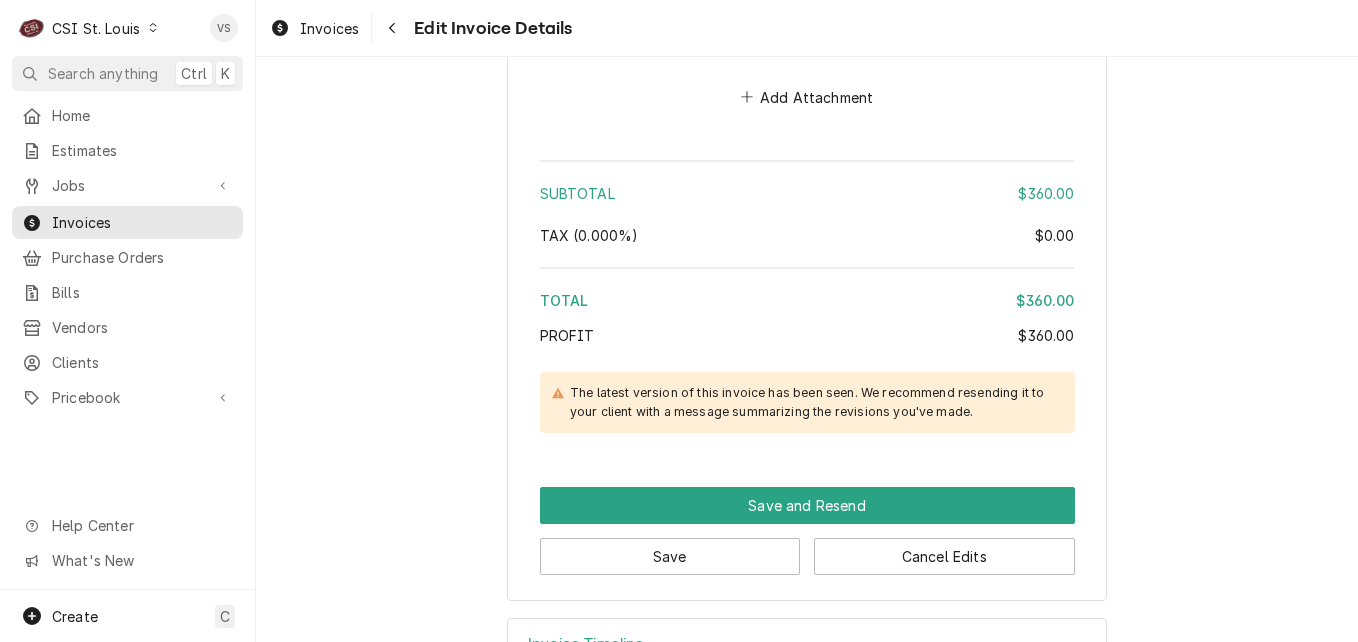 click on "Please provide the following information to create your invoice: Client Details Client Edward Don Company Client Notes **Tax Exempt**
**Give Invoices to Vicky** Service Location Daniel Boone Elementary / 201 W Highway D, Wentzville, MO 63385 Basic Details Created From Job Finalized Job | Service Call Notes From Technician Tom l 7-29 1000-1045-1245 Service Type Job | Service Call ¹ Service Type 🛠️ Labels  ( optional ) Add Labels... Billing Address Same as service location Issue Date 2025-07-30 Terms Choose payment terms... Same Day Net 7 Net 14 Net 21 Net 30 Net 45 Net 60 Net 90 Due Date 2025-08-29 Charge Details Service Charges Short Description 1-Labor (Service) | Standard | Incurred Subtype [#1-SALE] LABR-REG Service Date Jul 29, 2025 Hourly Cost $0.00/hr Qty. 2hrs Rate $120.00/hr Amount $240.00 Tax Non-Taxable Service  Summary Add Service Charge Parts and Materials  ( if any ) Add Part or Material Trip Charges, Diagnostic Fees, etc.  ( if any ) Short Description Service Call Charge | Standard Subtype" at bounding box center (807, -1090) 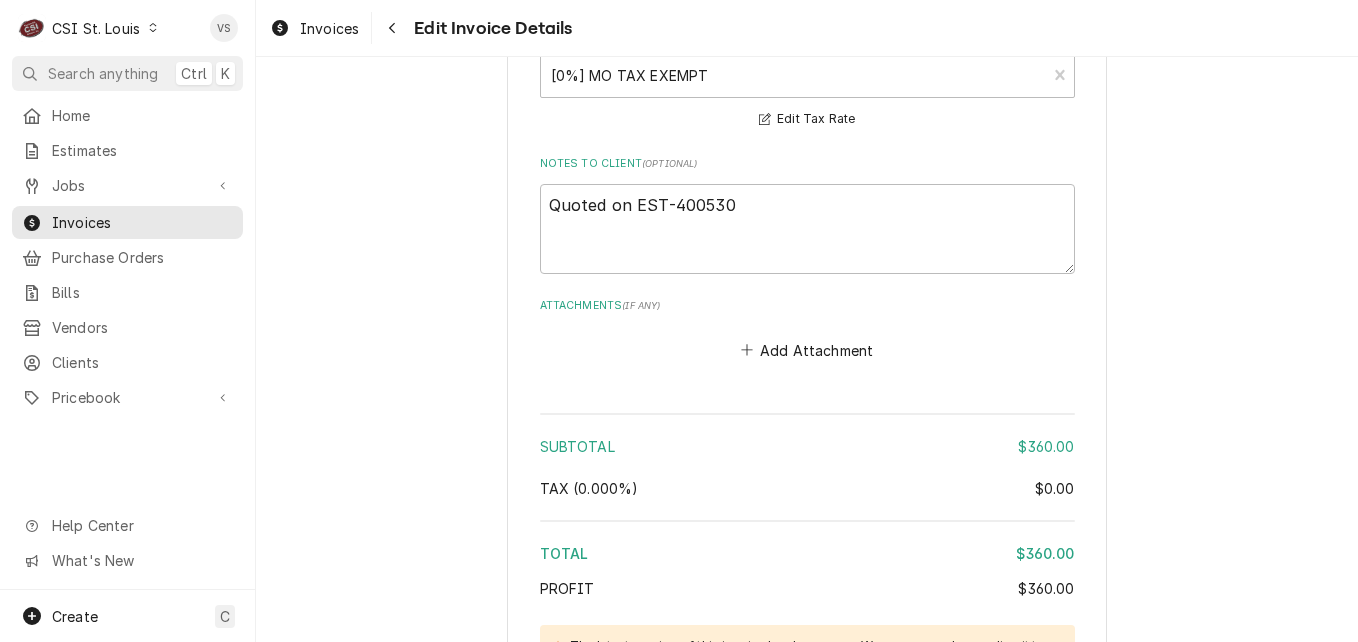 scroll, scrollTop: 2423, scrollLeft: 0, axis: vertical 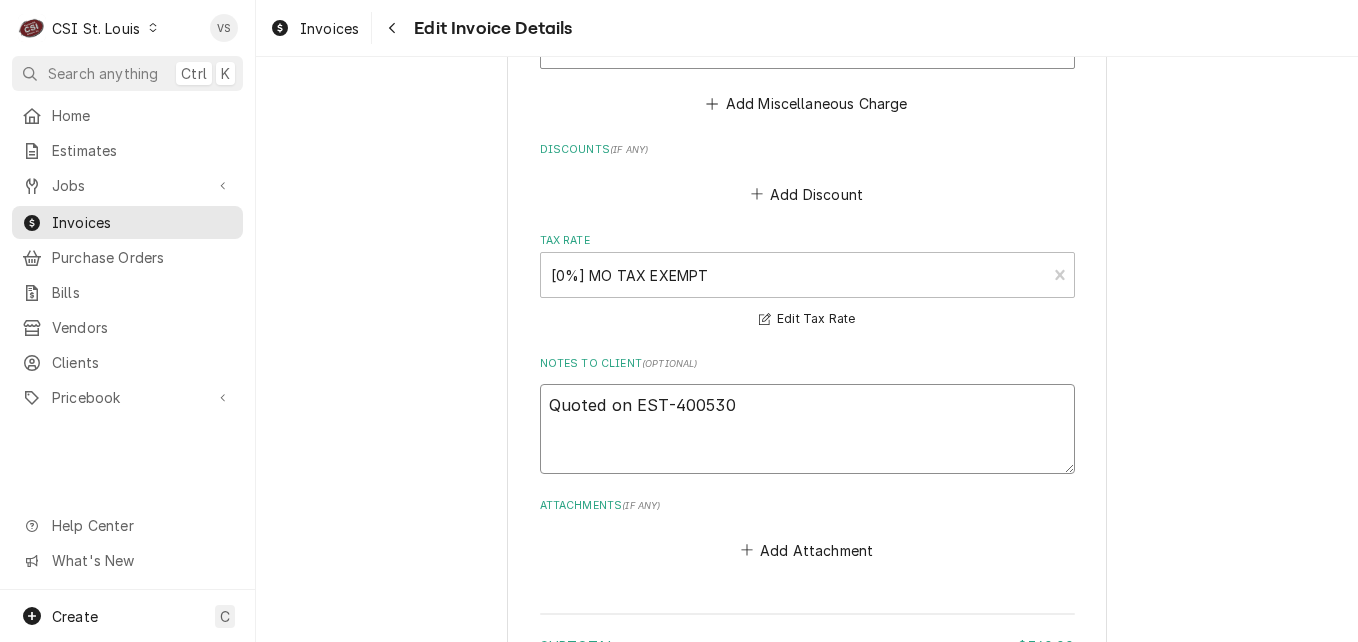 click on "Quoted on EST-400530" at bounding box center (807, 429) 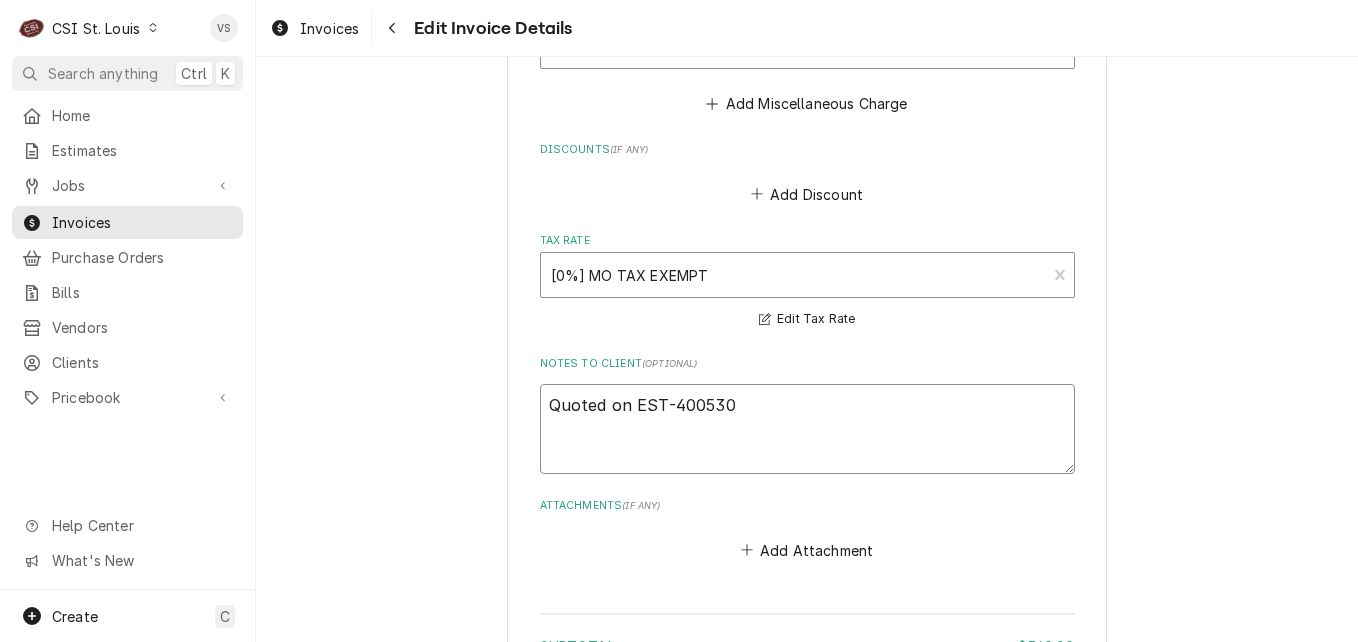 type on "x" 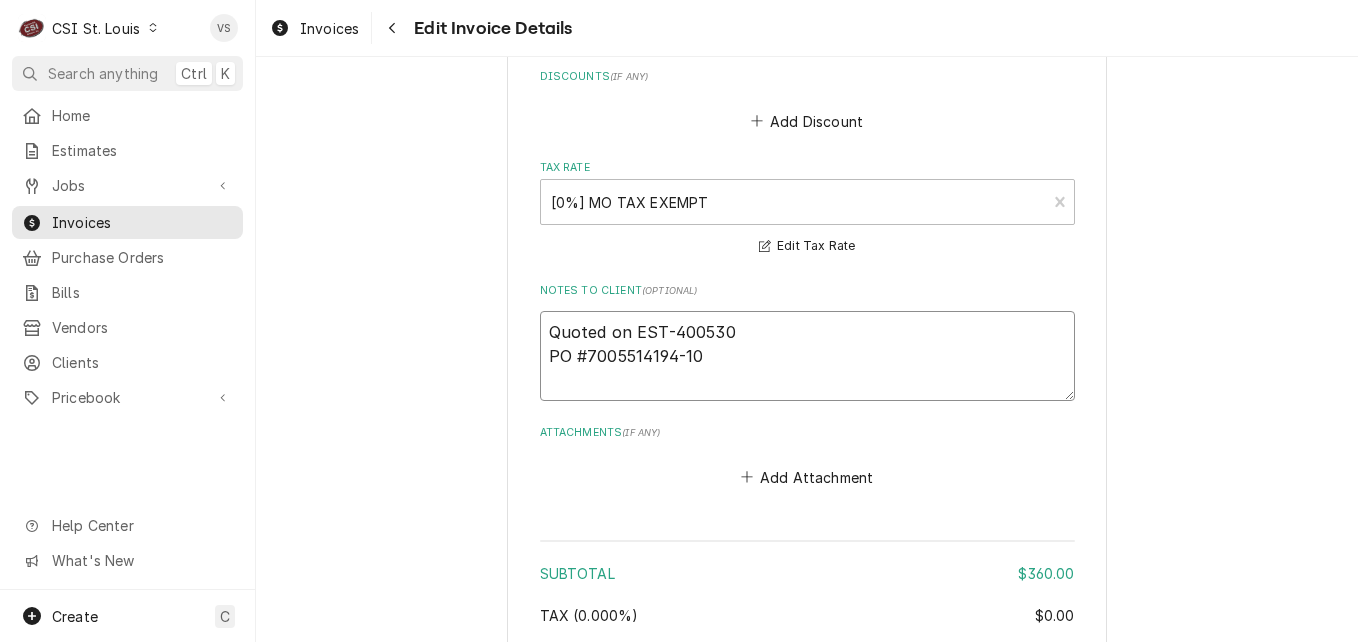 scroll, scrollTop: 2923, scrollLeft: 0, axis: vertical 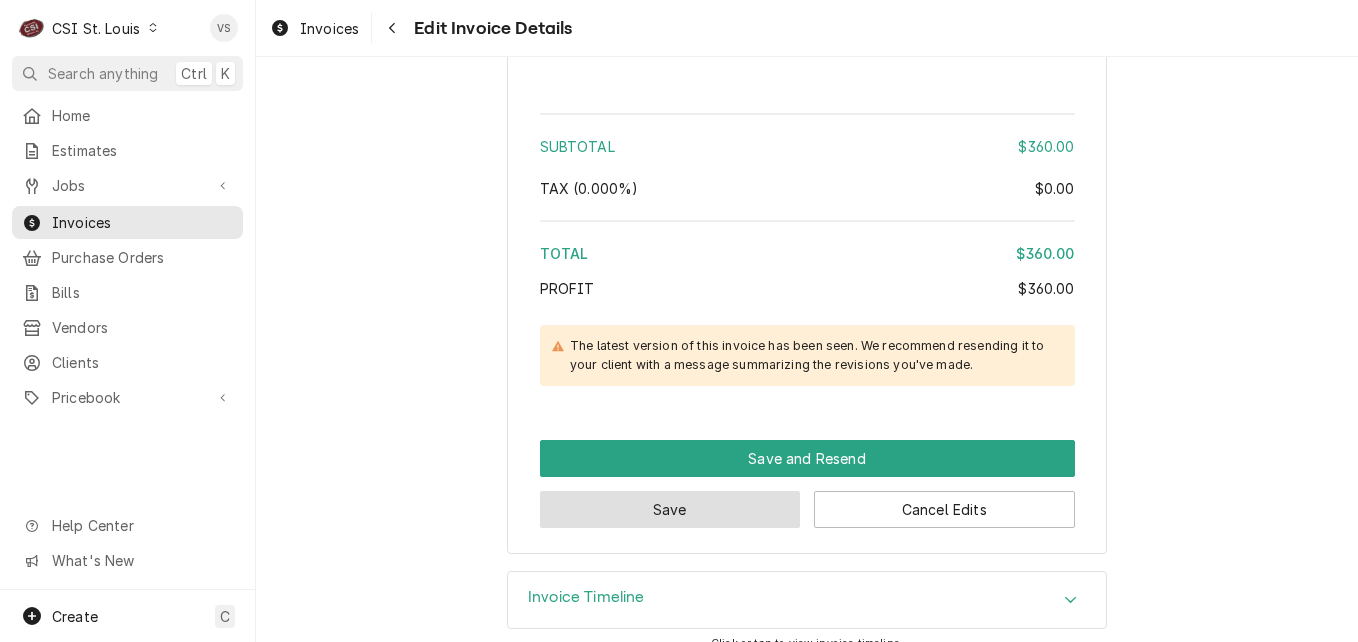 type on "Quoted on EST-400530
PO #7005514194-10" 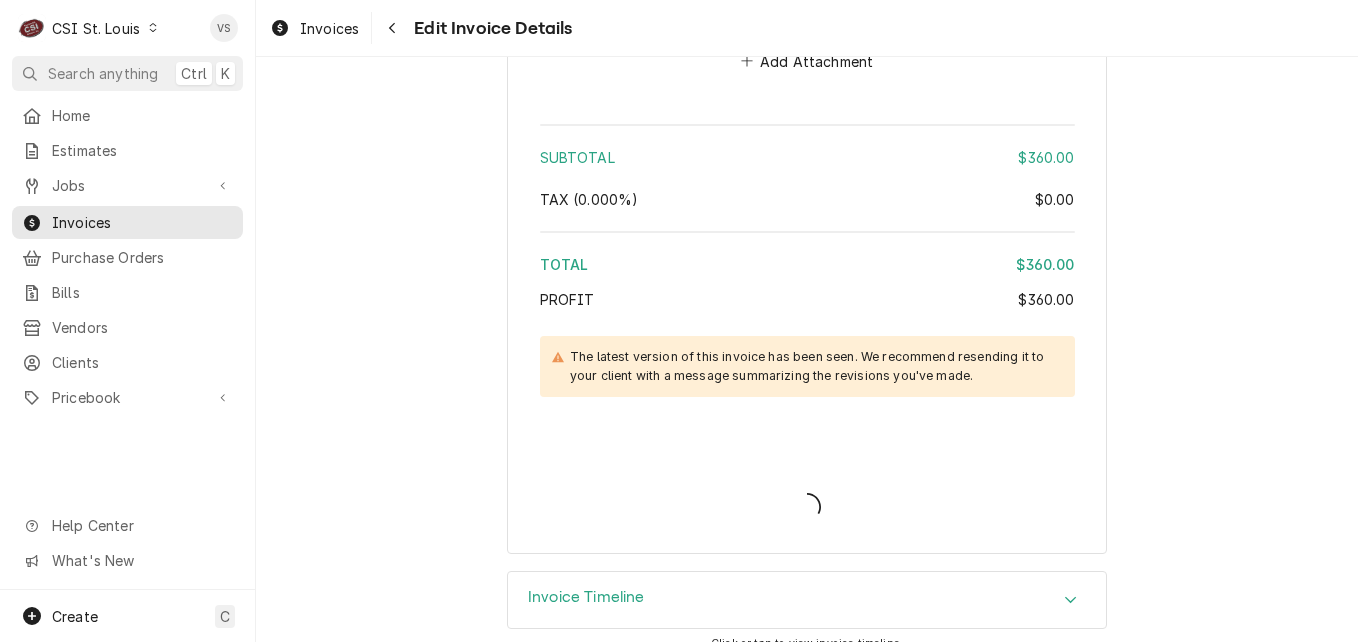 type on "x" 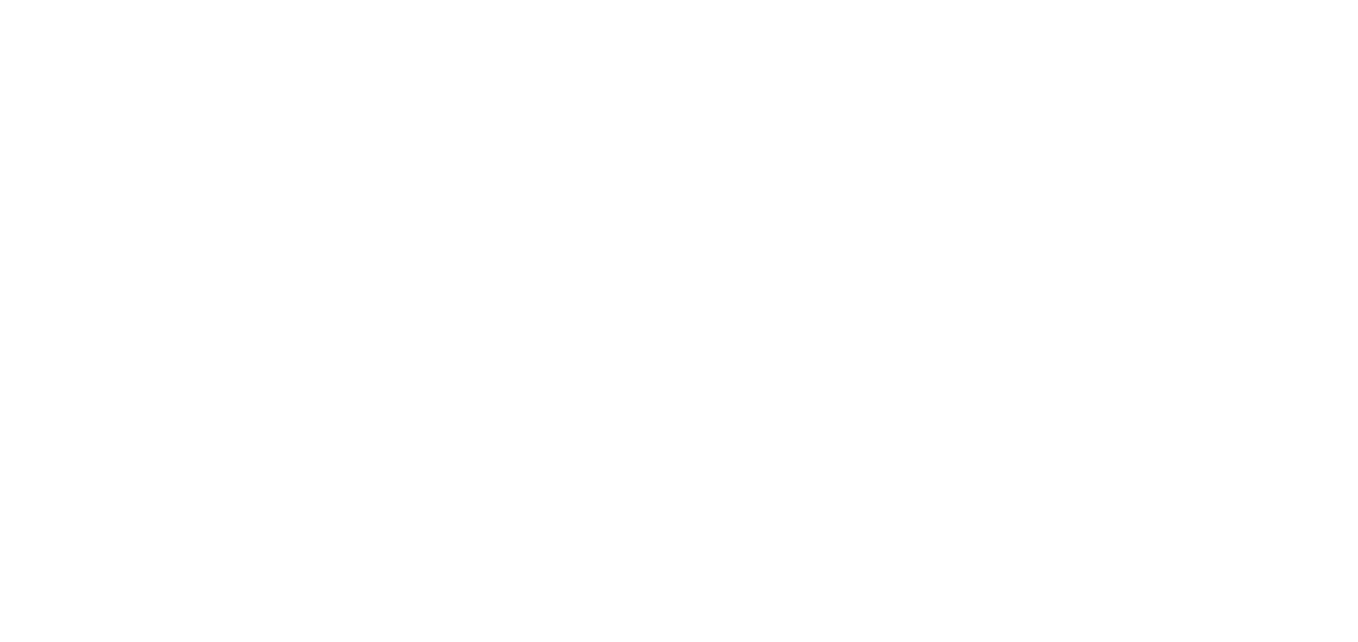 scroll, scrollTop: 0, scrollLeft: 0, axis: both 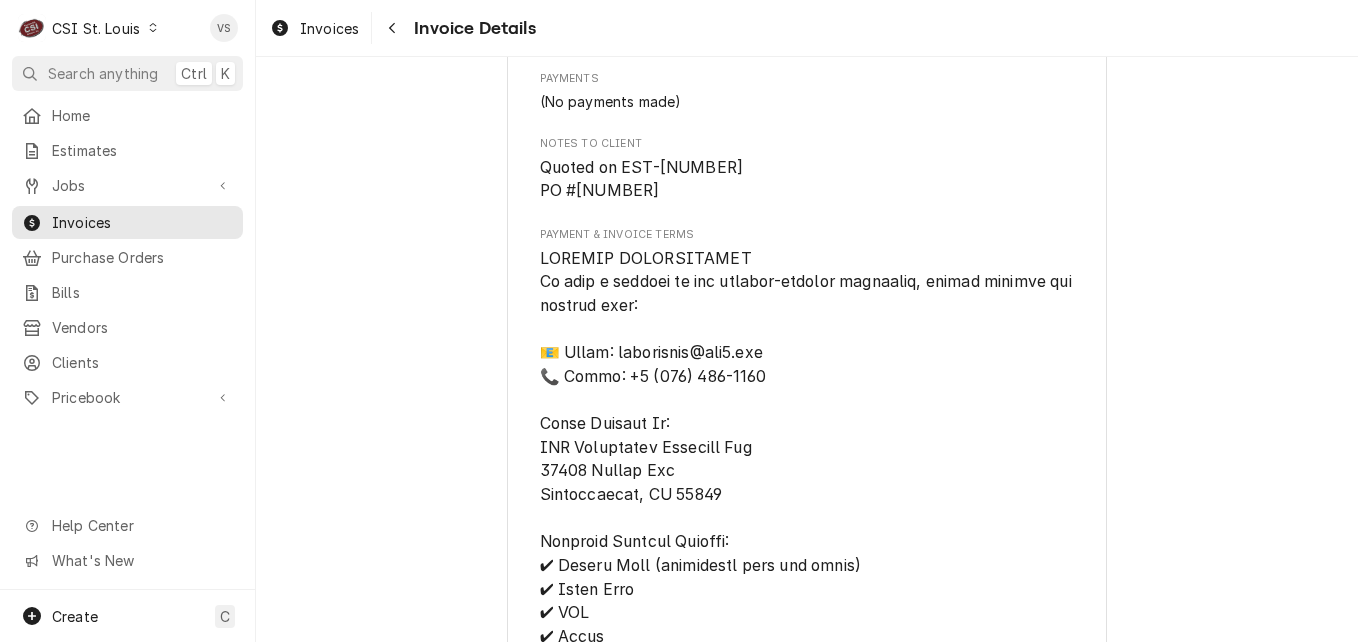 drag, startPoint x: 689, startPoint y: 210, endPoint x: 570, endPoint y: 211, distance: 119.0042 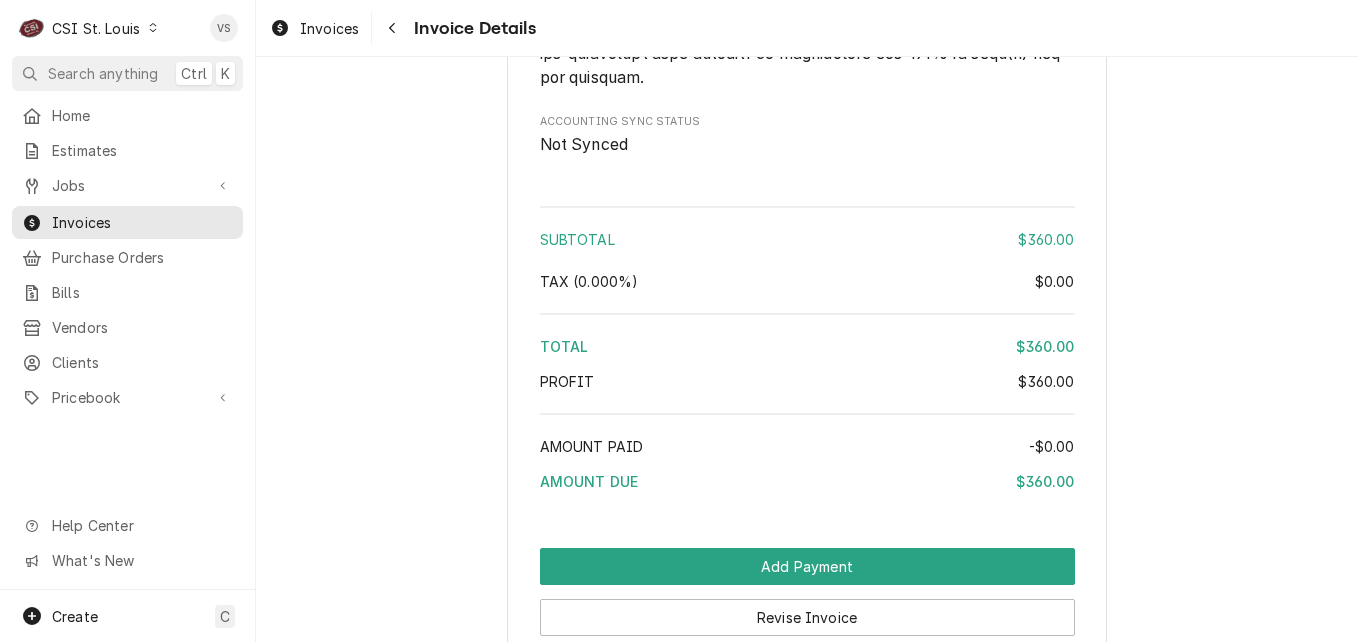 scroll, scrollTop: 3400, scrollLeft: 0, axis: vertical 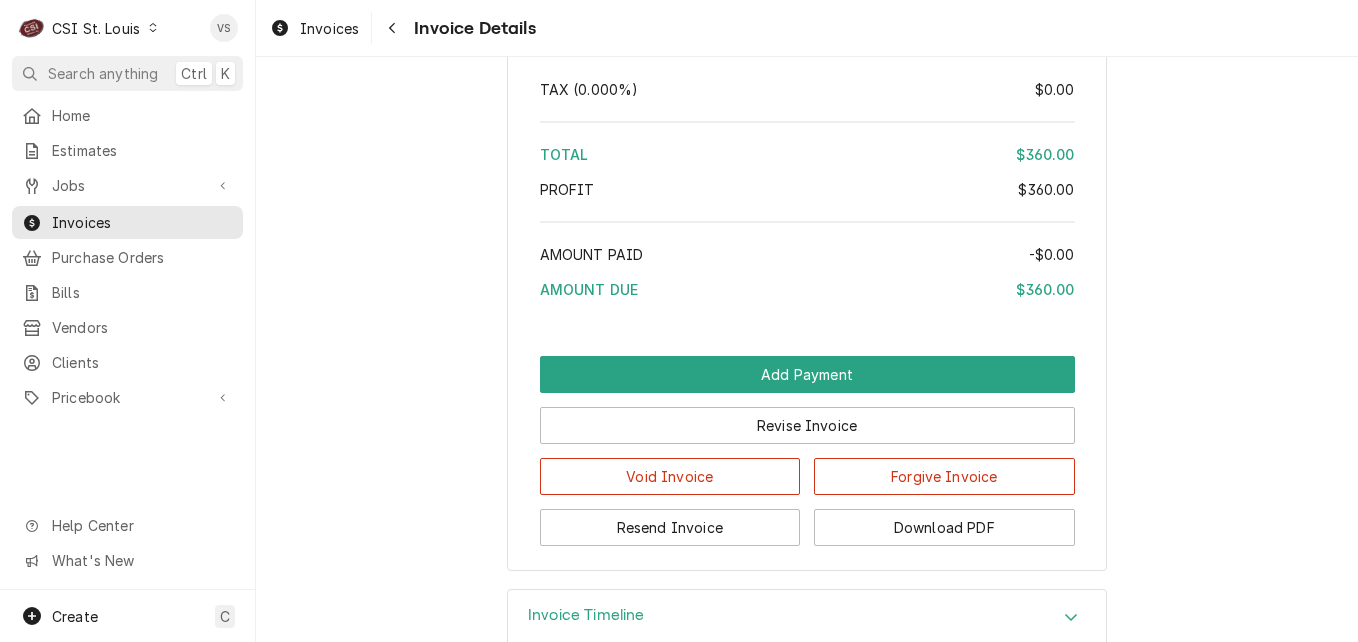 click on "Subtotal $360.00 Tax ( 0.000% ) $0.00 Total $360.00 Profit $360.00 Amount Paid -$0.00 Amount Due $360.00" at bounding box center [807, 160] 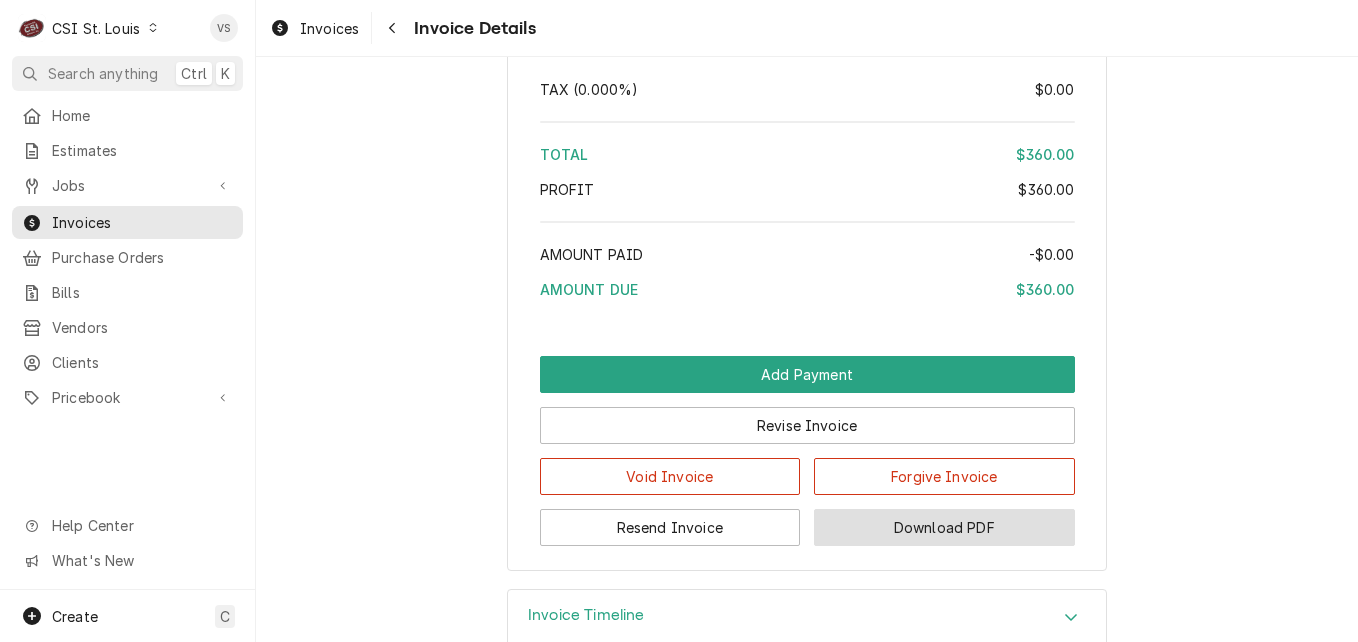 click on "Download PDF" at bounding box center [944, 527] 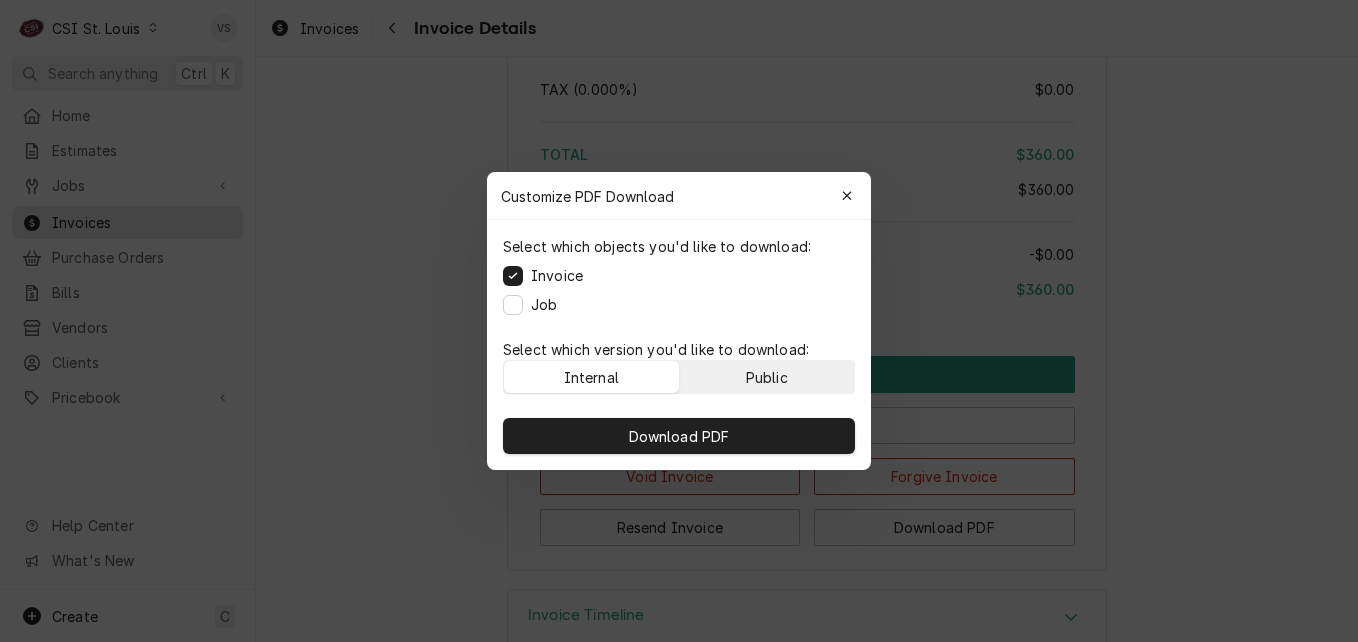 click on "Public" at bounding box center (767, 377) 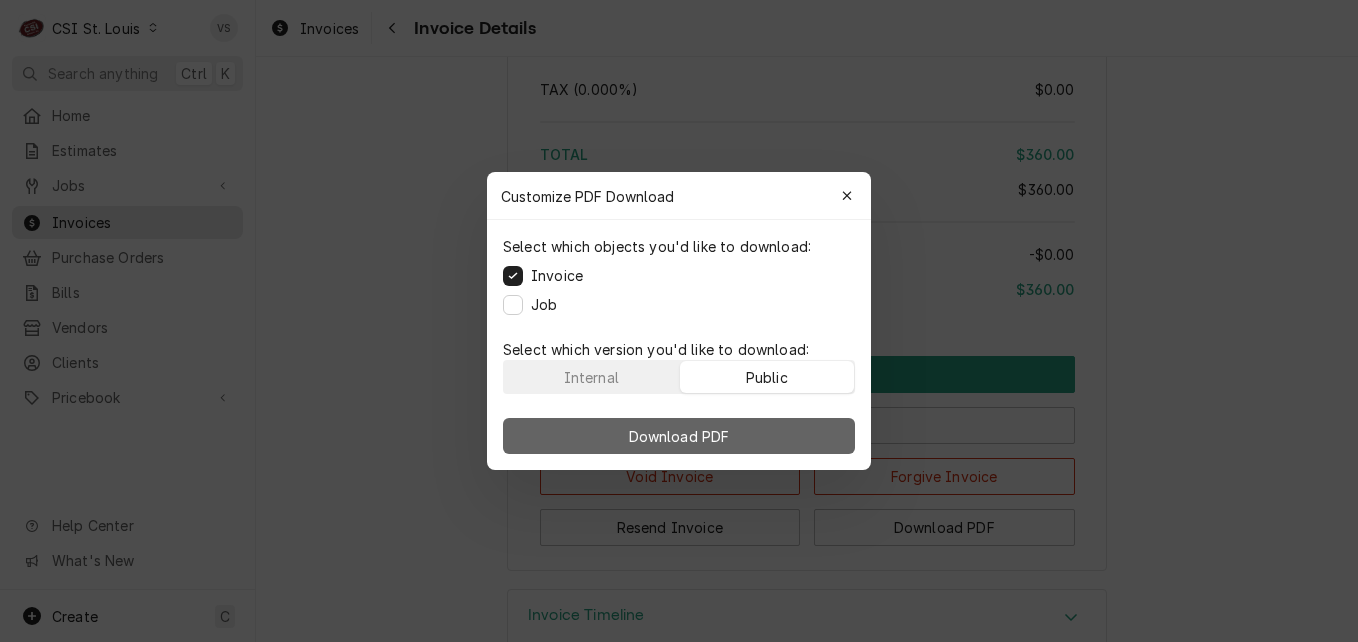 click on "Download PDF" at bounding box center [679, 436] 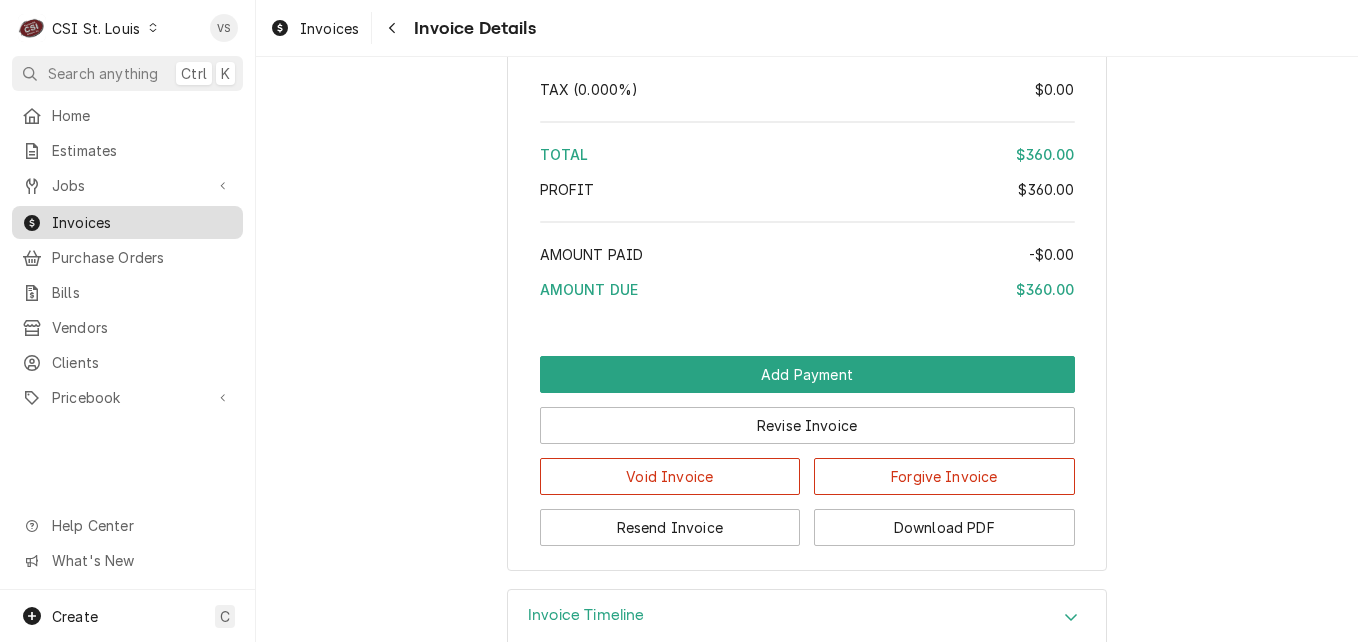 click on "Invoices" at bounding box center [127, 222] 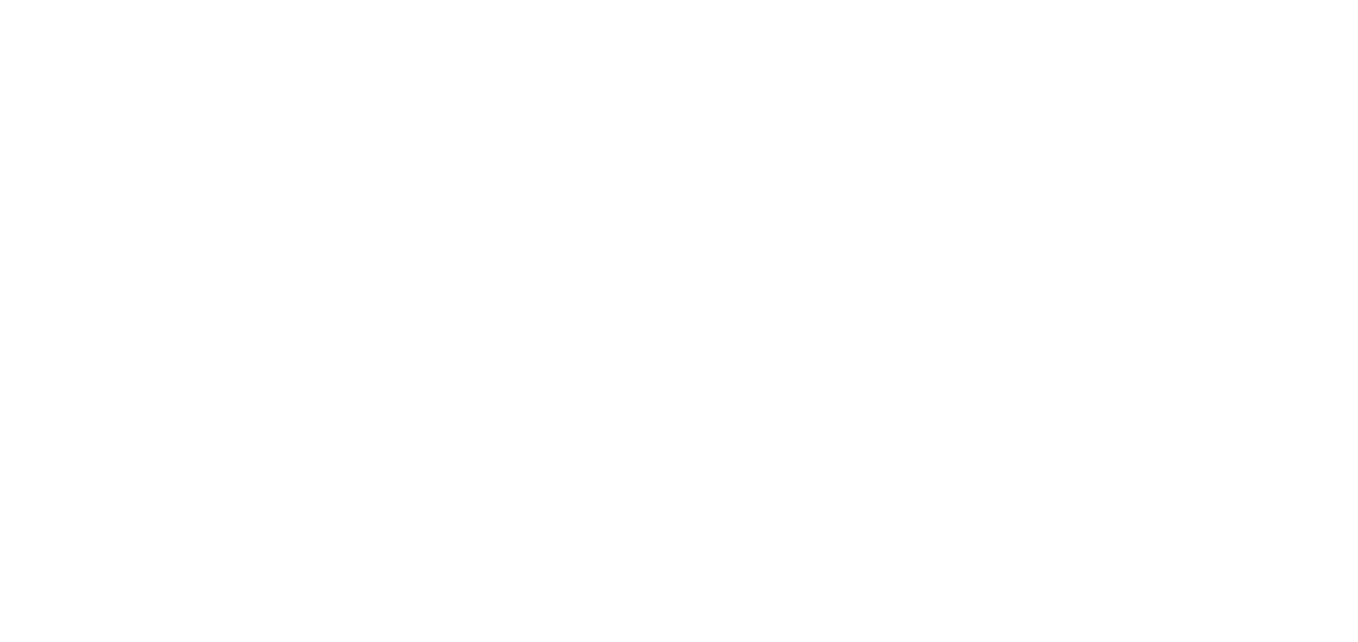 scroll, scrollTop: 0, scrollLeft: 0, axis: both 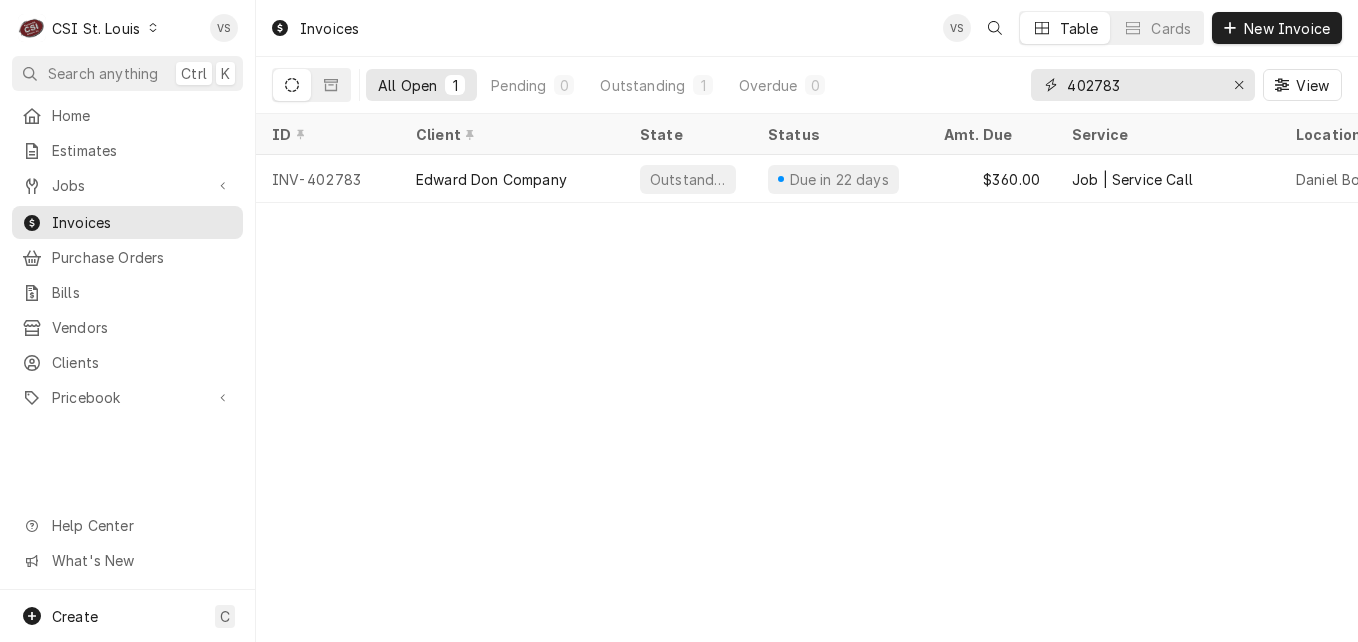 drag, startPoint x: 1124, startPoint y: 87, endPoint x: 1092, endPoint y: 88, distance: 32.01562 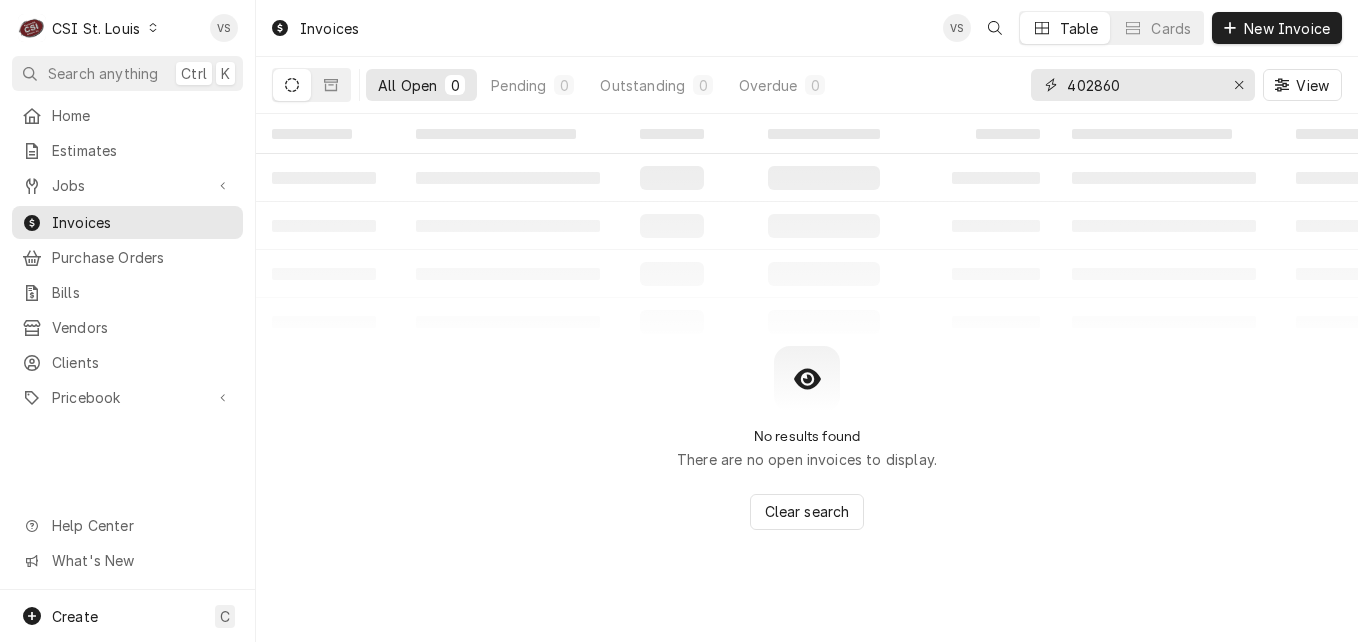 drag, startPoint x: 1142, startPoint y: 83, endPoint x: 1097, endPoint y: 93, distance: 46.09772 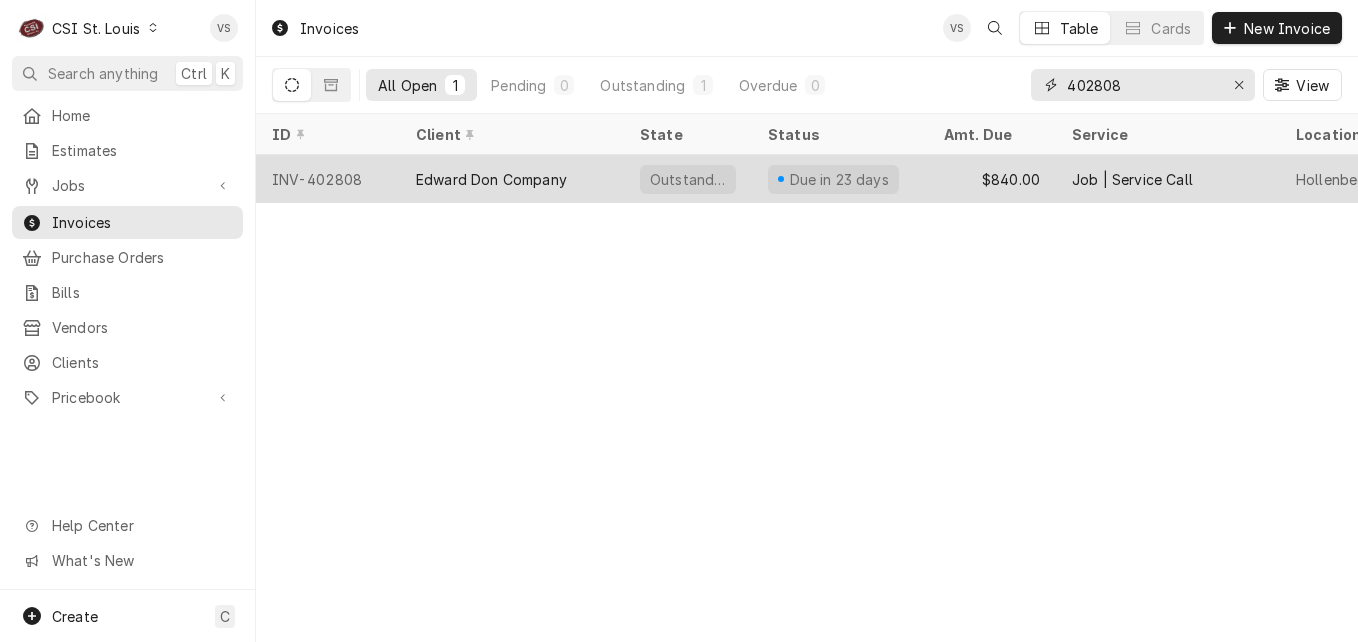 type on "402808" 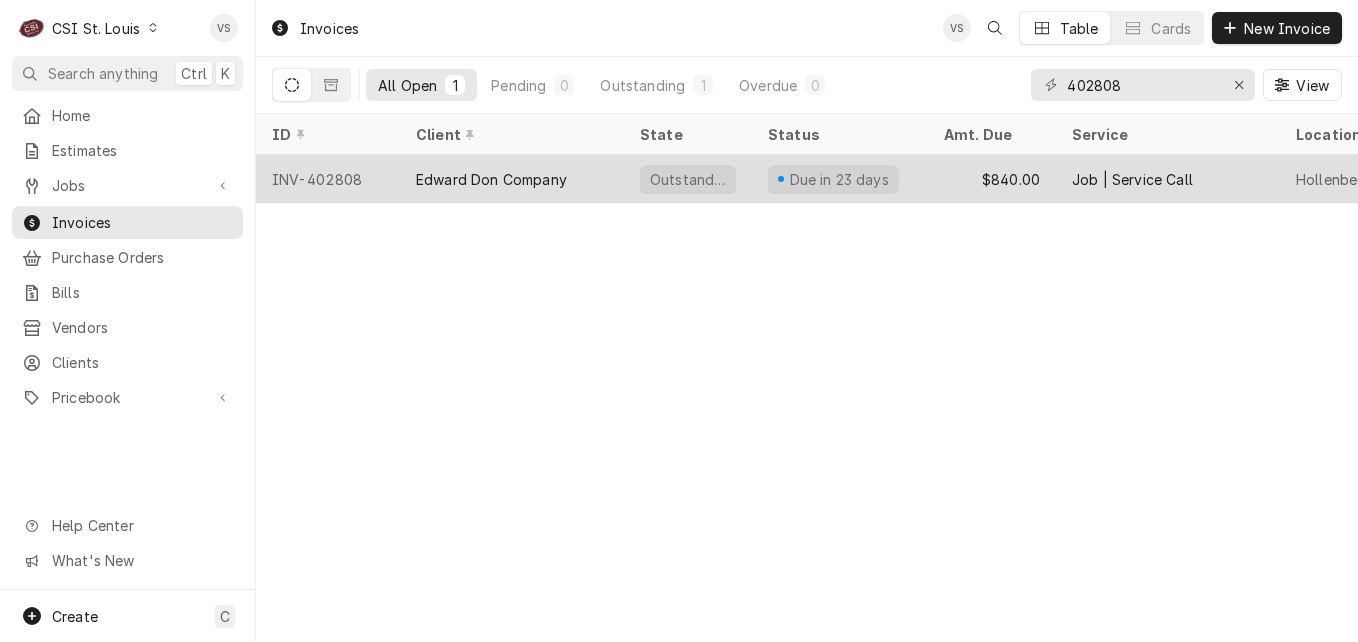 click on "Edward Don Company" at bounding box center (491, 179) 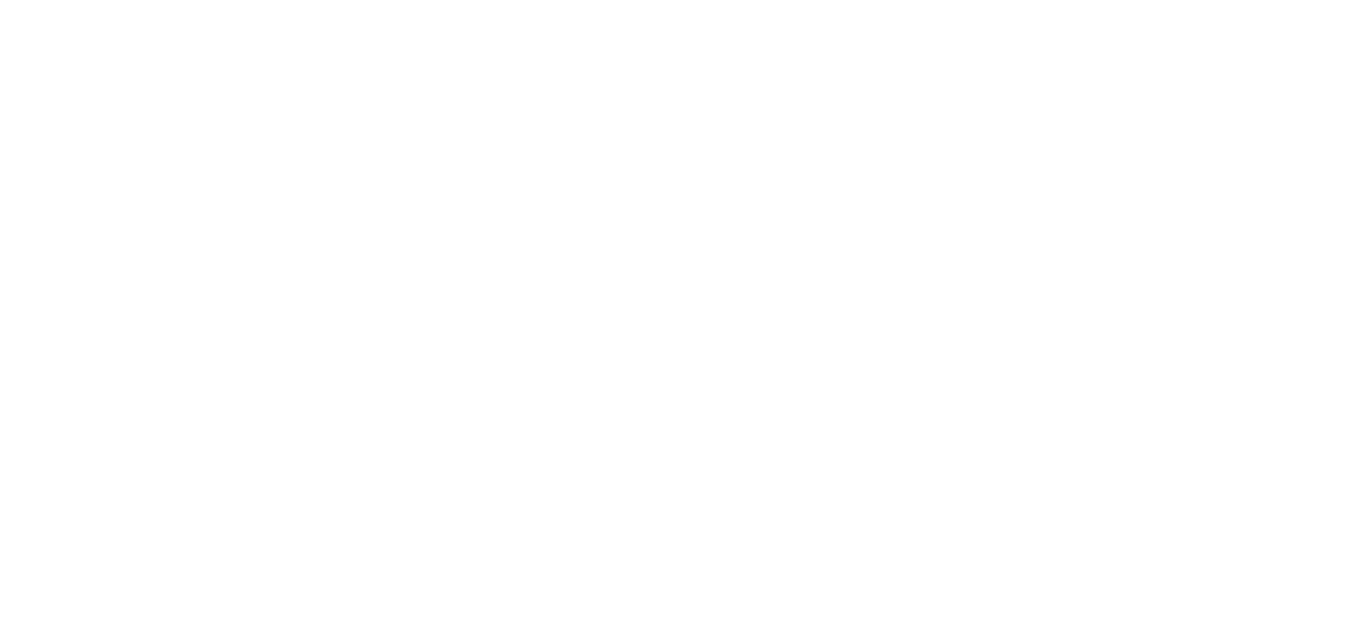 scroll, scrollTop: 0, scrollLeft: 0, axis: both 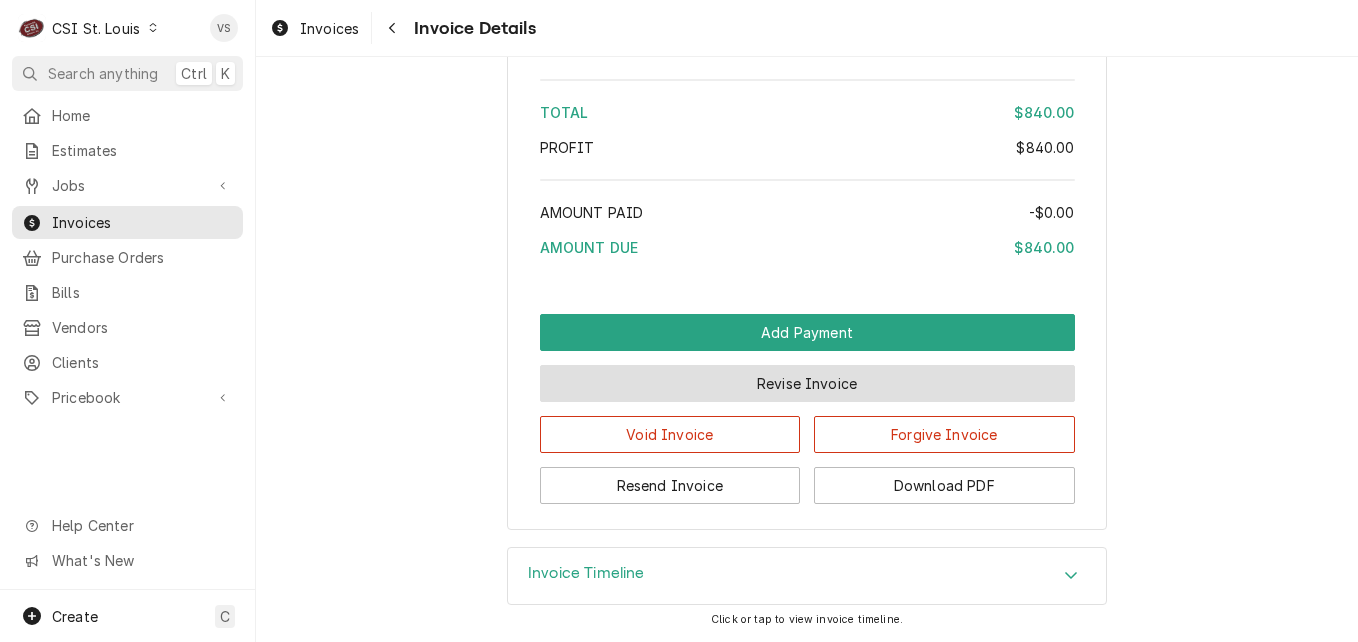 click on "Revise Invoice" at bounding box center (807, 383) 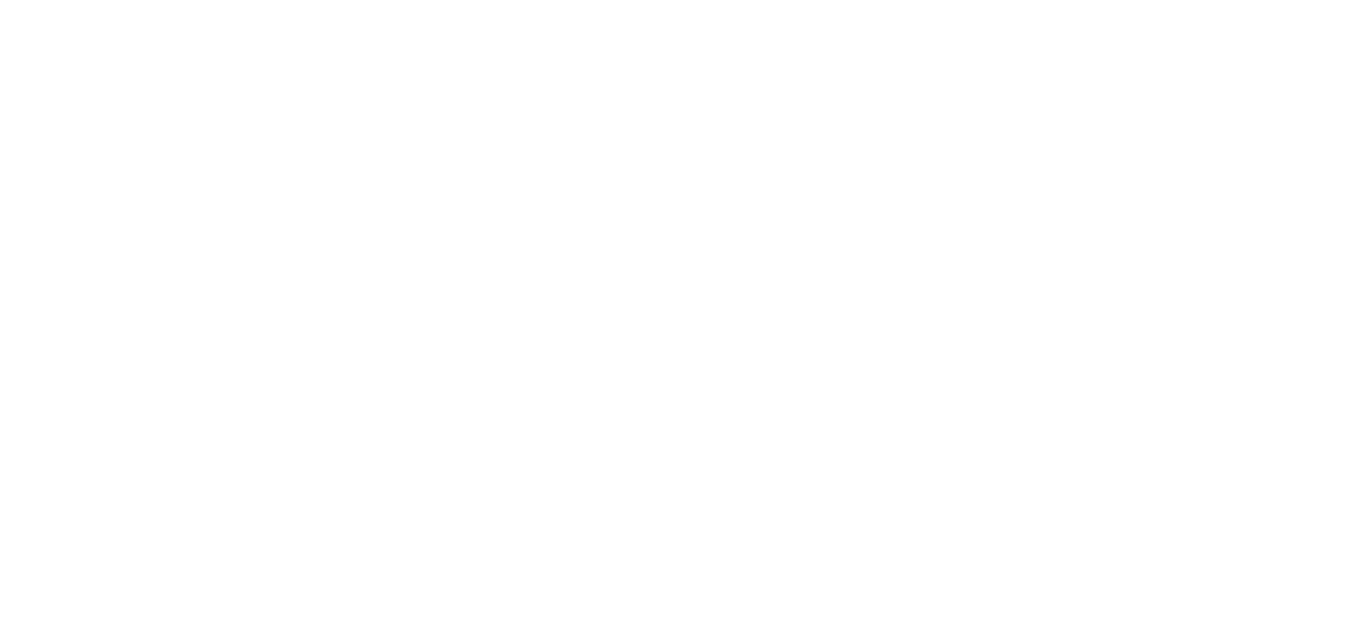 scroll, scrollTop: 0, scrollLeft: 0, axis: both 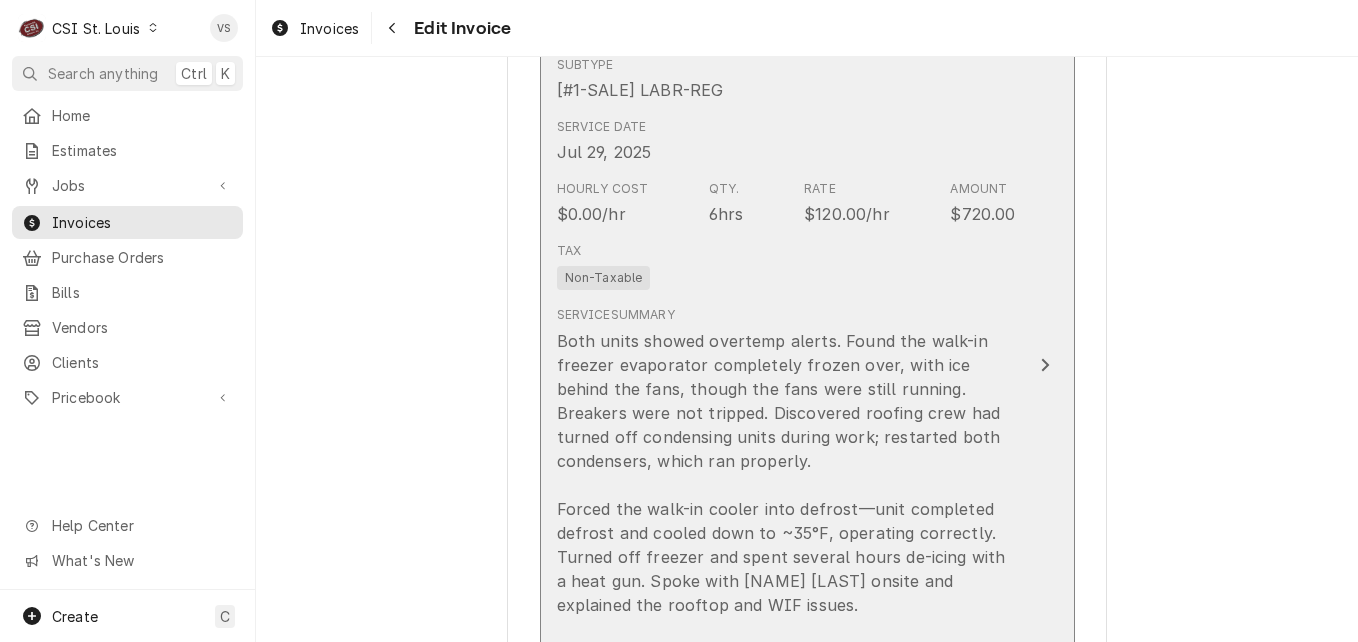 click on "Tax Non-Taxable" at bounding box center [786, 266] 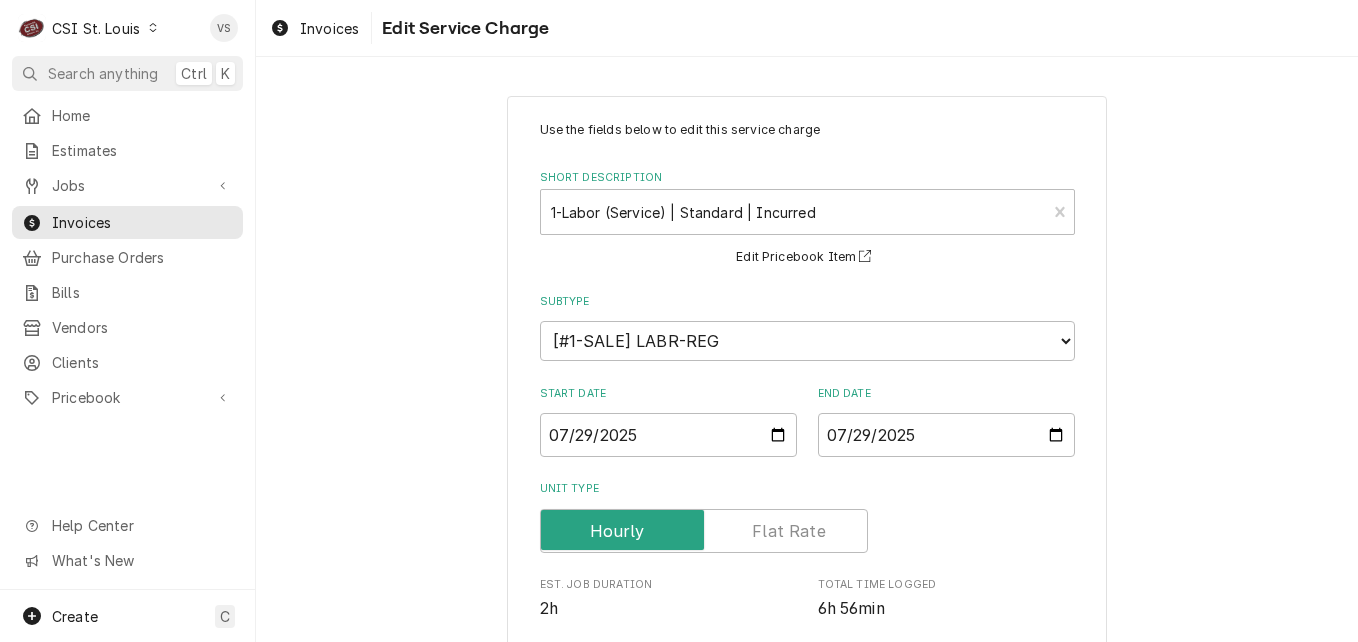 scroll, scrollTop: 700, scrollLeft: 0, axis: vertical 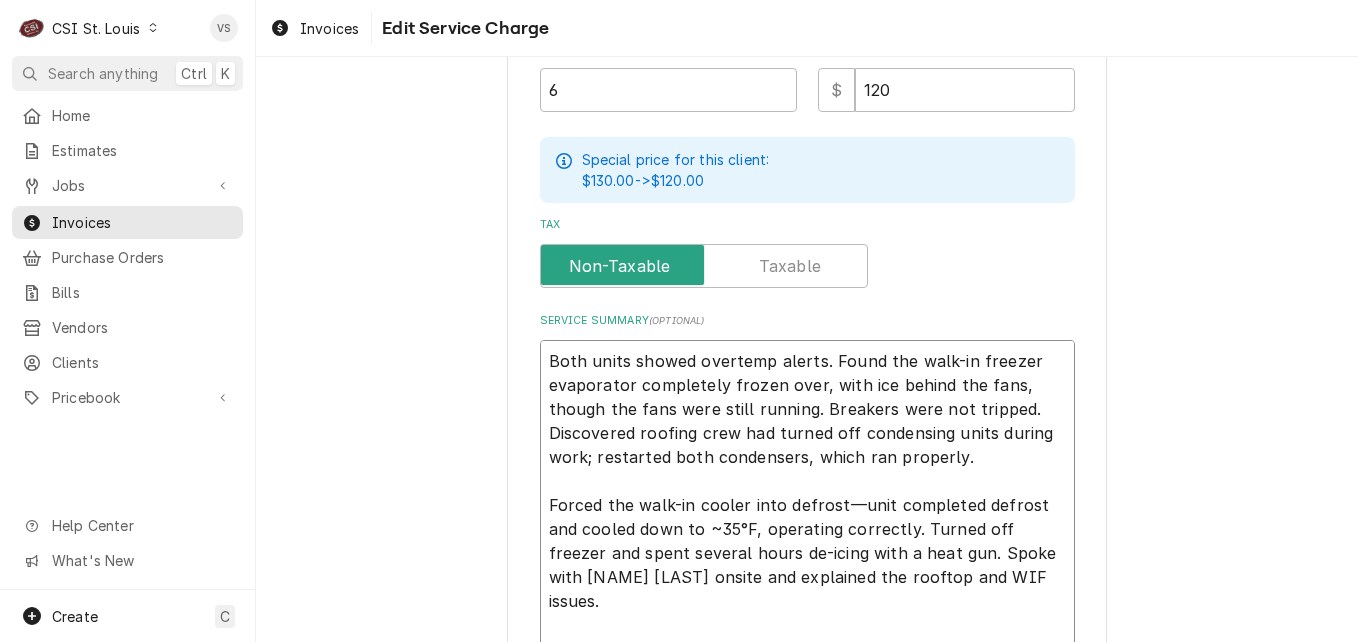 click on "Both units showed overtemp alerts. Found the walk-in freezer evaporator completely frozen over, with ice behind the fans, though the fans were still running. Breakers were not tripped. Discovered roofing crew had turned off condensing units during work; restarted both condensers, which ran properly.
Forced the walk-in cooler into defrost—unit completed defrost and cooled down to ~35°F, operating correctly. Turned off freezer and spent several hours de-icing with a heat gun. Spoke with John onsite and explained the rooftop and WIF issues.
Restarted walk-in freezer evaporator, which began in defrost, completed it, and then resumed cooling properly—temps dropped from 34°F to 28°F. Unit was cooling correctly when technician left." at bounding box center (807, 517) 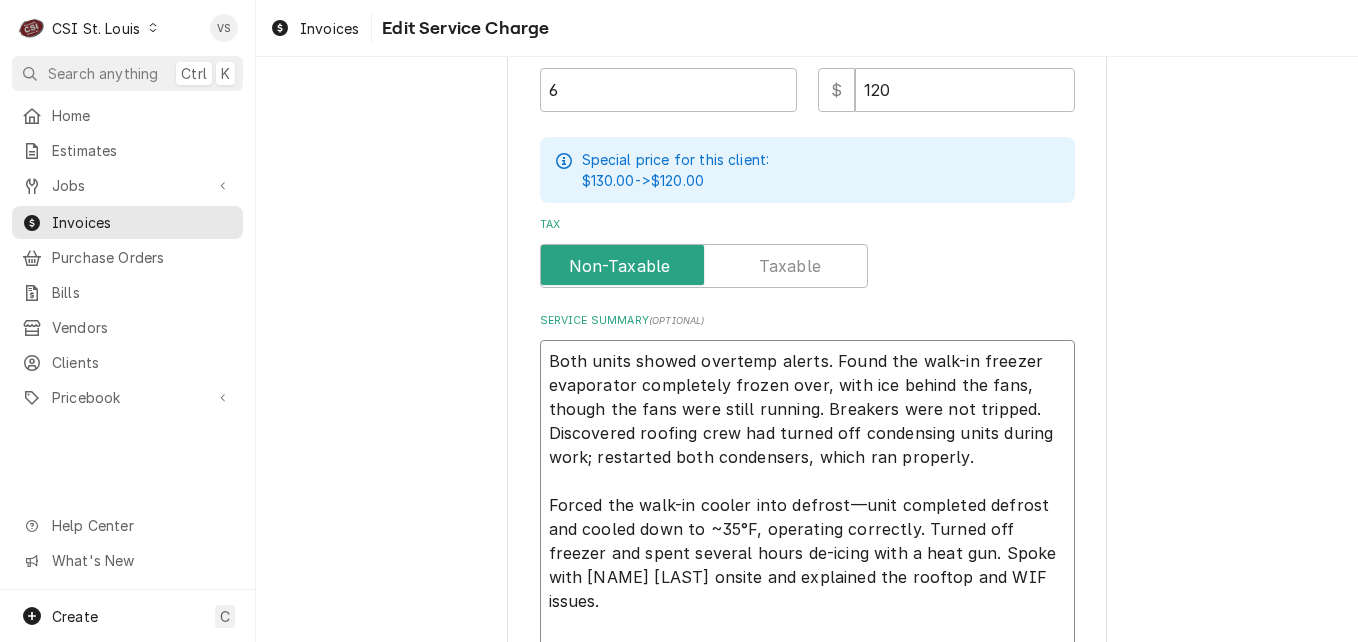 click on "Both units showed overtemp alerts. Found the walk-in freezer evaporator completely frozen over, with ice behind the fans, though the fans were still running. Breakers were not tripped. Discovered roofing crew had turned off condensing units during work; restarted both condensers, which ran properly.
Forced the walk-in cooler into defrost—unit completed defrost and cooled down to ~35°F, operating correctly. Turned off freezer and spent several hours de-icing with a heat gun. Spoke with John onsite and explained the rooftop and WIF issues.
Restarted walk-in freezer evaporator, which began in defrost, completed it, and then resumed cooling properly—temps dropped from 34°F to 28°F. Unit was cooling correctly when technician left." at bounding box center [807, 541] 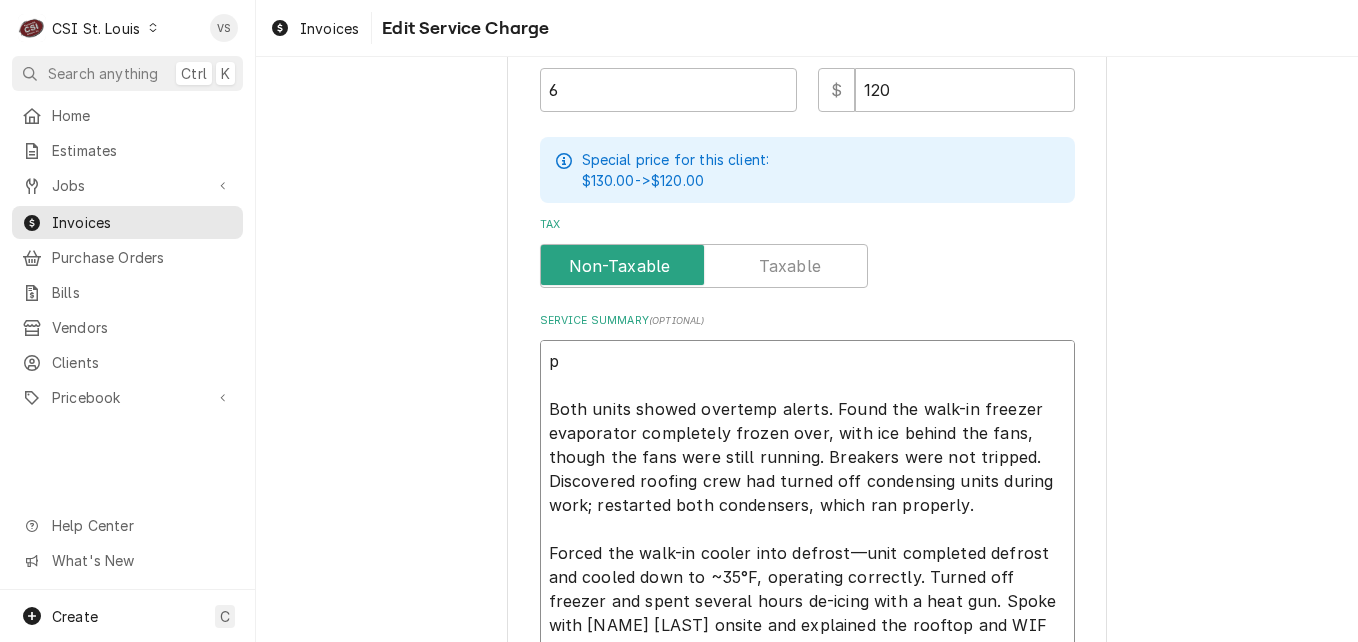 type on "x" 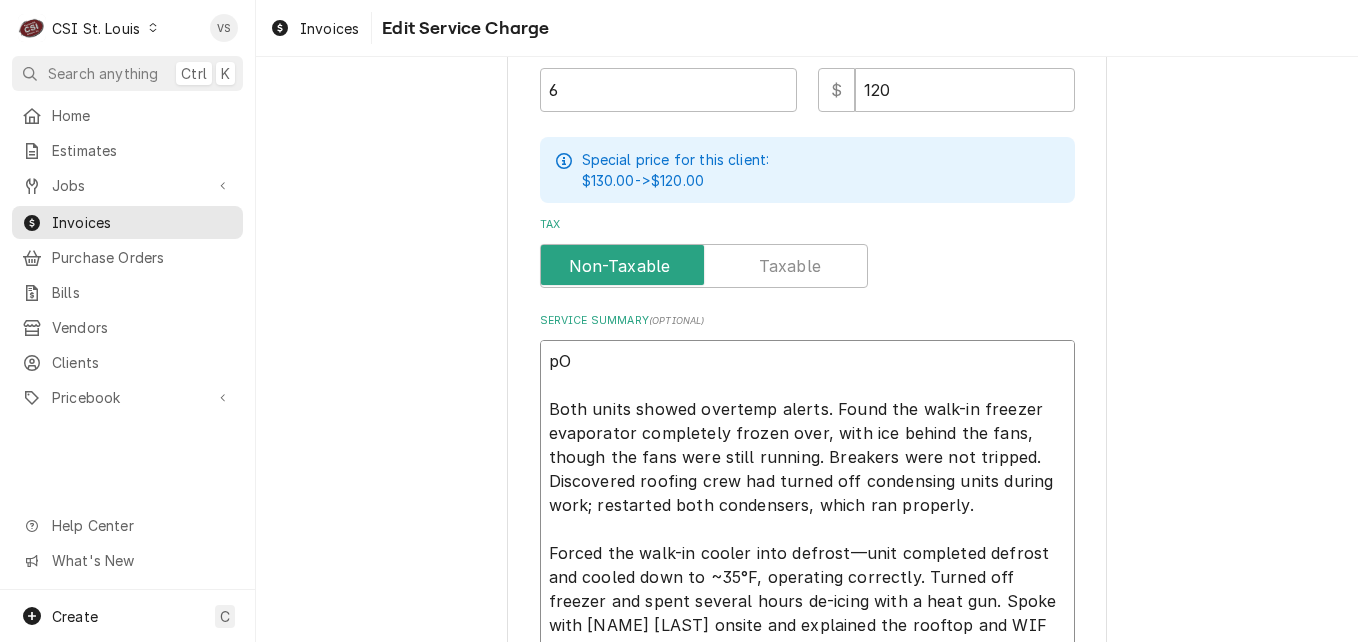 type on "x" 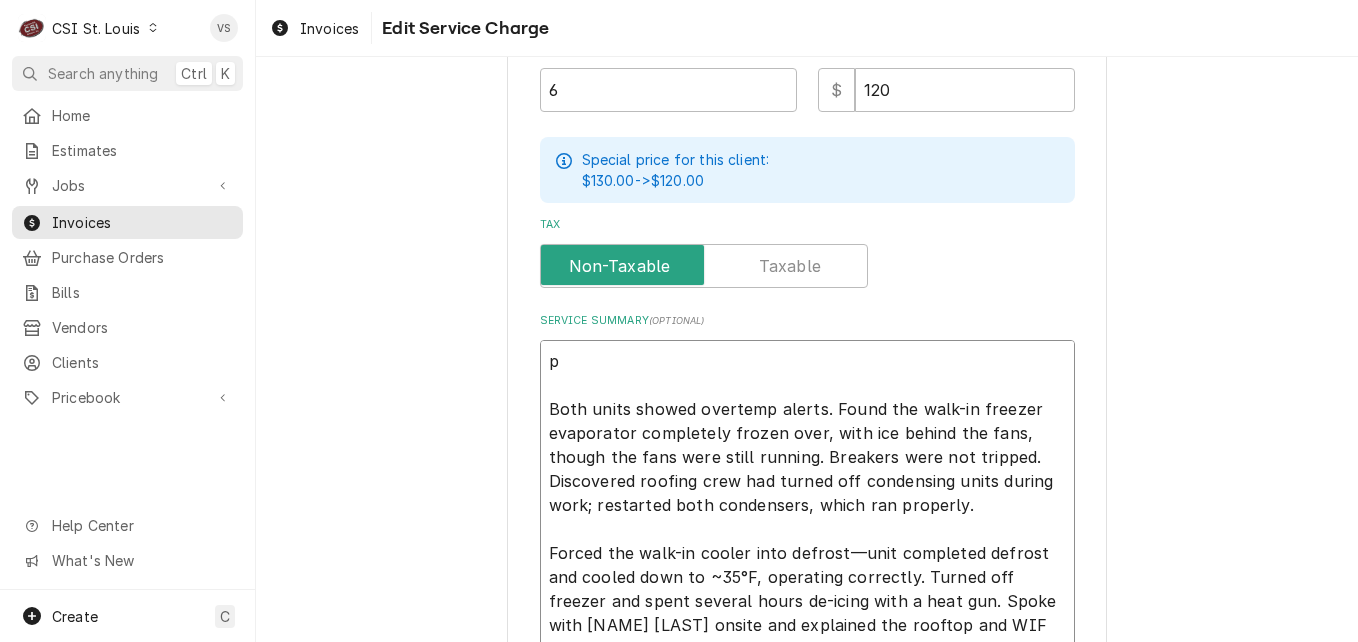 type on "x" 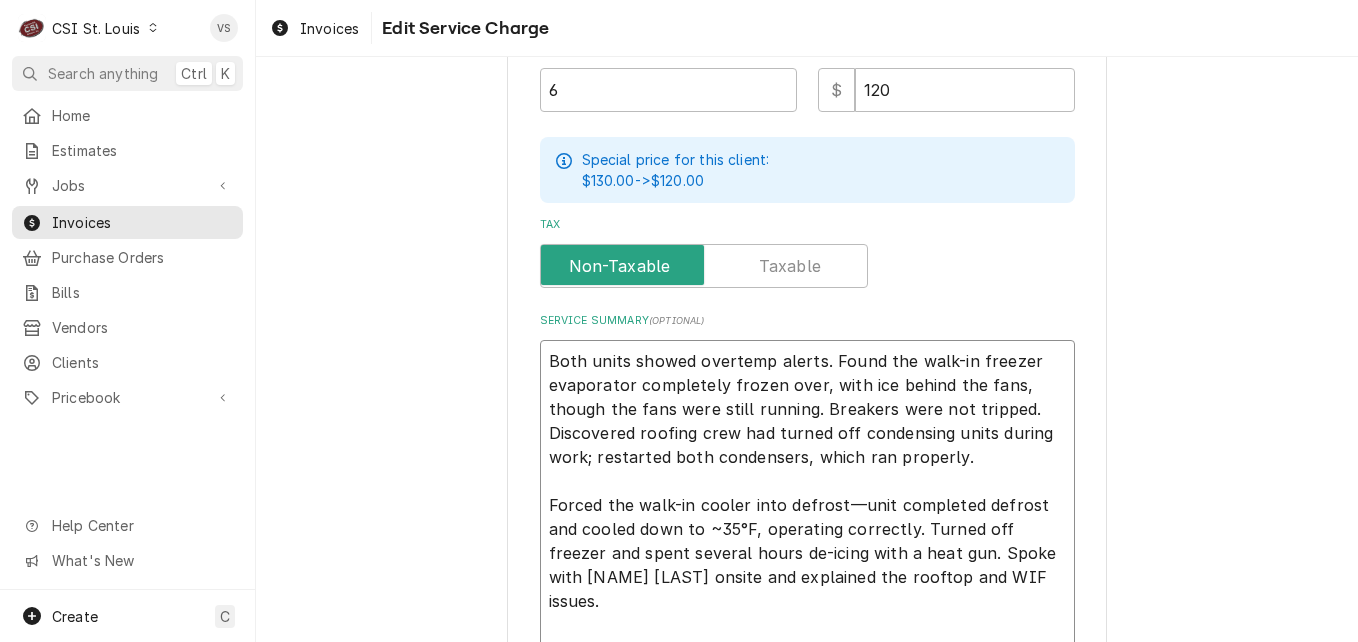 type on "x" 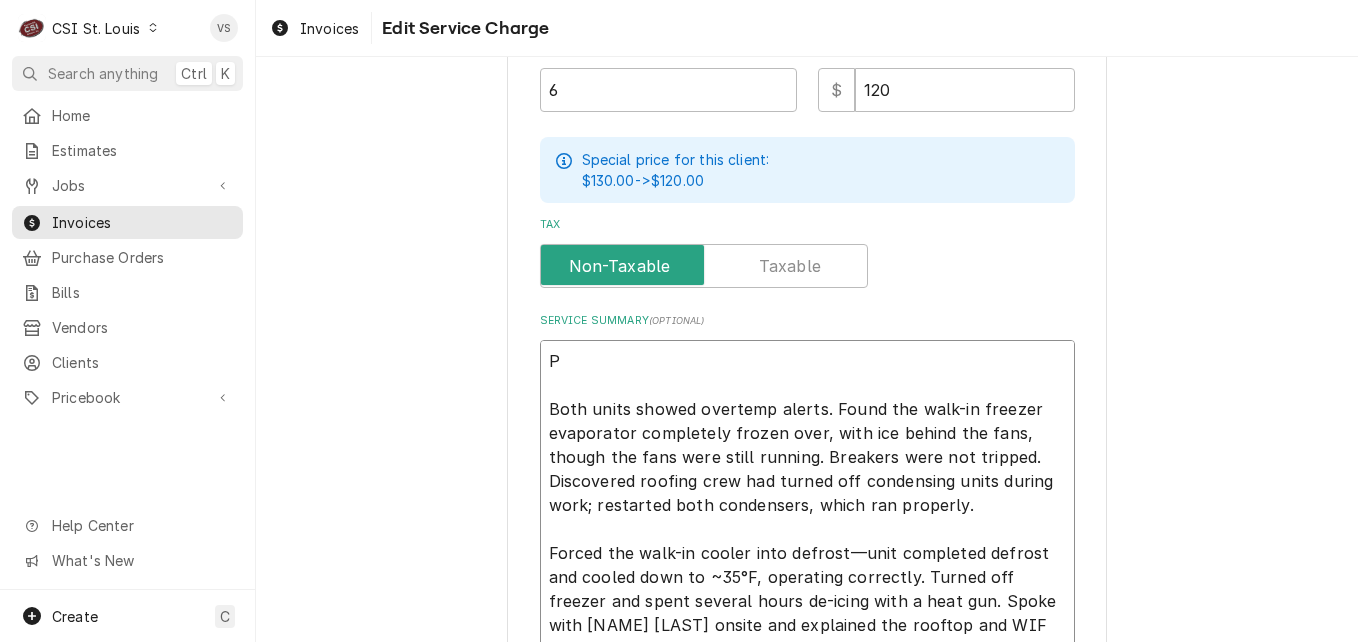 type on "x" 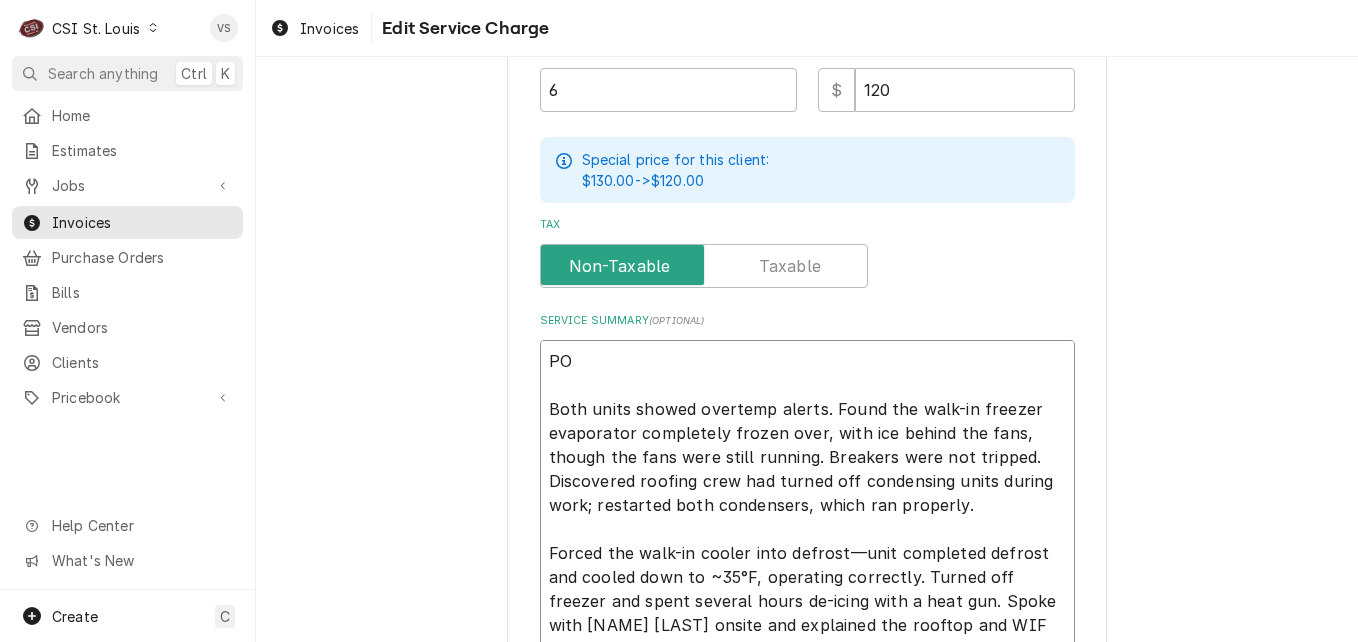 type on "x" 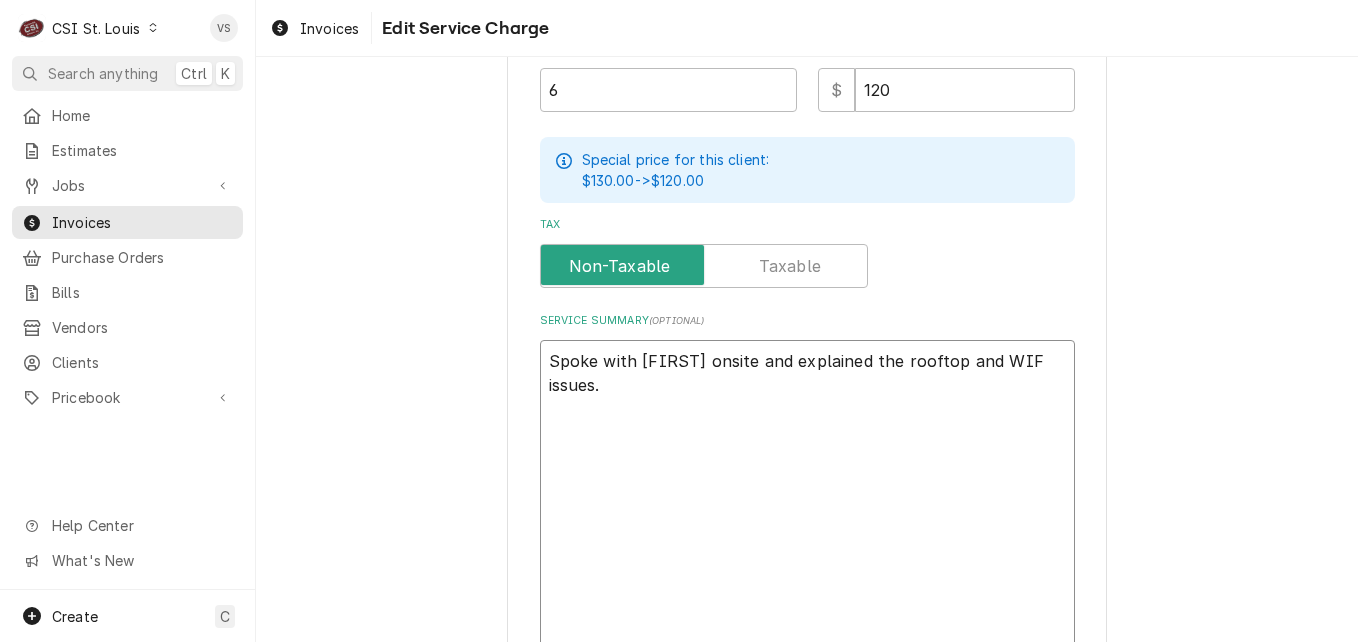 type on "x" 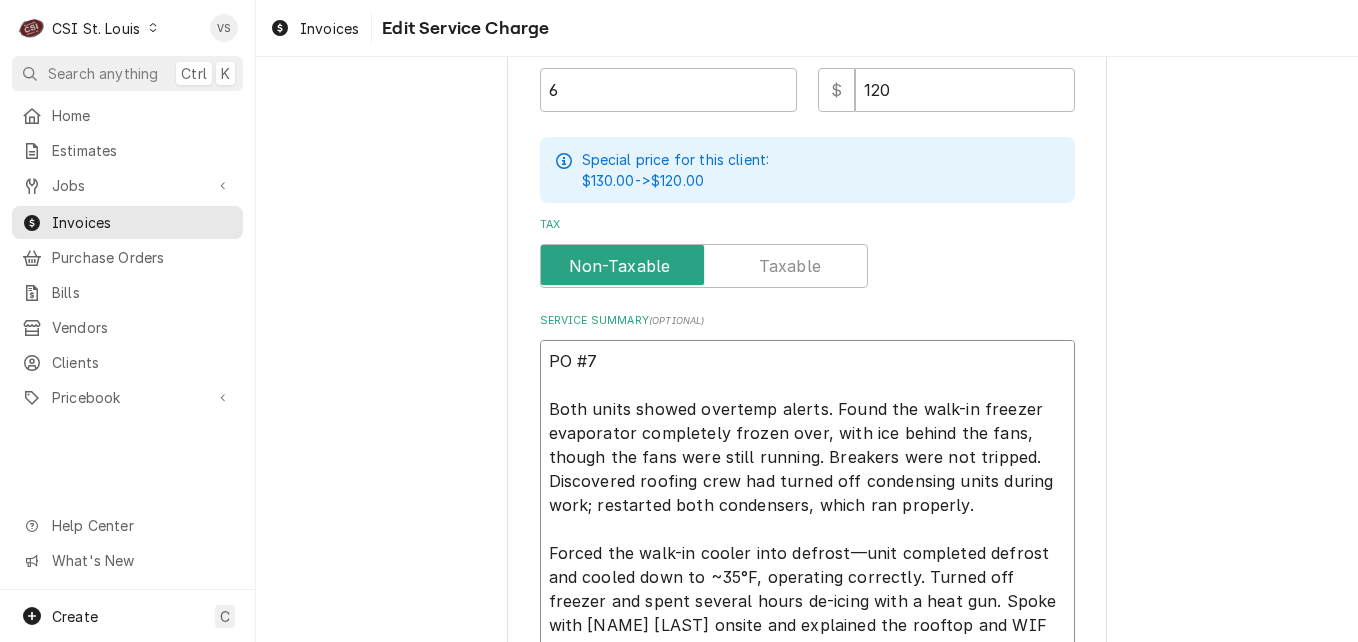 type on "x" 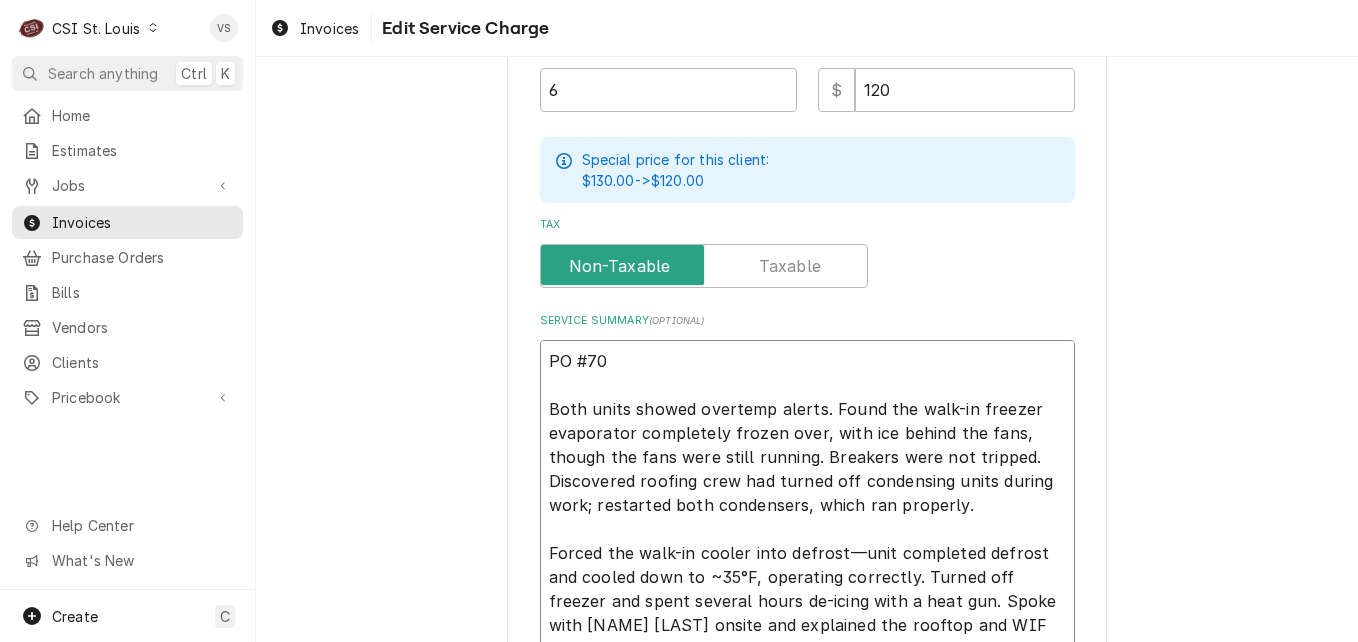 type on "x" 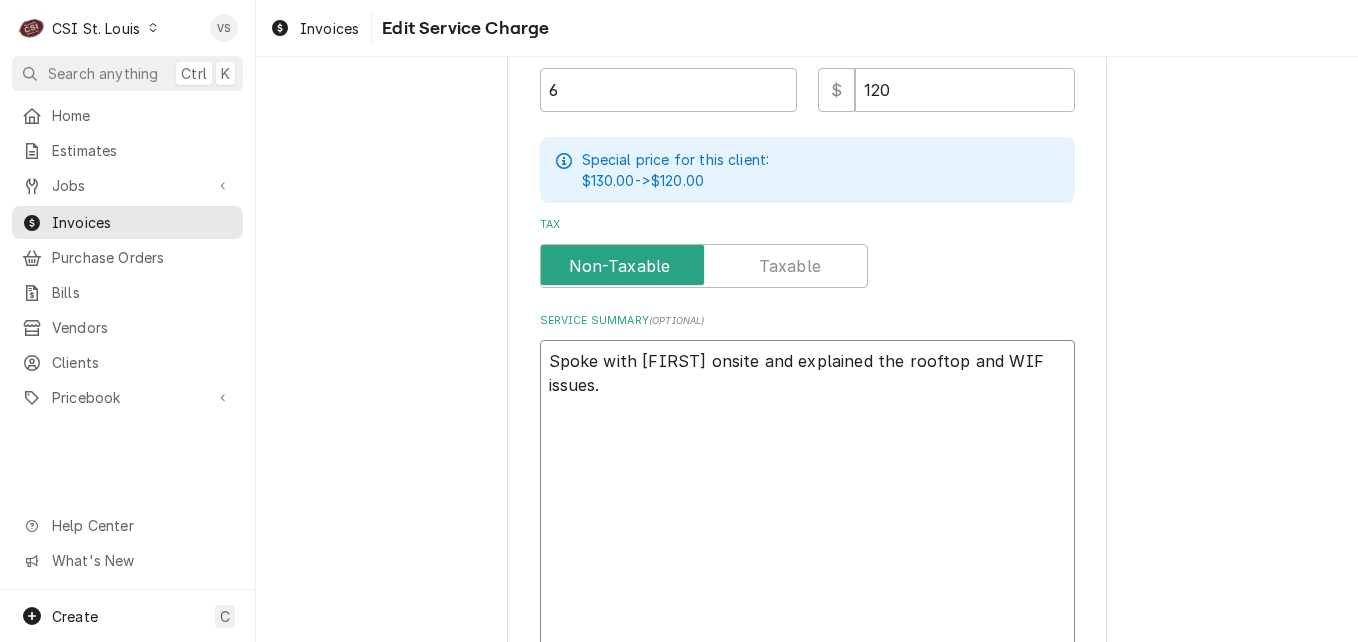type on "x" 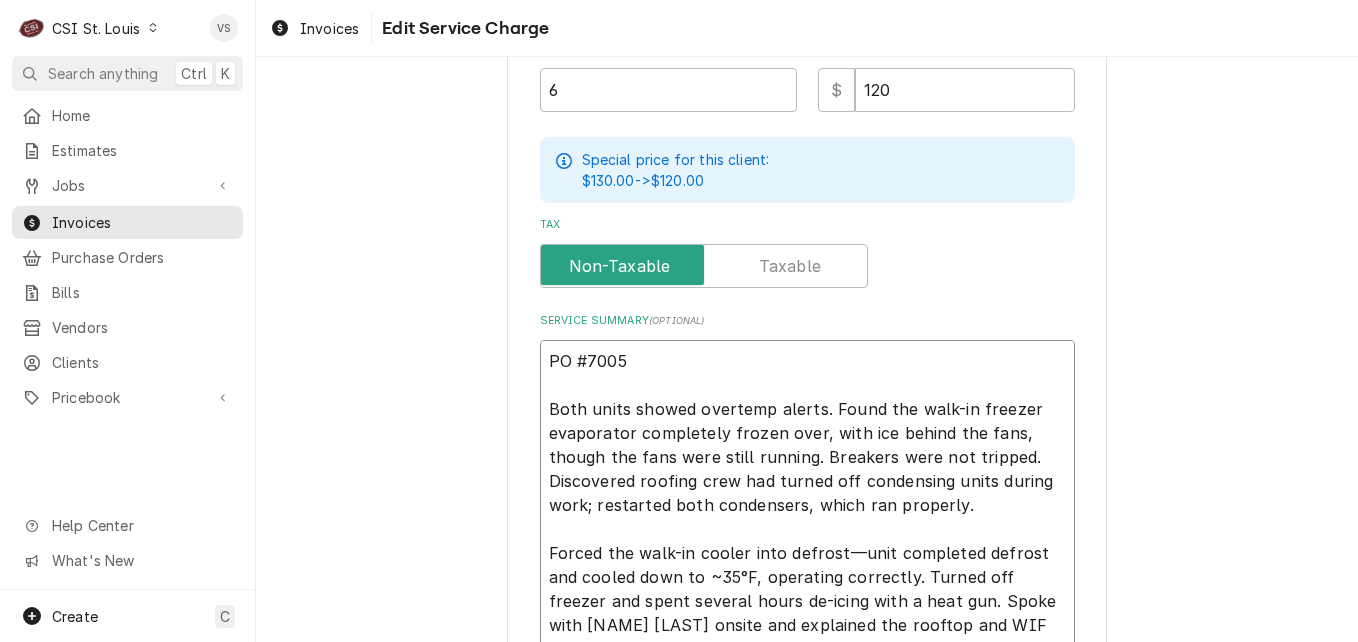 type on "x" 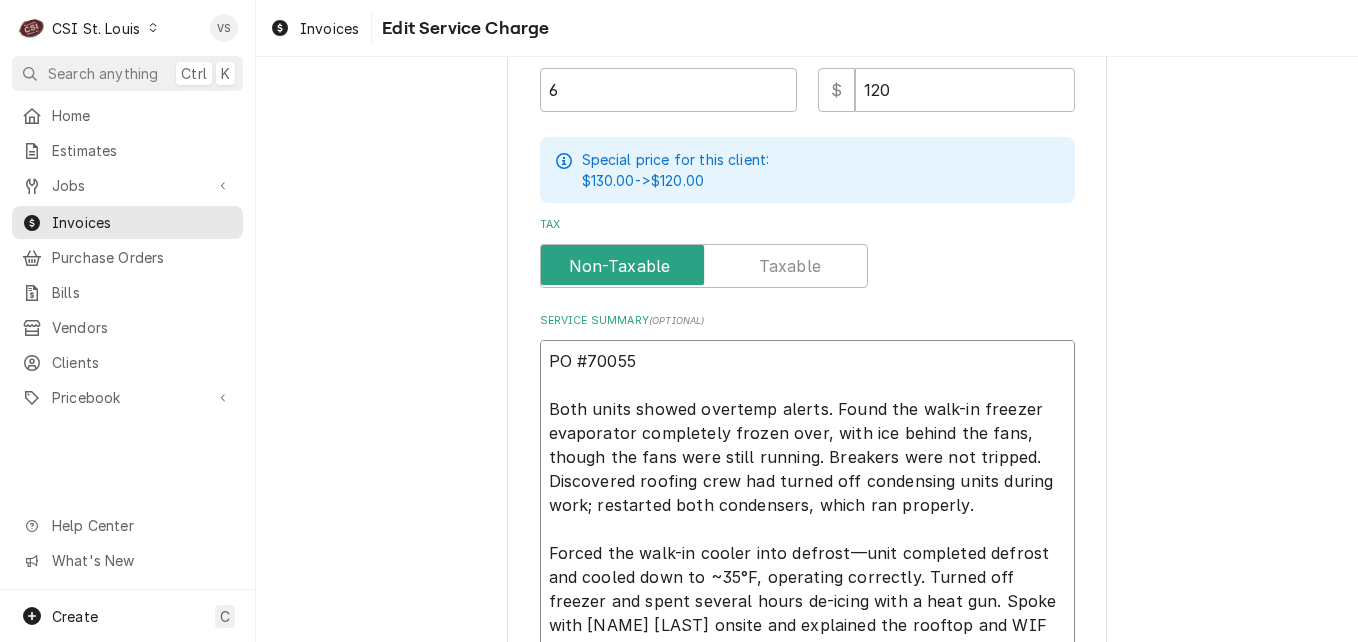 type on "x" 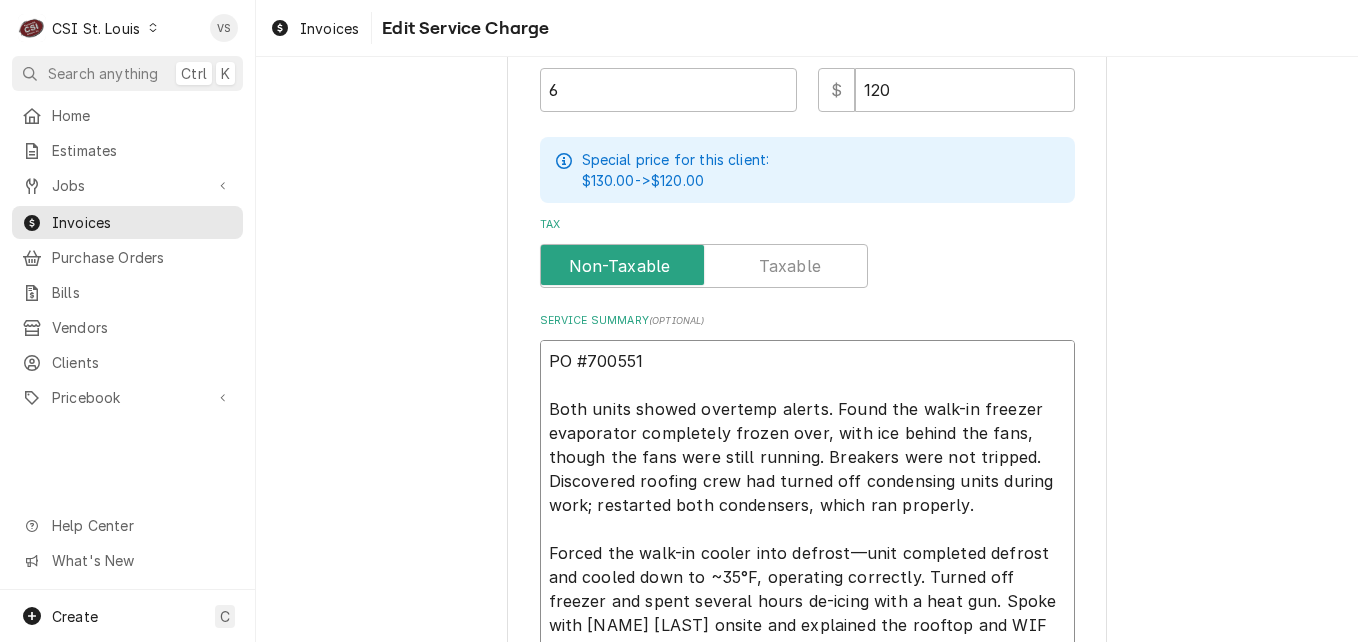 type on "x" 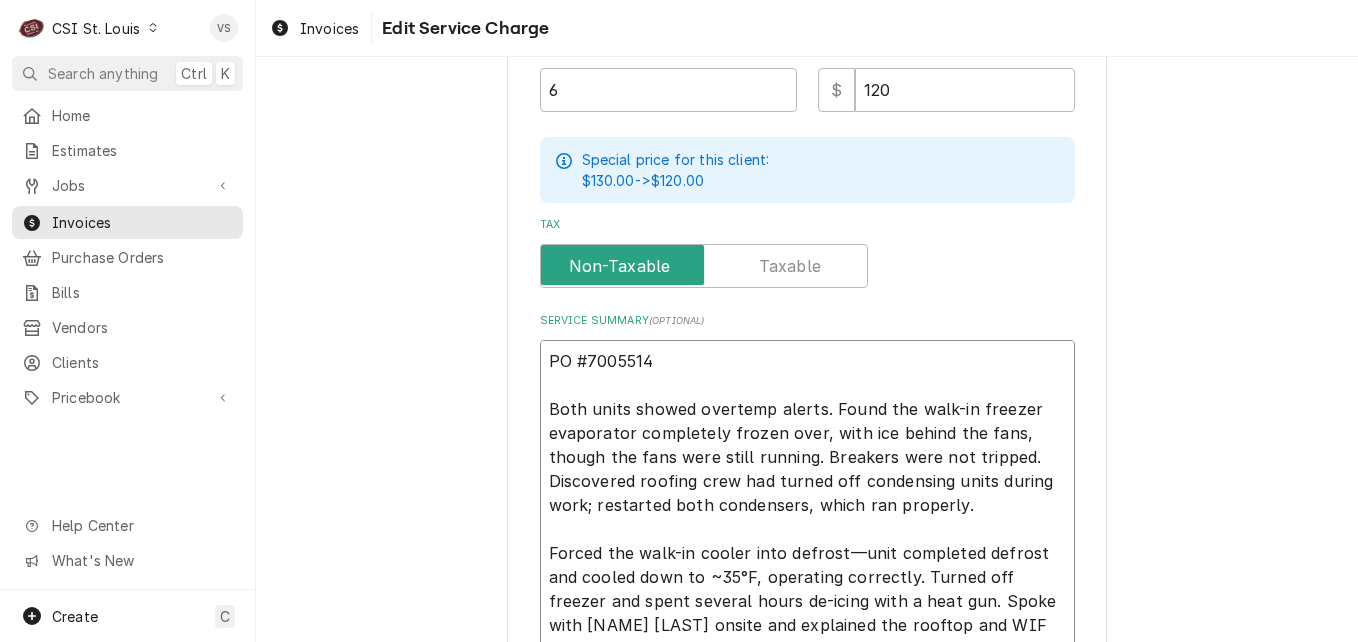 type on "x" 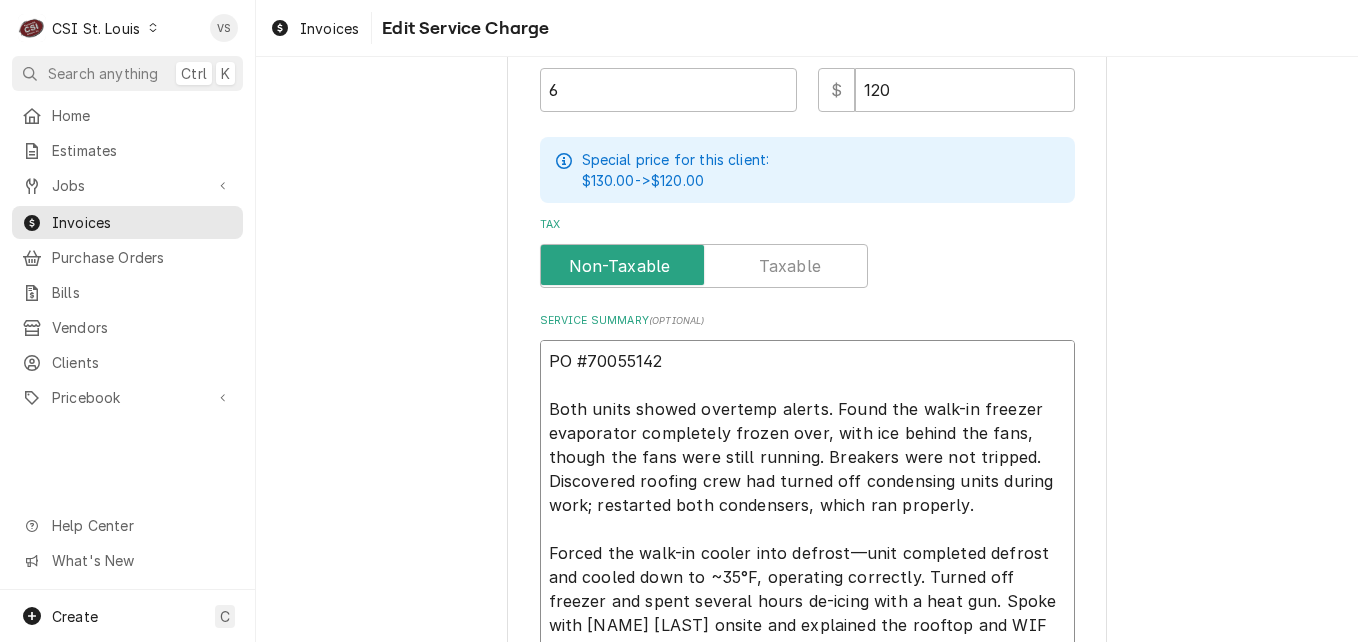 type on "x" 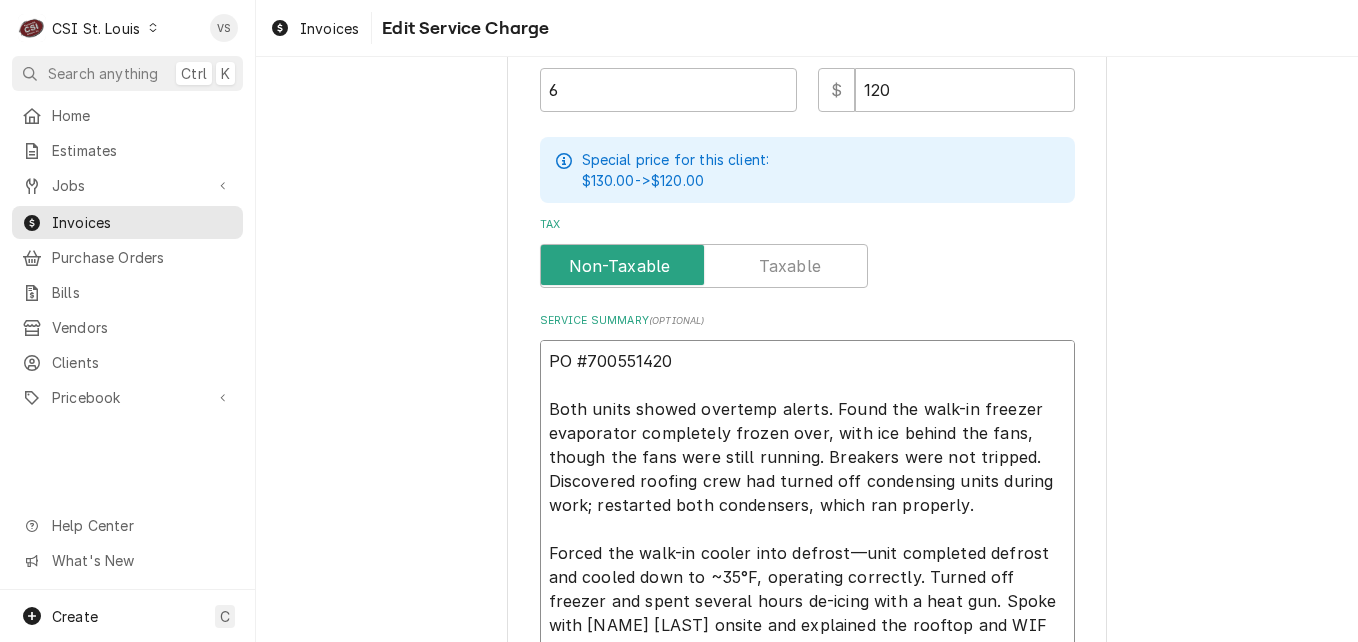 type on "x" 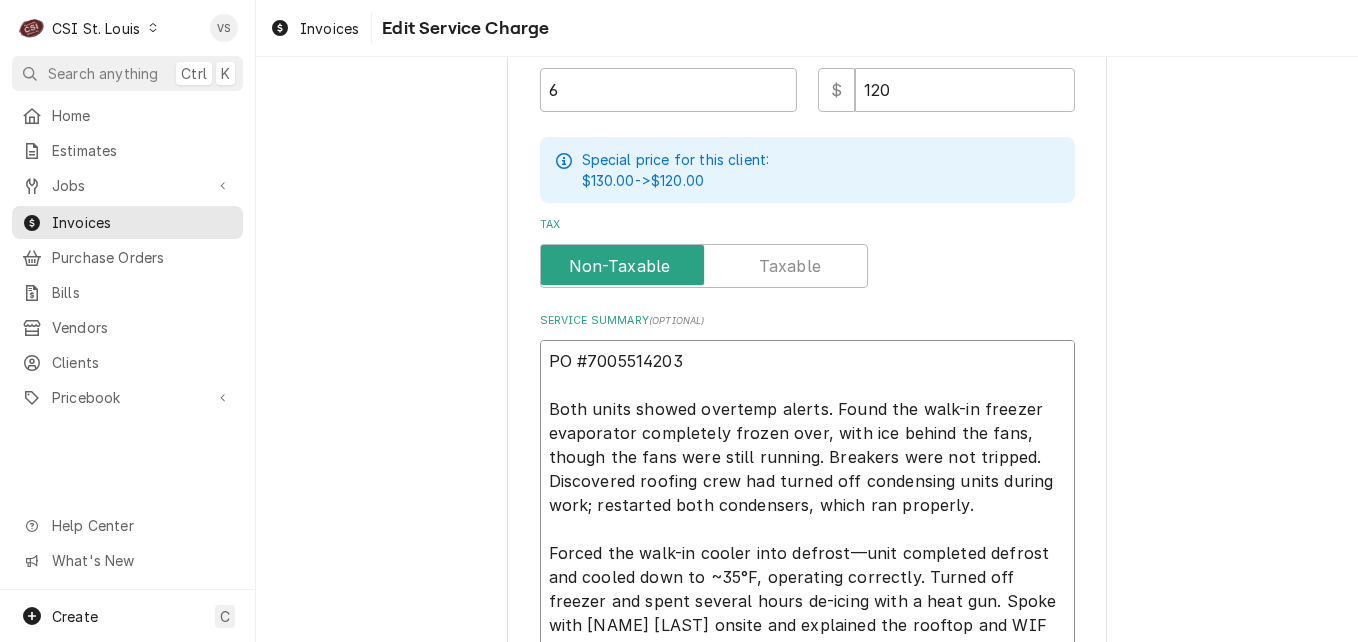 type on "x" 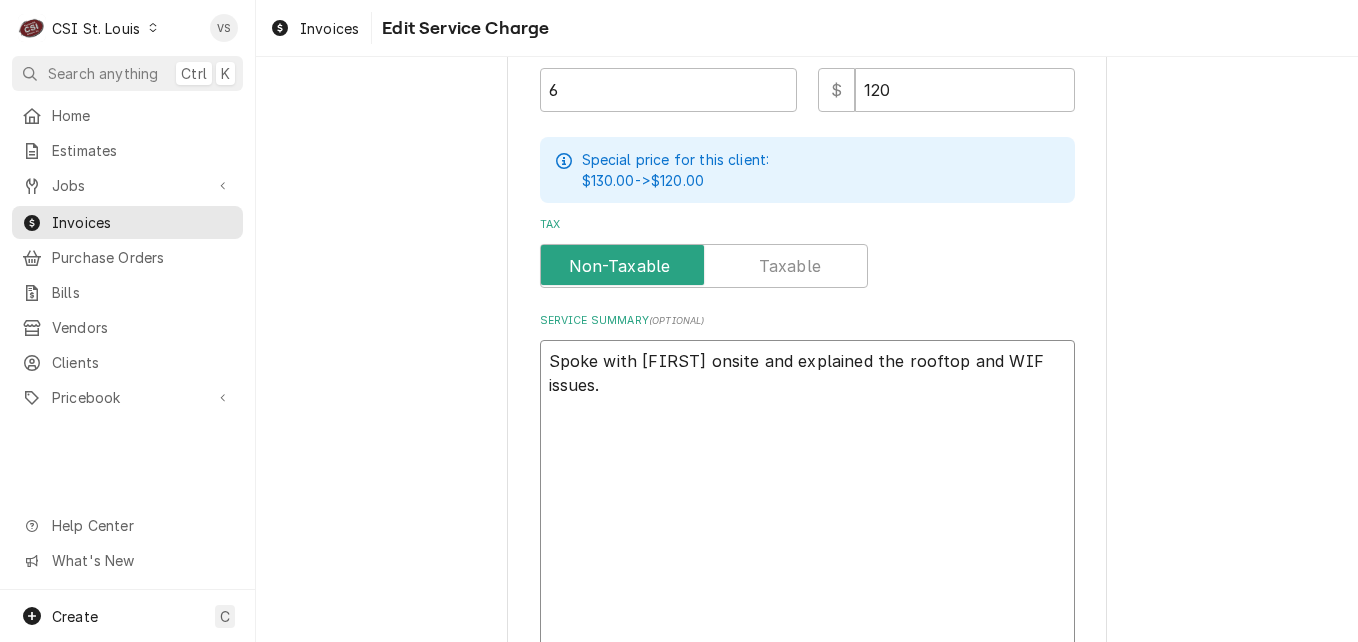 type on "x" 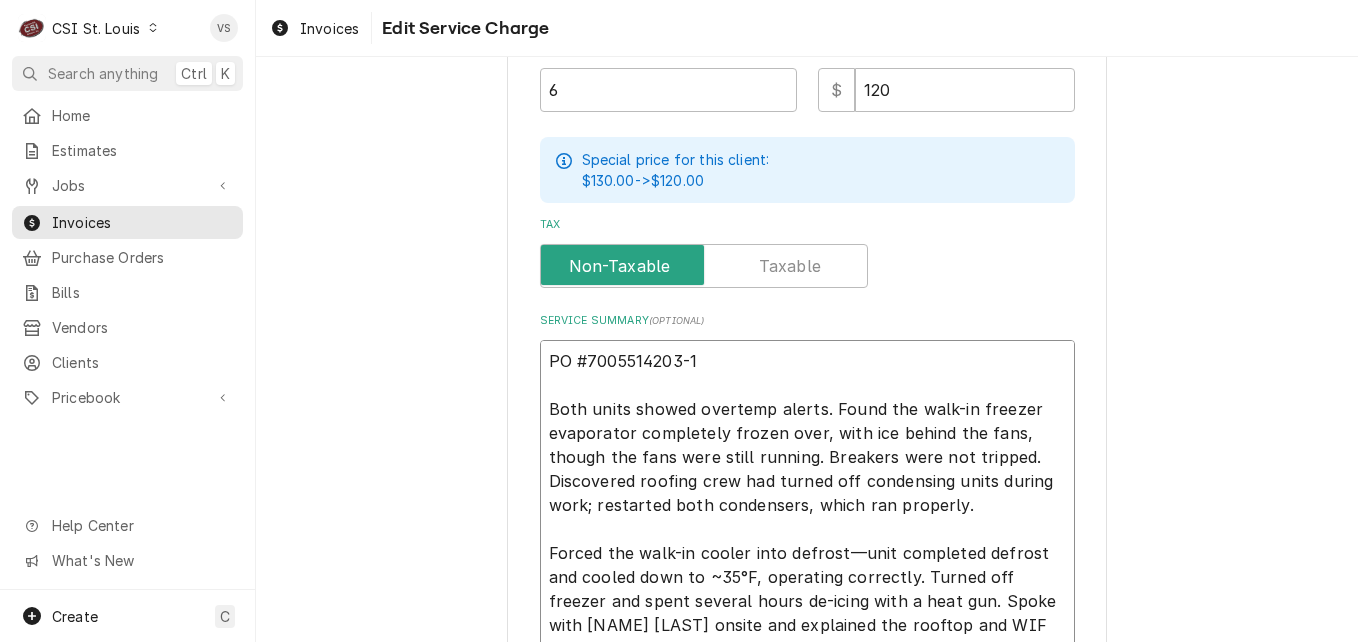 type on "x" 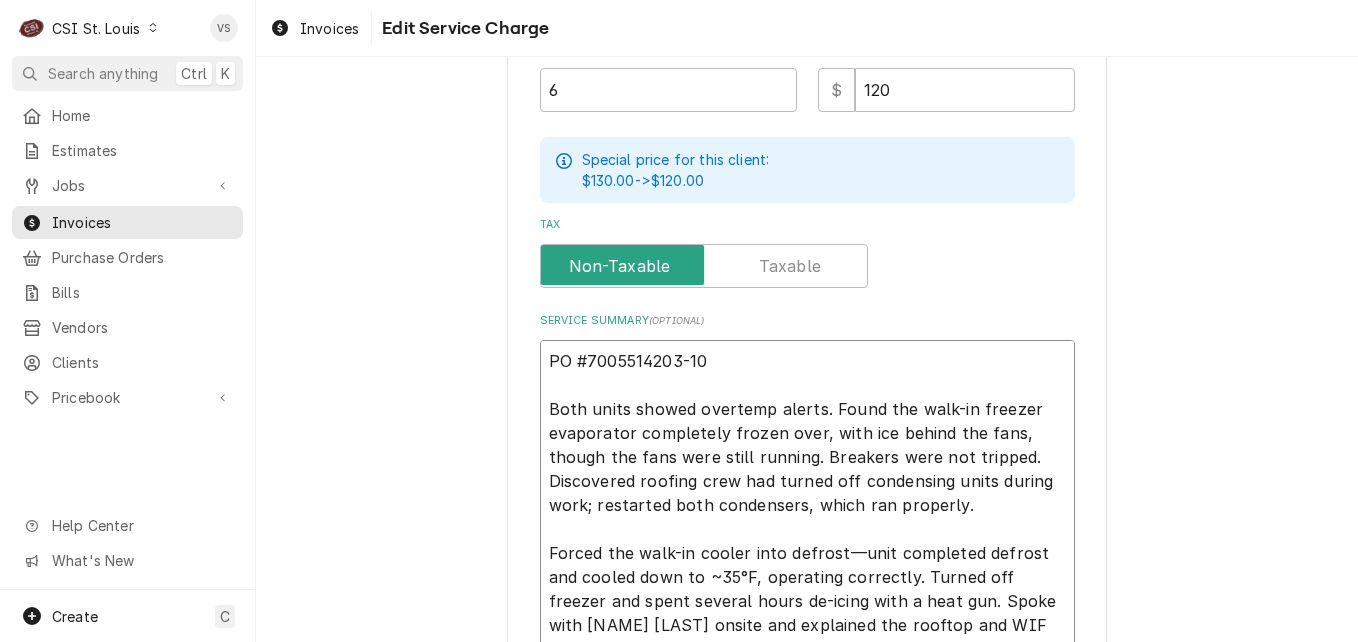 drag, startPoint x: 717, startPoint y: 355, endPoint x: 508, endPoint y: 361, distance: 209.0861 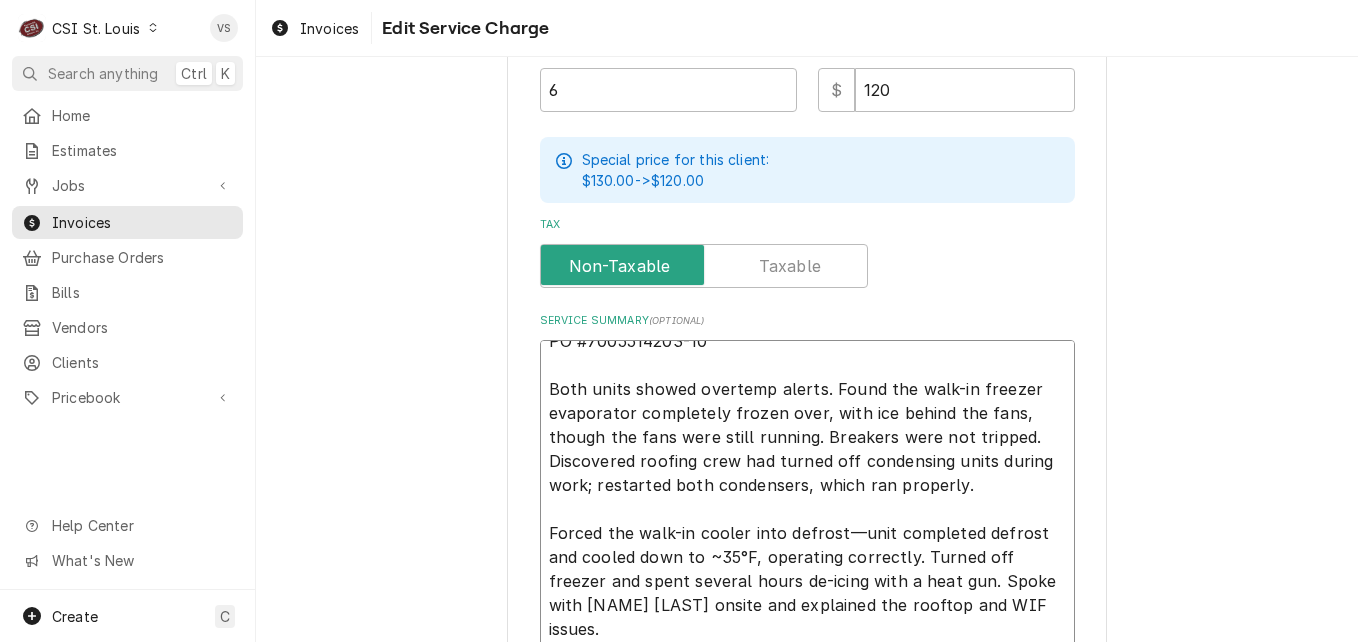 scroll, scrollTop: 24, scrollLeft: 0, axis: vertical 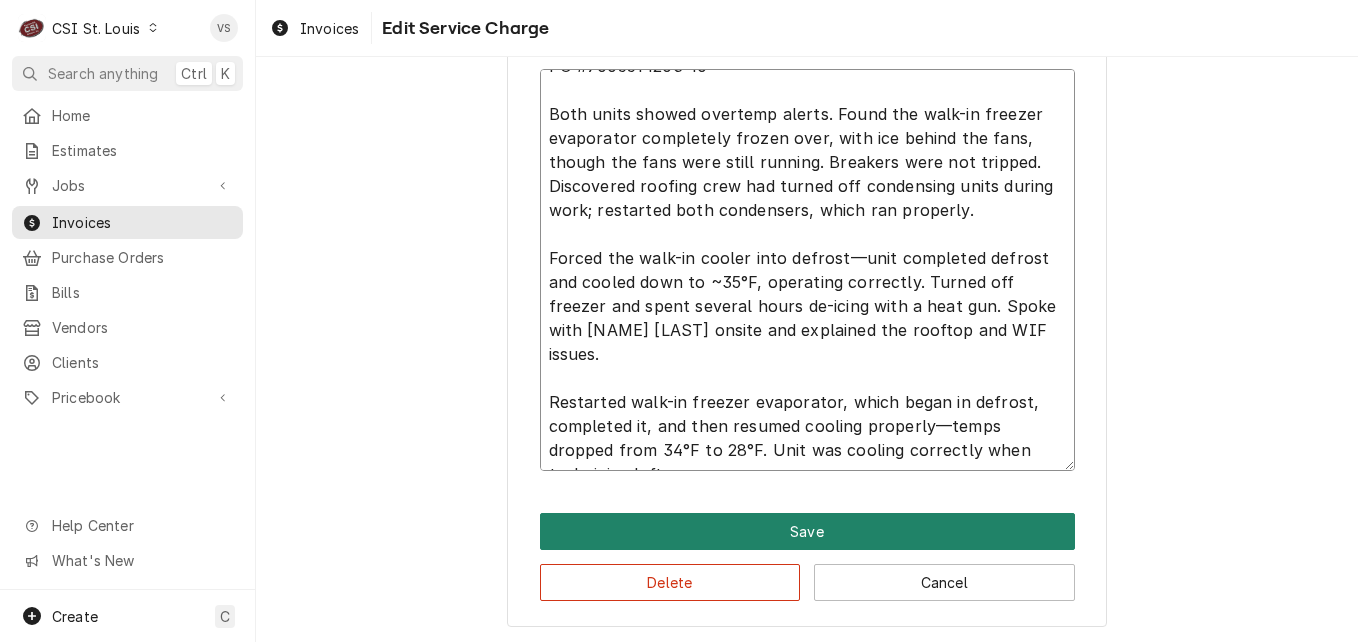 type on "PO #7005514203-10
Both units showed overtemp alerts. Found the walk-in freezer evaporator completely frozen over, with ice behind the fans, though the fans were still running. Breakers were not tripped. Discovered roofing crew had turned off condensing units during work; restarted both condensers, which ran properly.
Forced the walk-in cooler into defrost—unit completed defrost and cooled down to ~35°F, operating correctly. Turned off freezer and spent several hours de-icing with a heat gun. Spoke with John onsite and explained the rooftop and WIF issues.
Restarted walk-in freezer evaporator, which began in defrost, completed it, and then resumed cooling properly—temps dropped from 34°F to 28°F. Unit was cooling correctly when technician left." 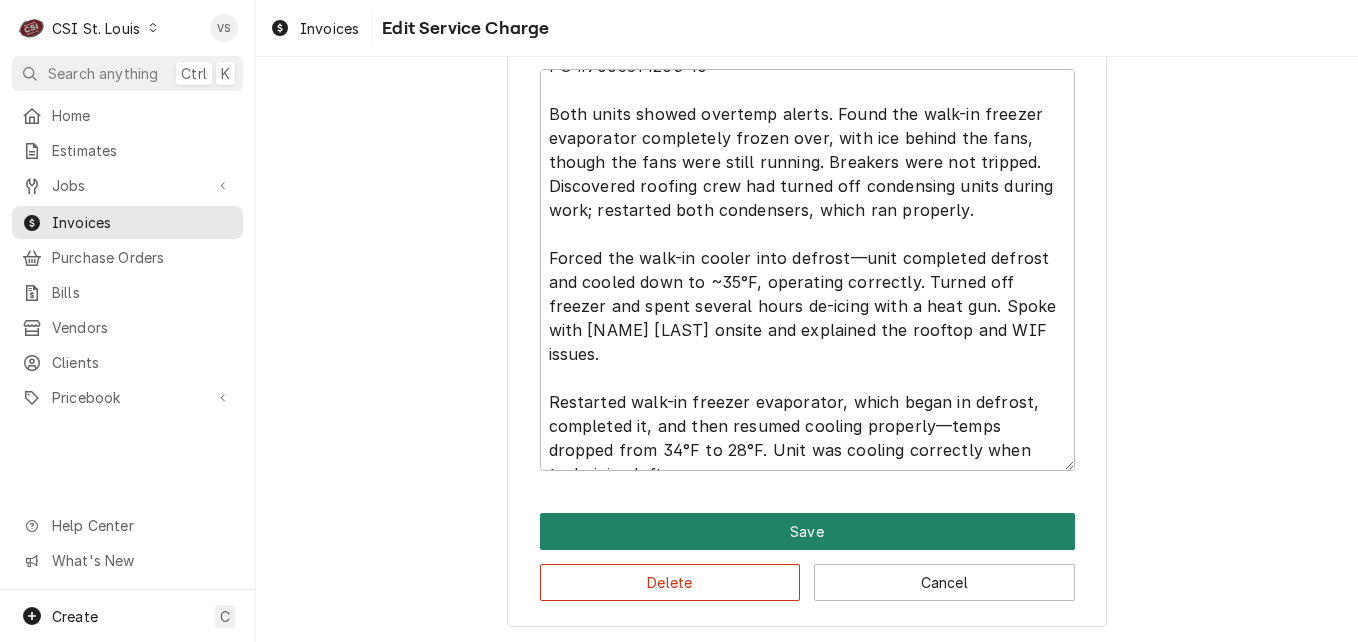 click on "Save" at bounding box center (807, 531) 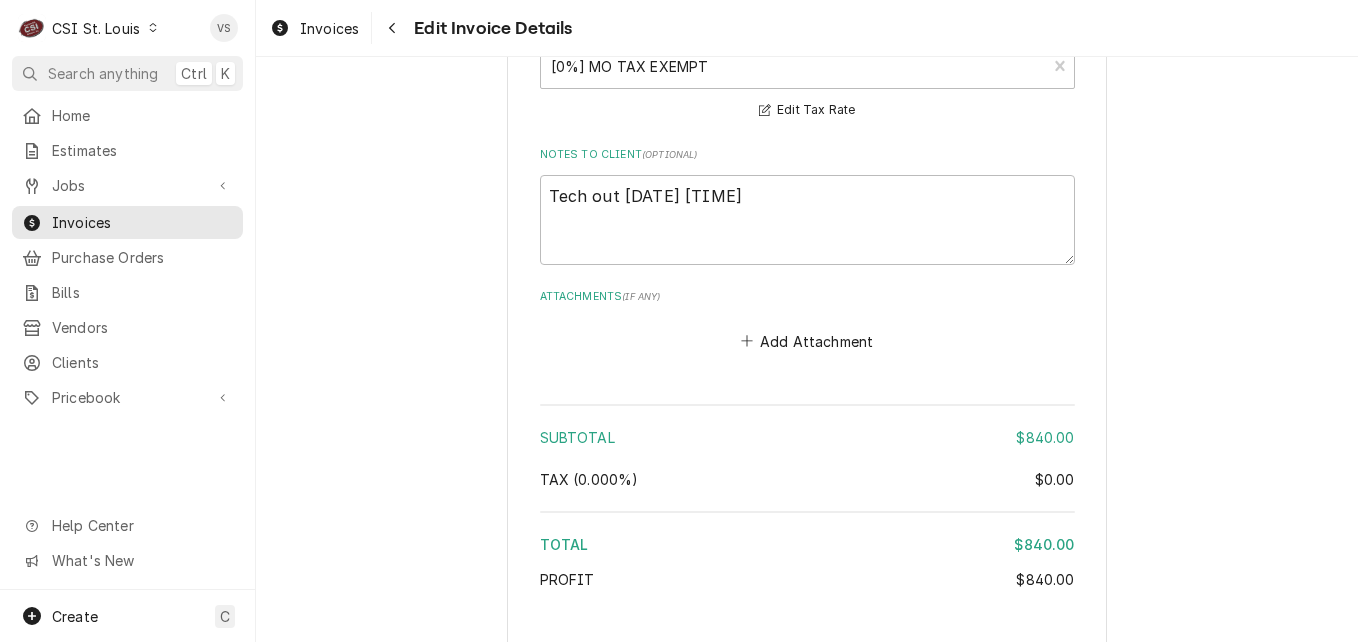 scroll, scrollTop: 2727, scrollLeft: 0, axis: vertical 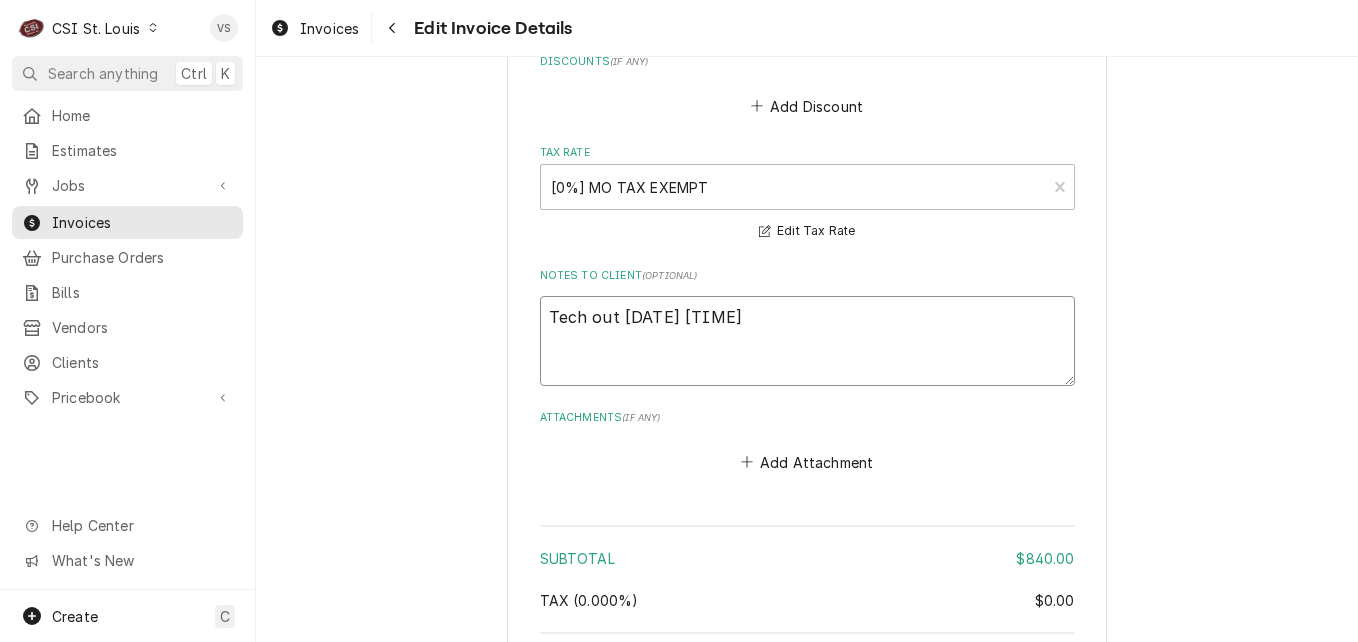 click on "Tech out 7/29 11:30am to 5:30pm" at bounding box center (807, 341) 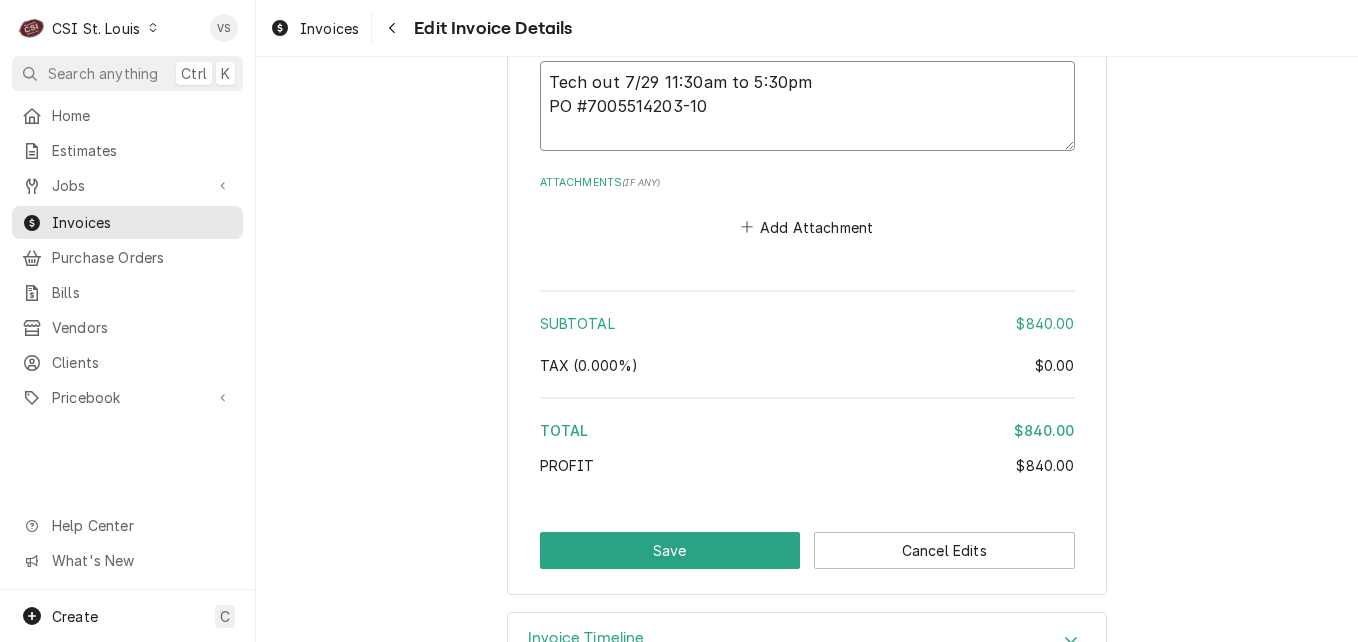 scroll, scrollTop: 3027, scrollLeft: 0, axis: vertical 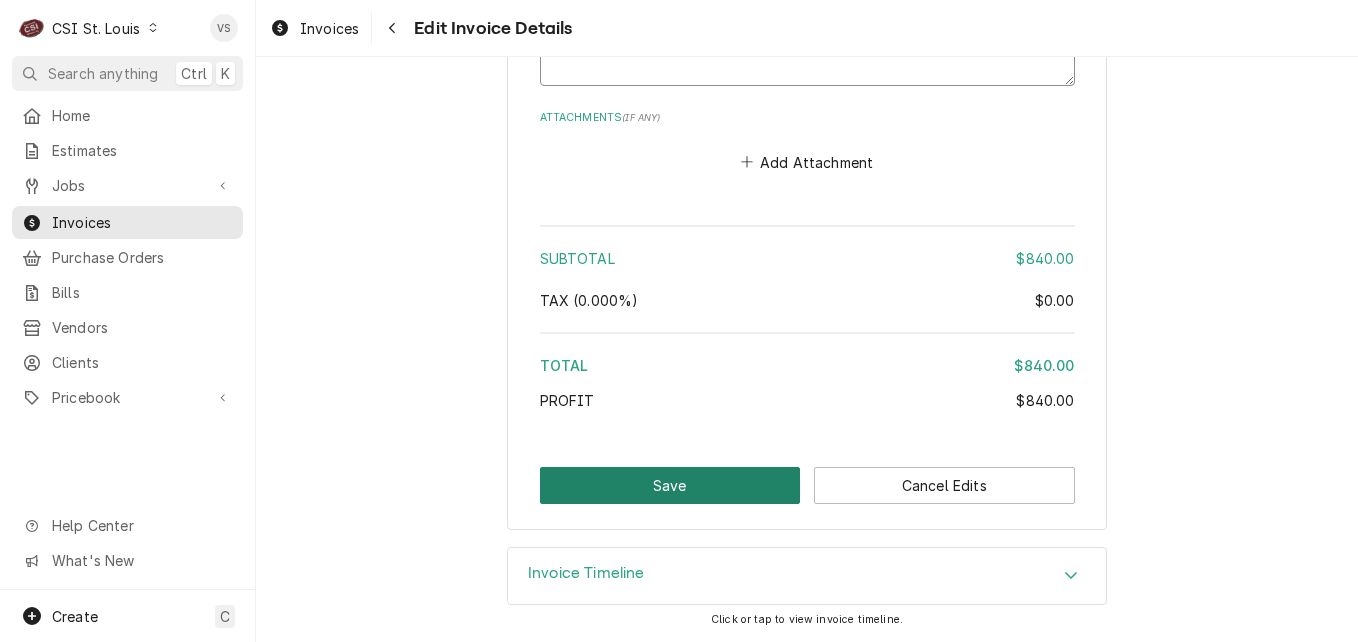 type on "Tech out 7/29 11:30am to 5:30pm
PO #7005514203-10" 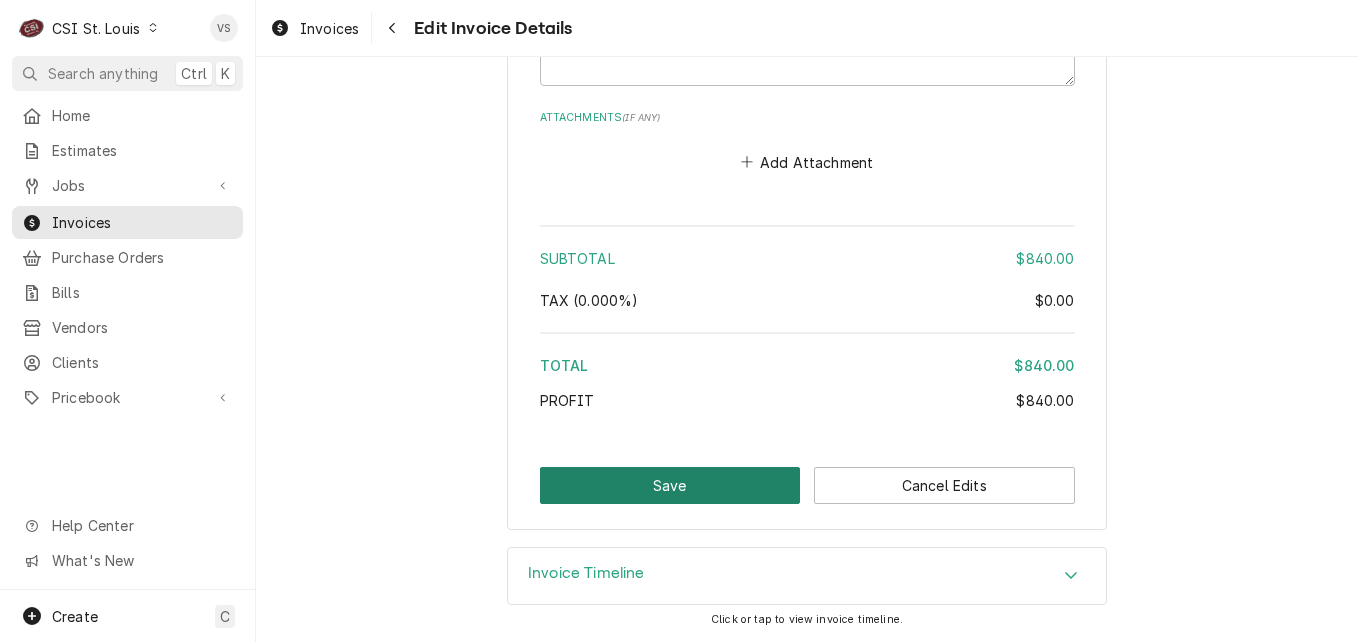 click on "Save" at bounding box center (670, 485) 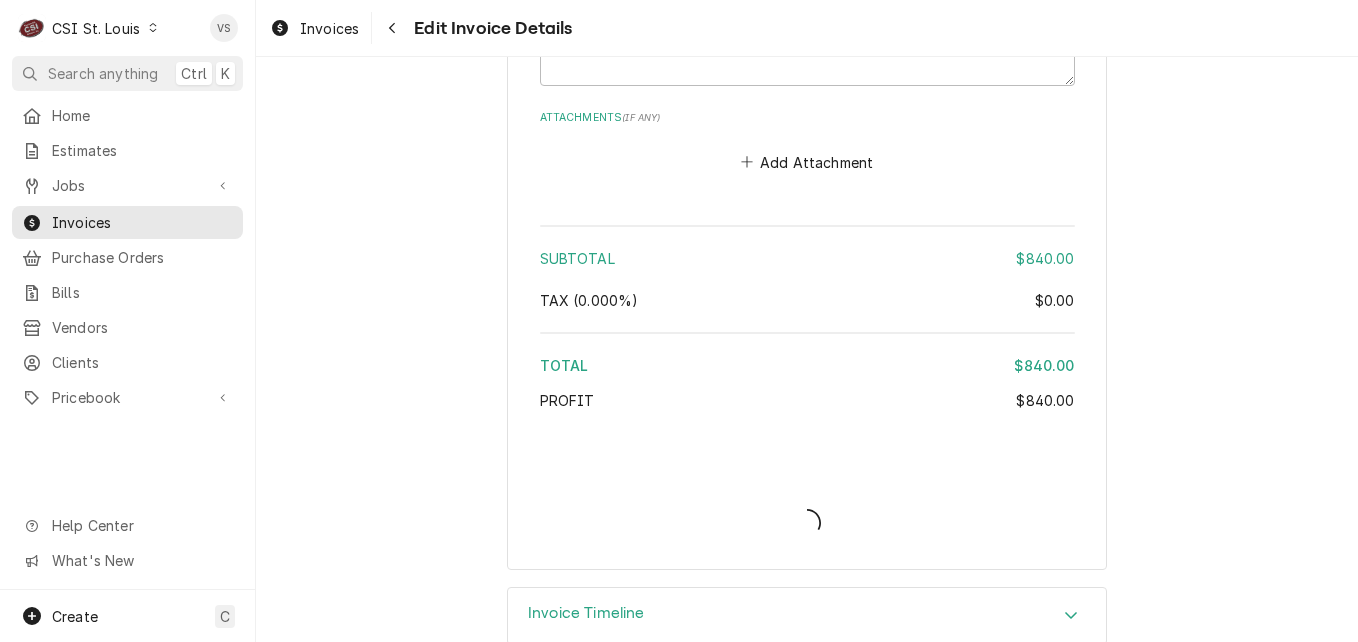 type on "x" 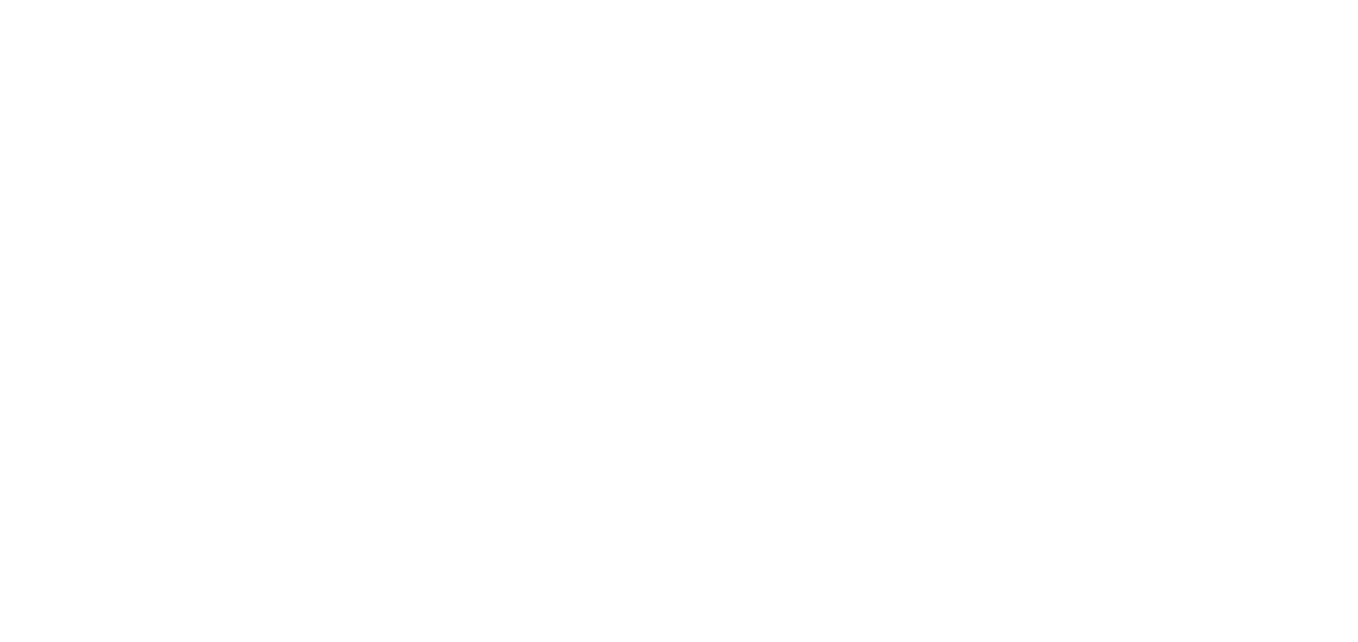 scroll, scrollTop: 0, scrollLeft: 0, axis: both 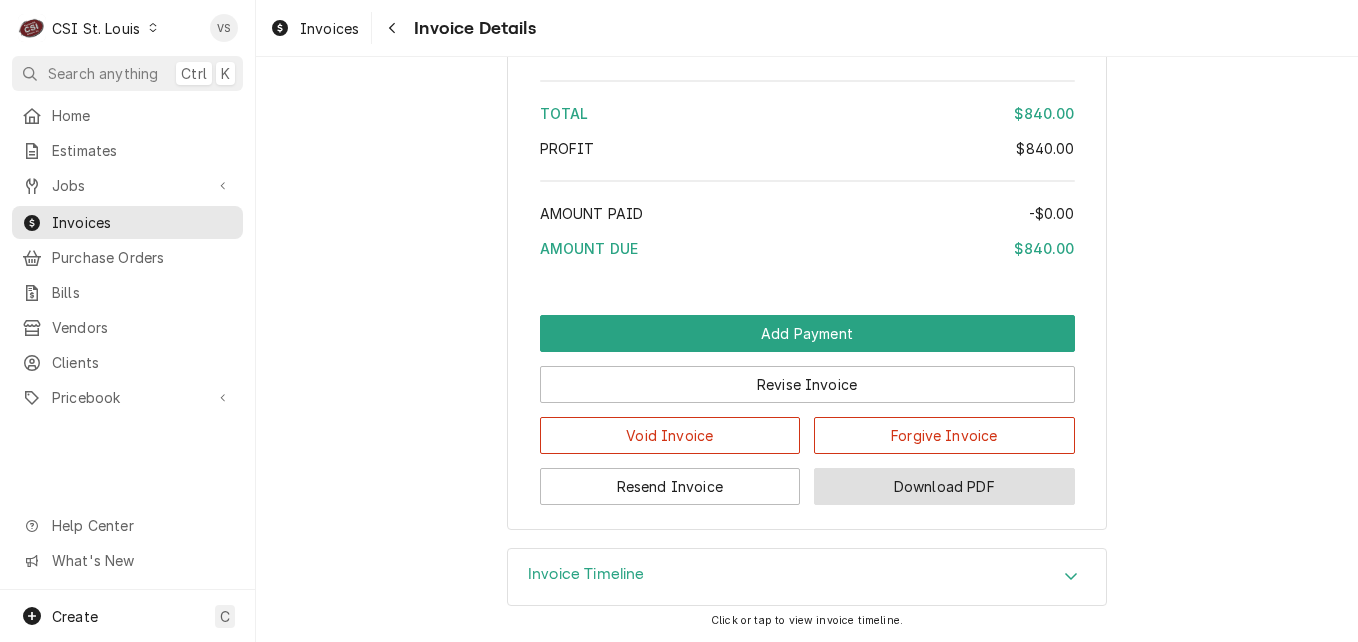 click on "Download PDF" at bounding box center [944, 486] 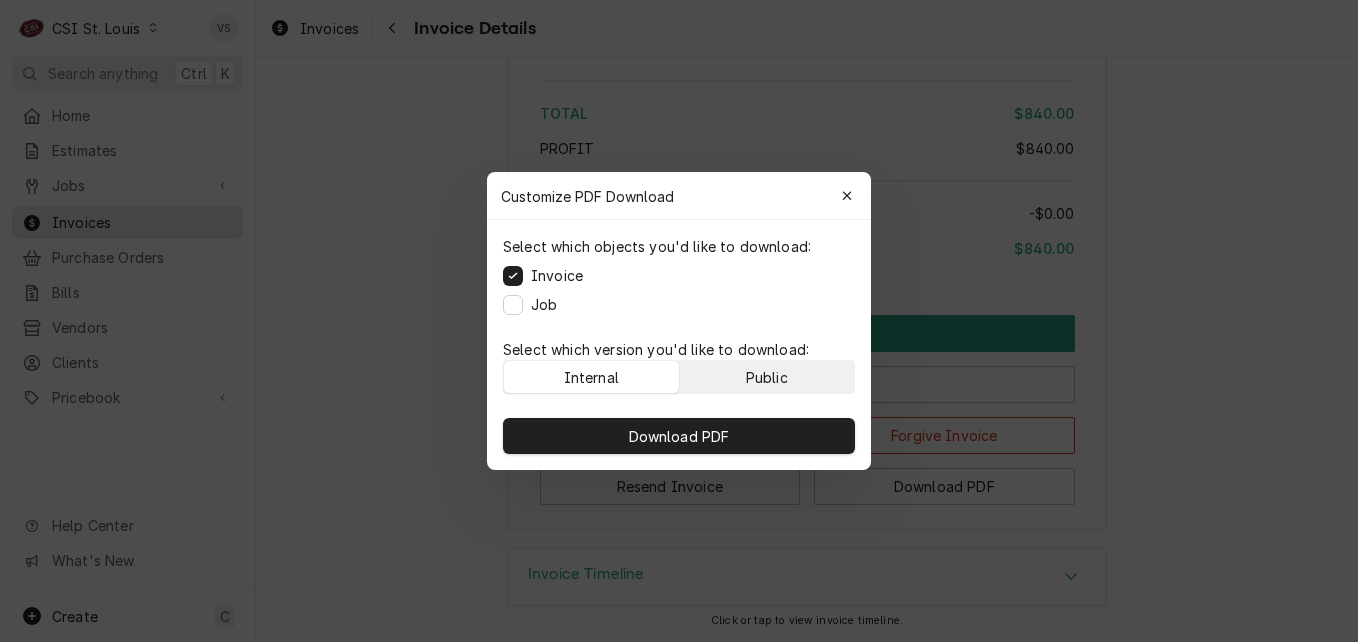 click on "Public" at bounding box center (767, 377) 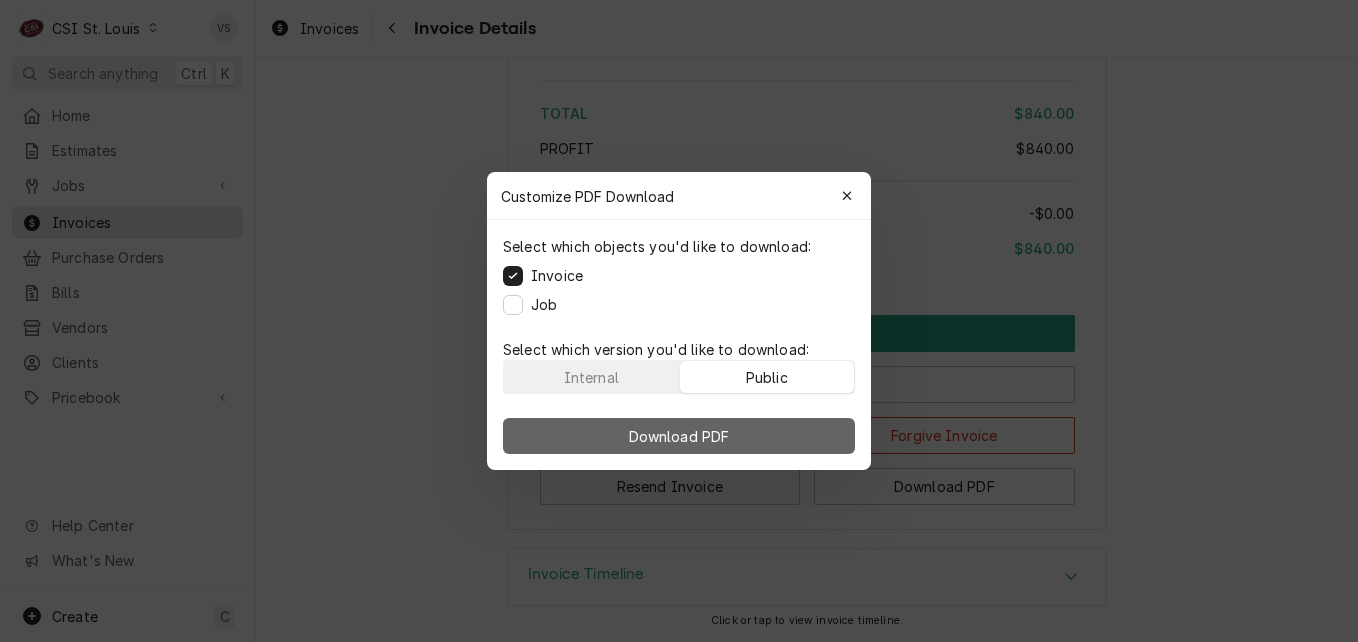 click on "Download PDF" at bounding box center [679, 436] 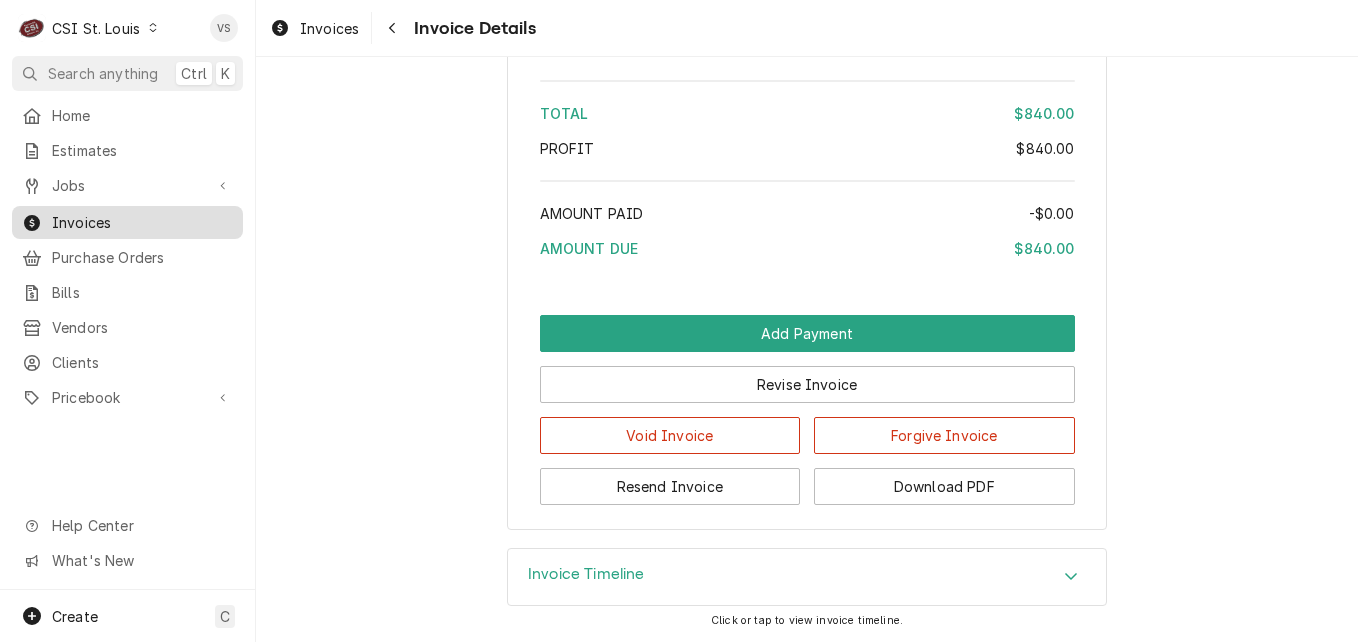 click on "Invoices" at bounding box center [142, 222] 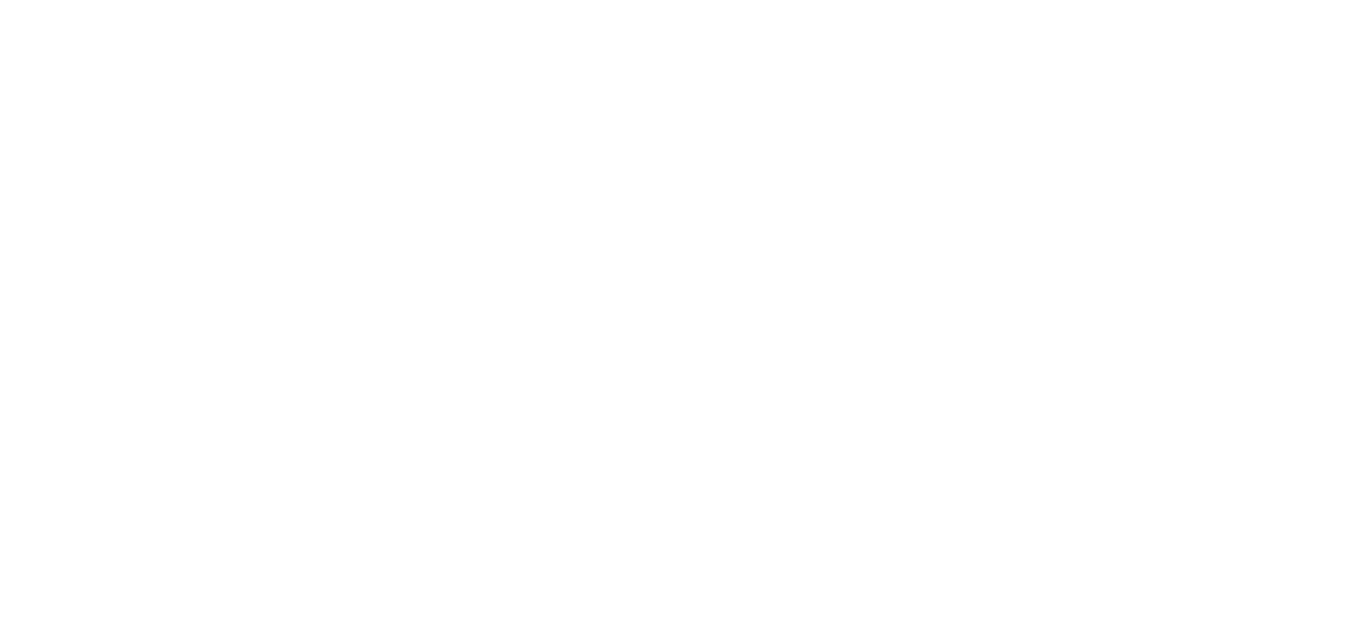 scroll, scrollTop: 0, scrollLeft: 0, axis: both 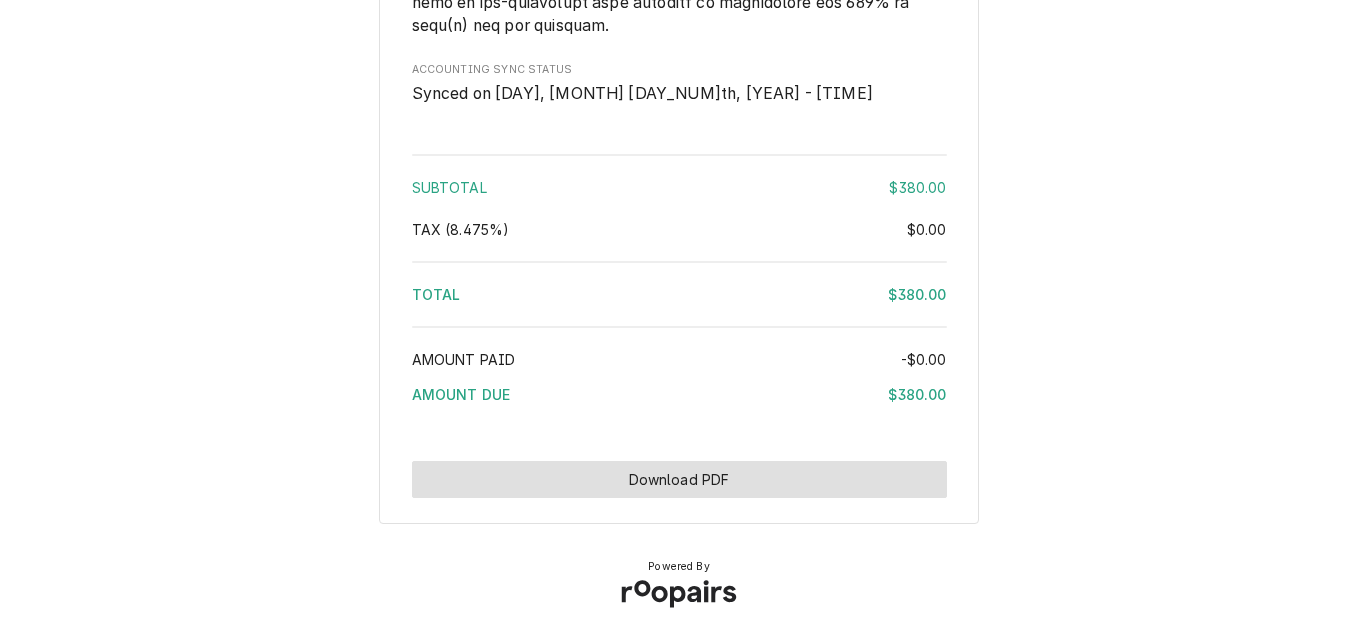 click on "Download PDF" at bounding box center (679, 479) 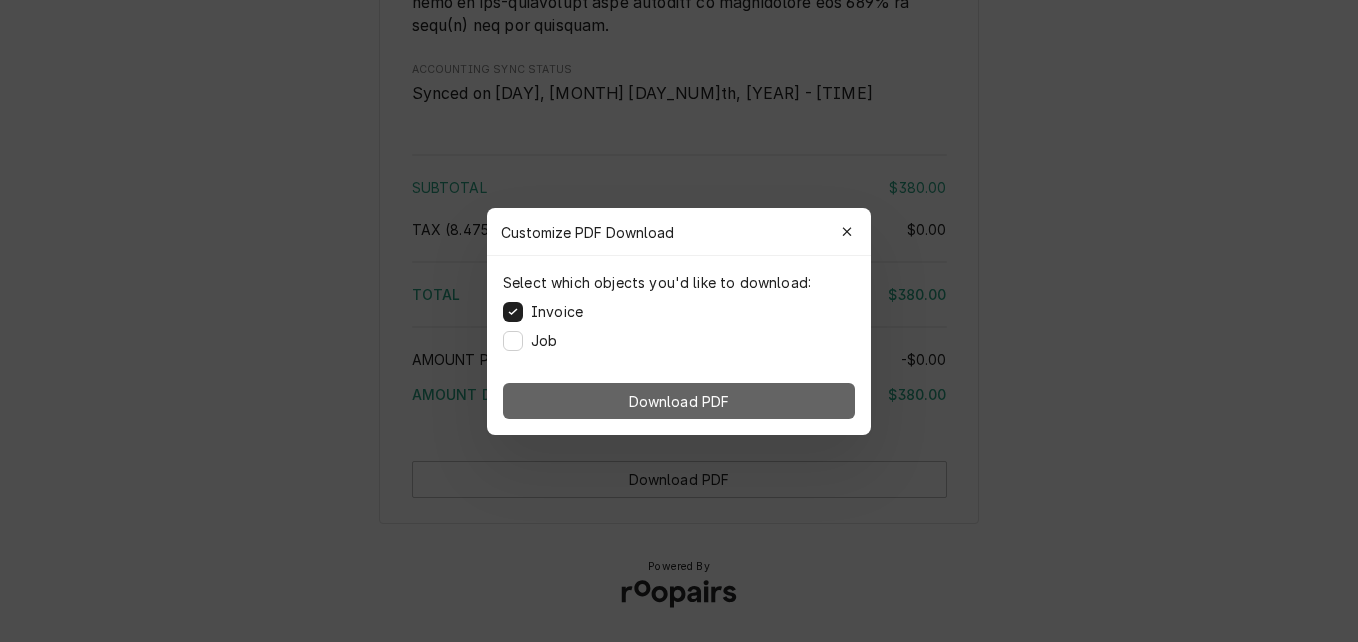 click on "Download PDF" at bounding box center (679, 401) 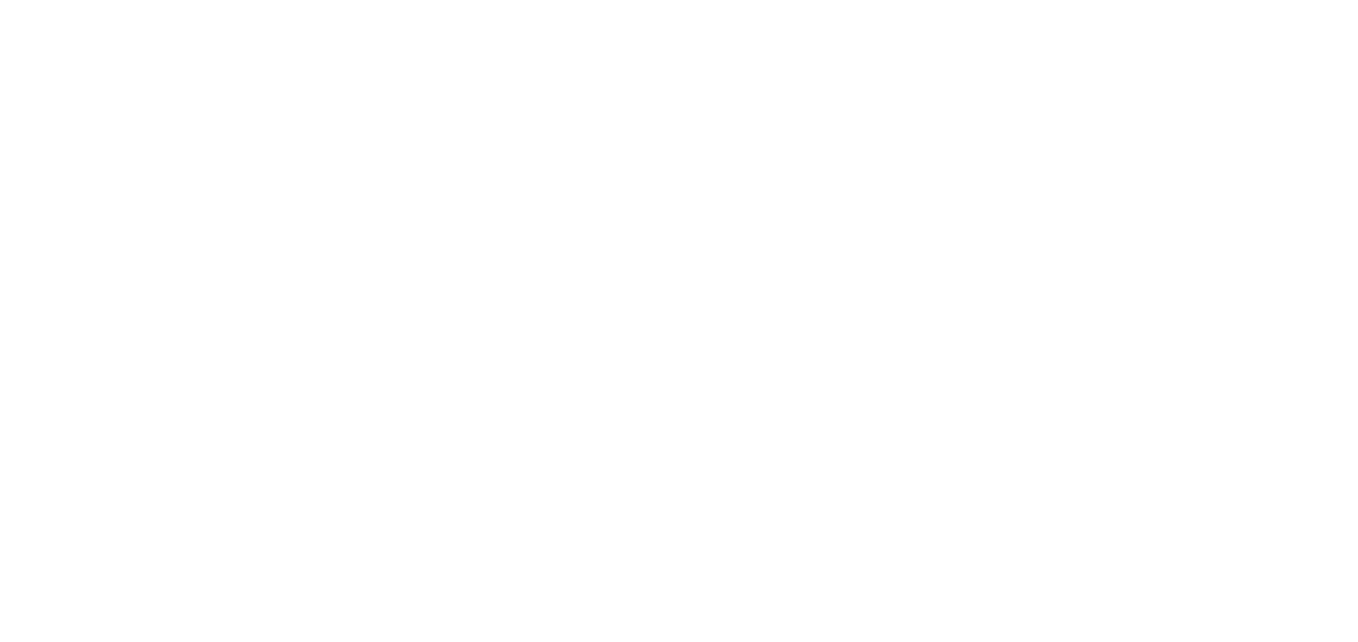 scroll, scrollTop: 0, scrollLeft: 0, axis: both 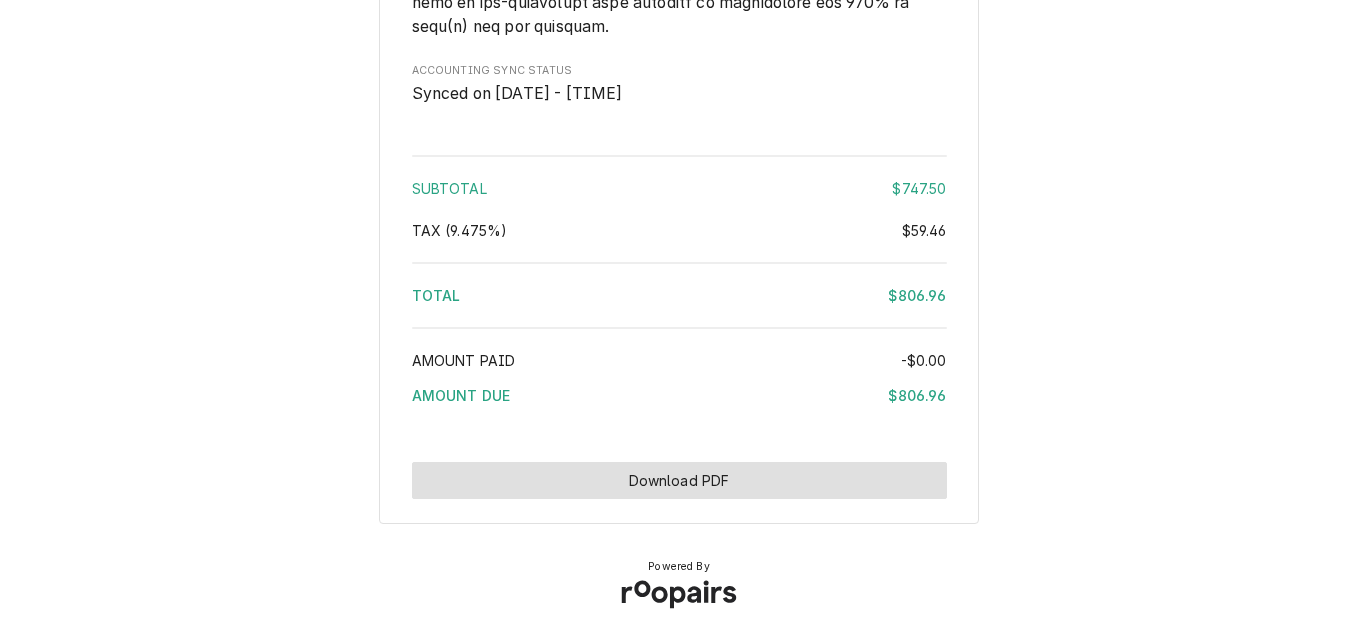 click on "Download PDF" at bounding box center (679, 480) 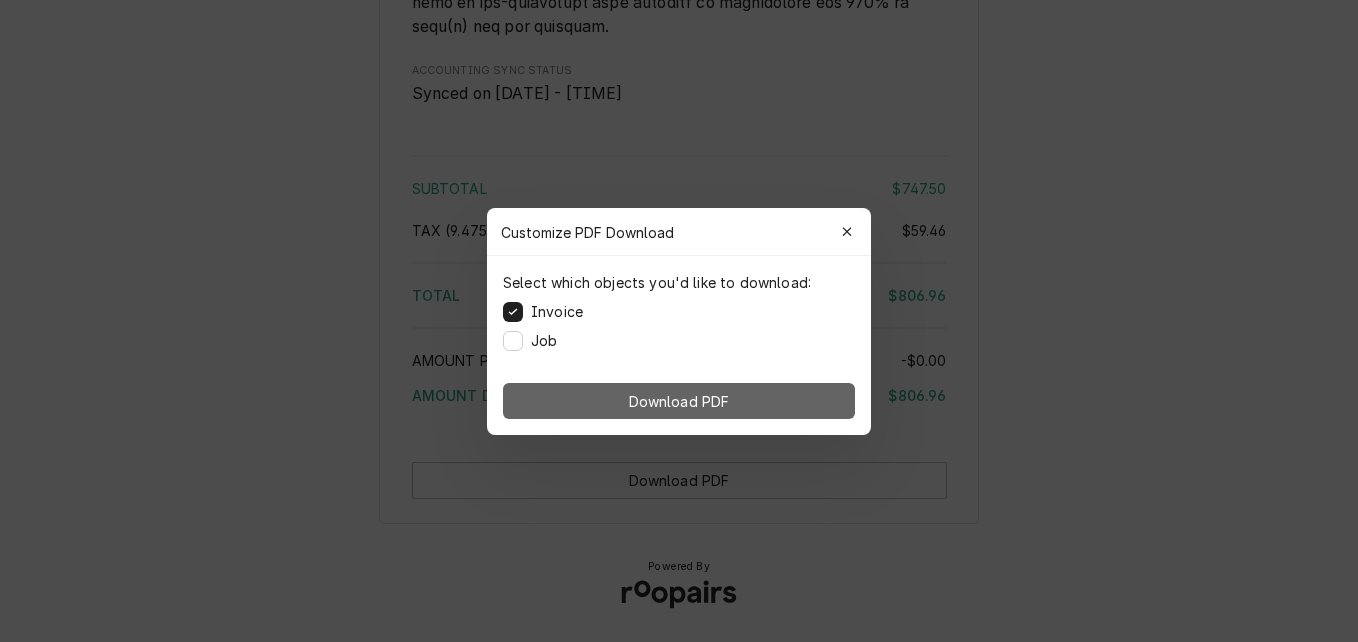 click on "Download PDF" at bounding box center [679, 401] 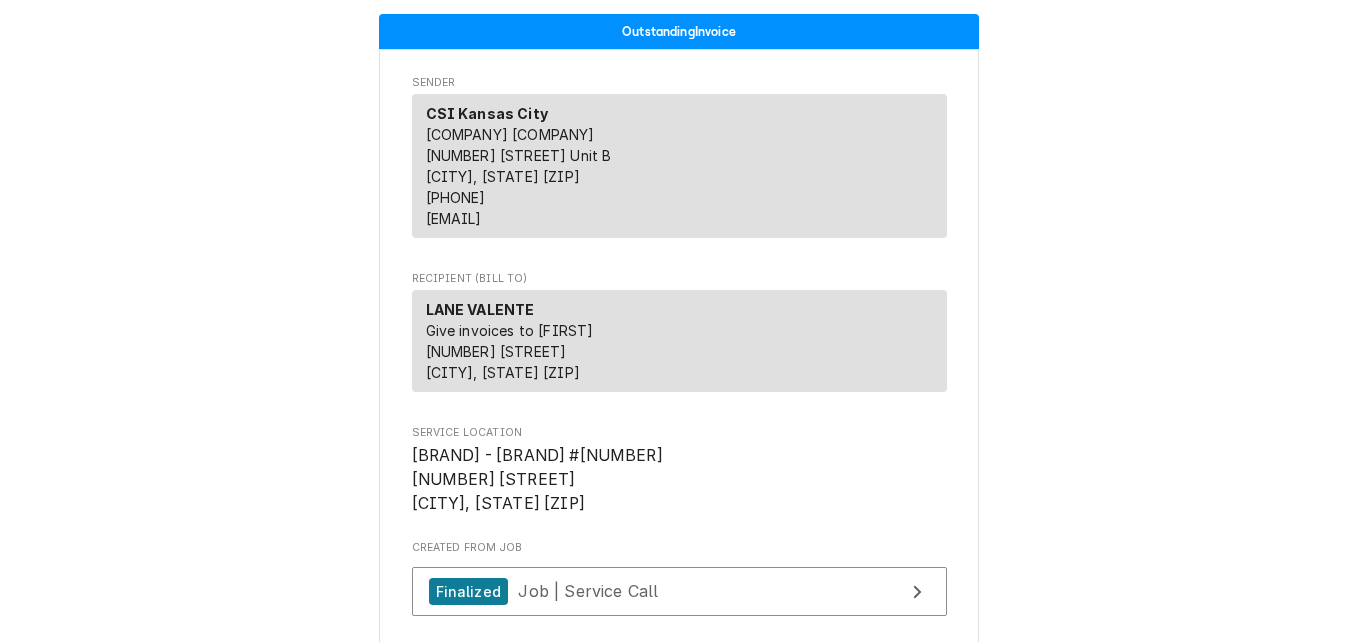 scroll, scrollTop: 0, scrollLeft: 0, axis: both 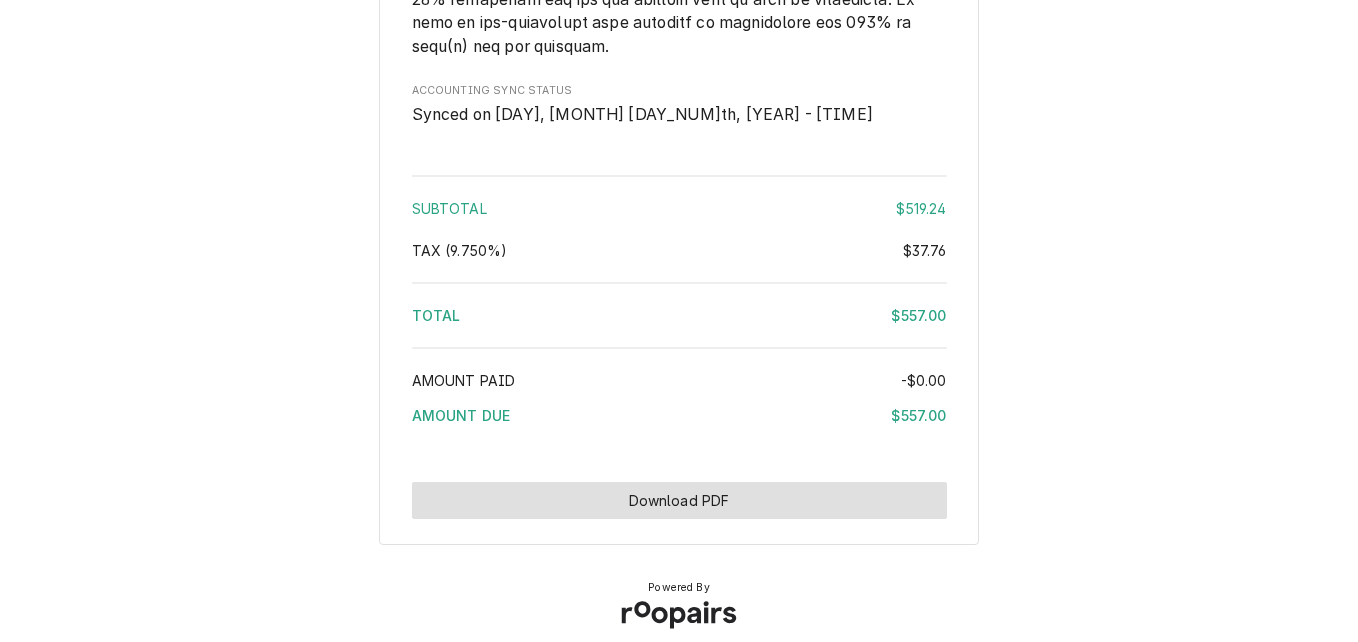 click on "Download PDF" at bounding box center [679, 500] 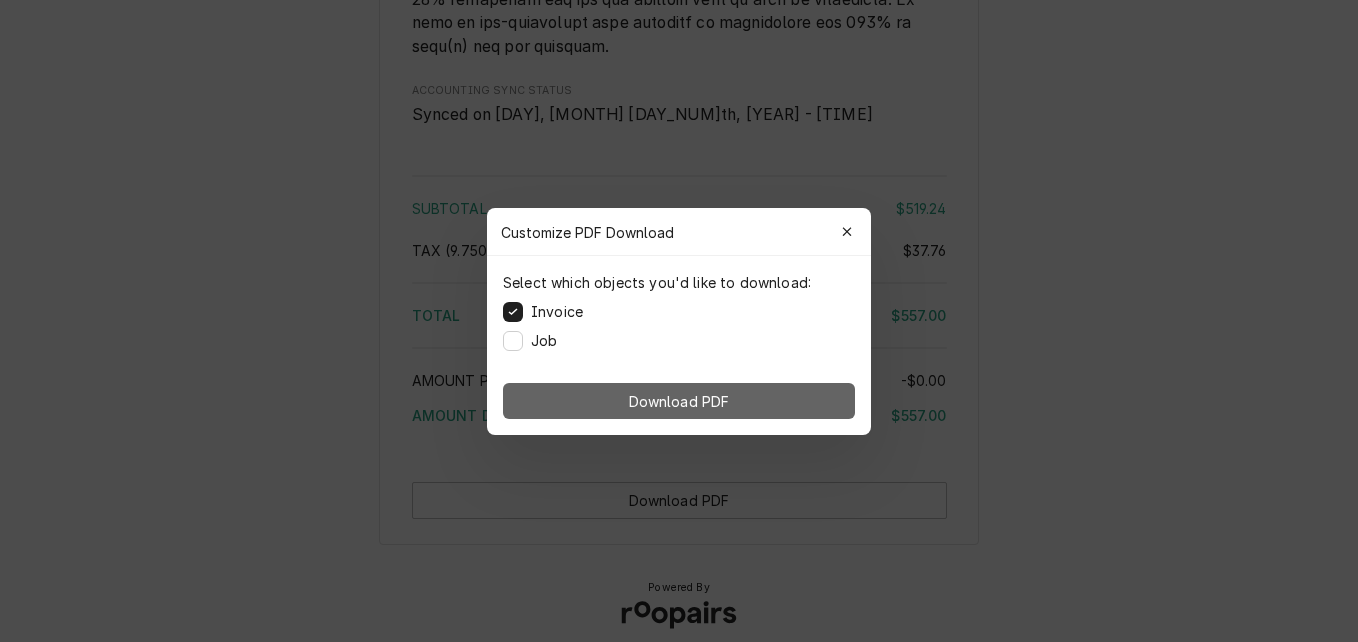 click on "Download PDF" at bounding box center (679, 400) 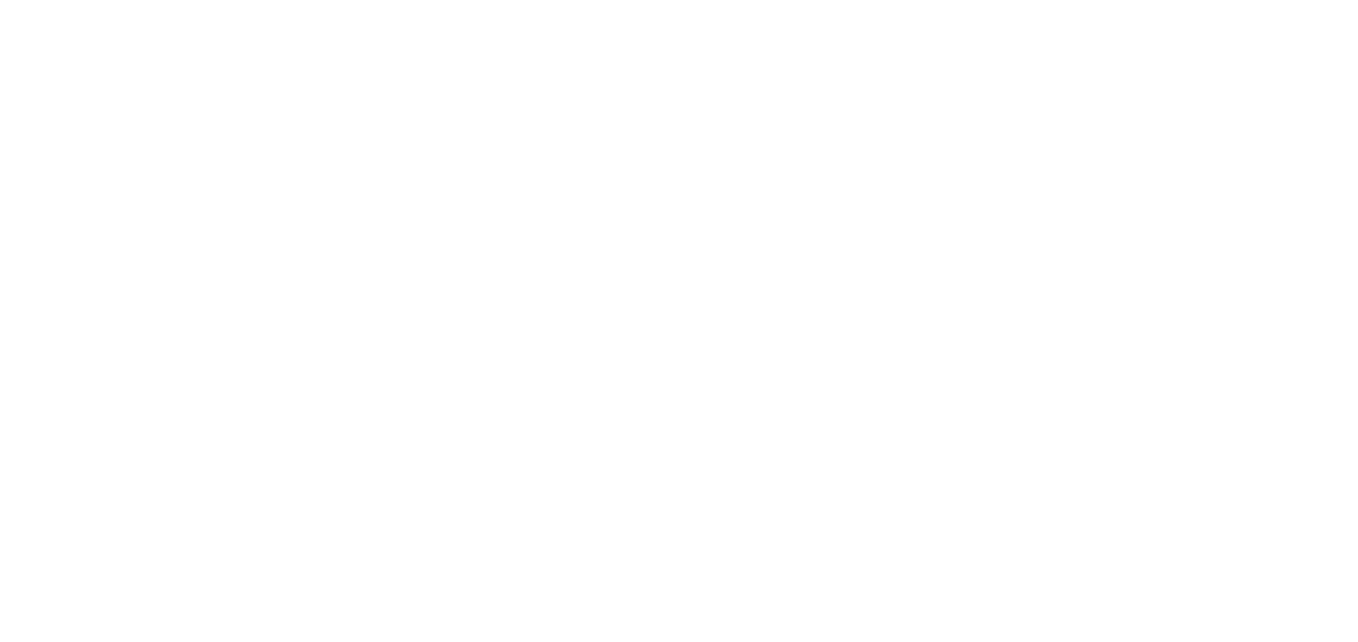 scroll, scrollTop: 0, scrollLeft: 0, axis: both 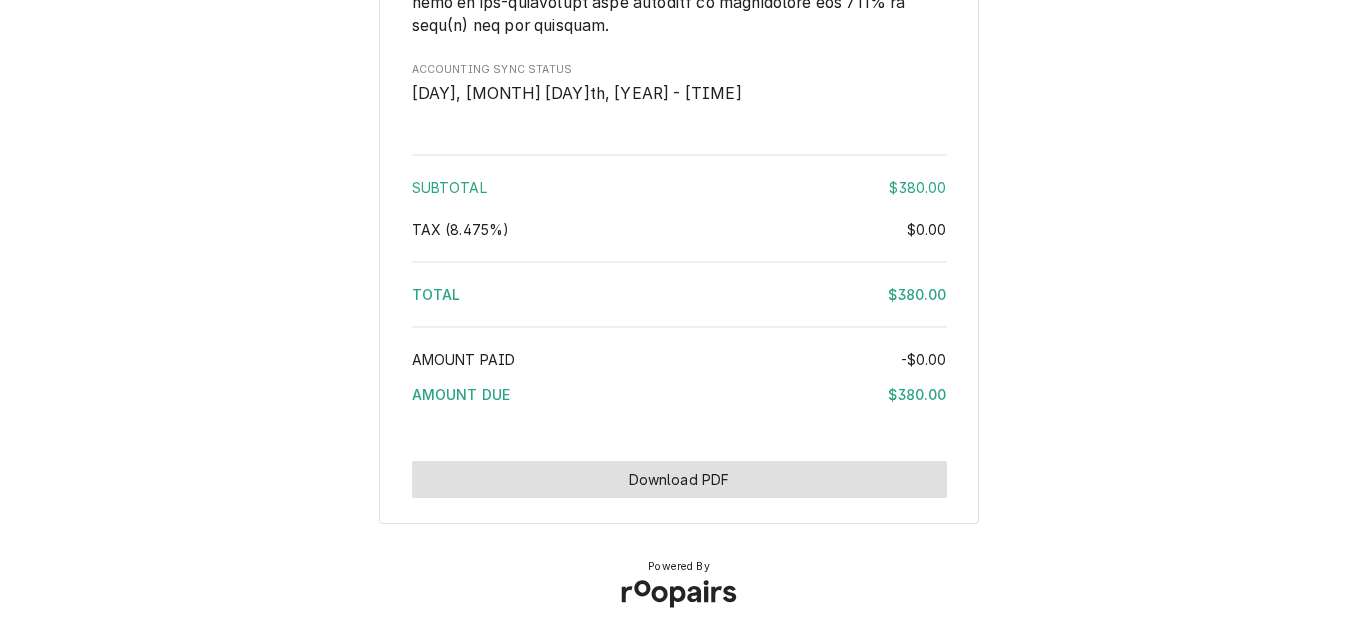 click on "Download PDF" at bounding box center [679, 479] 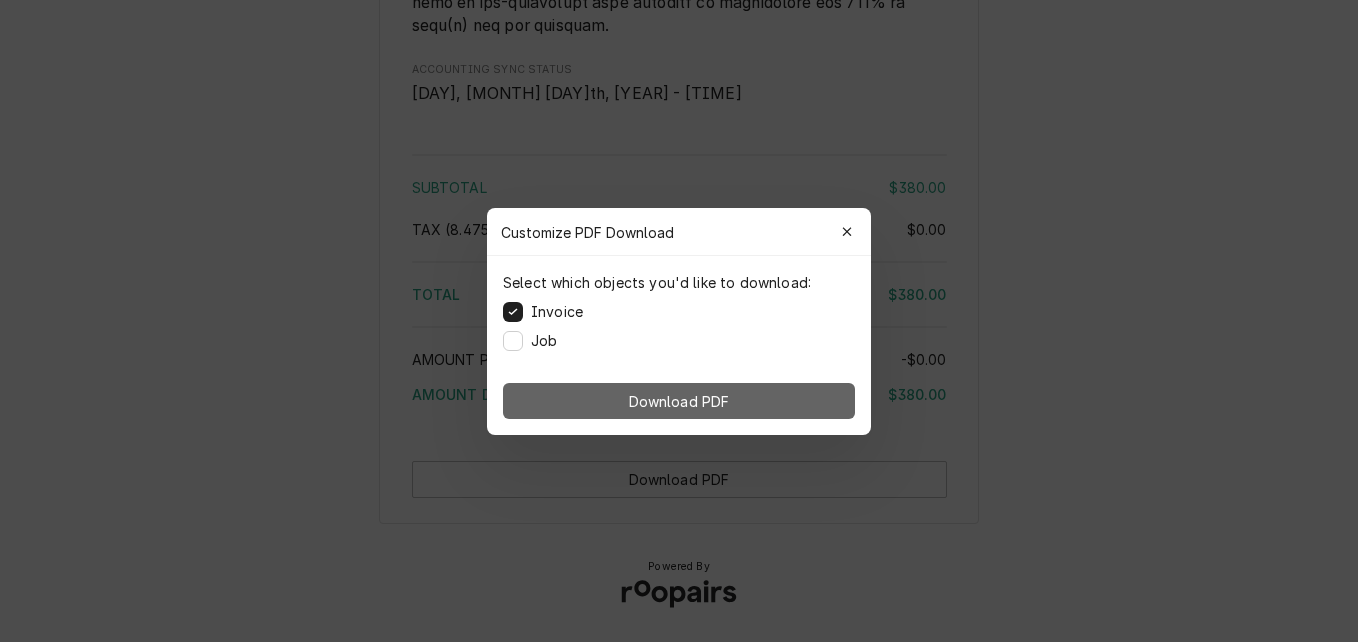 click on "Download PDF" at bounding box center [679, 400] 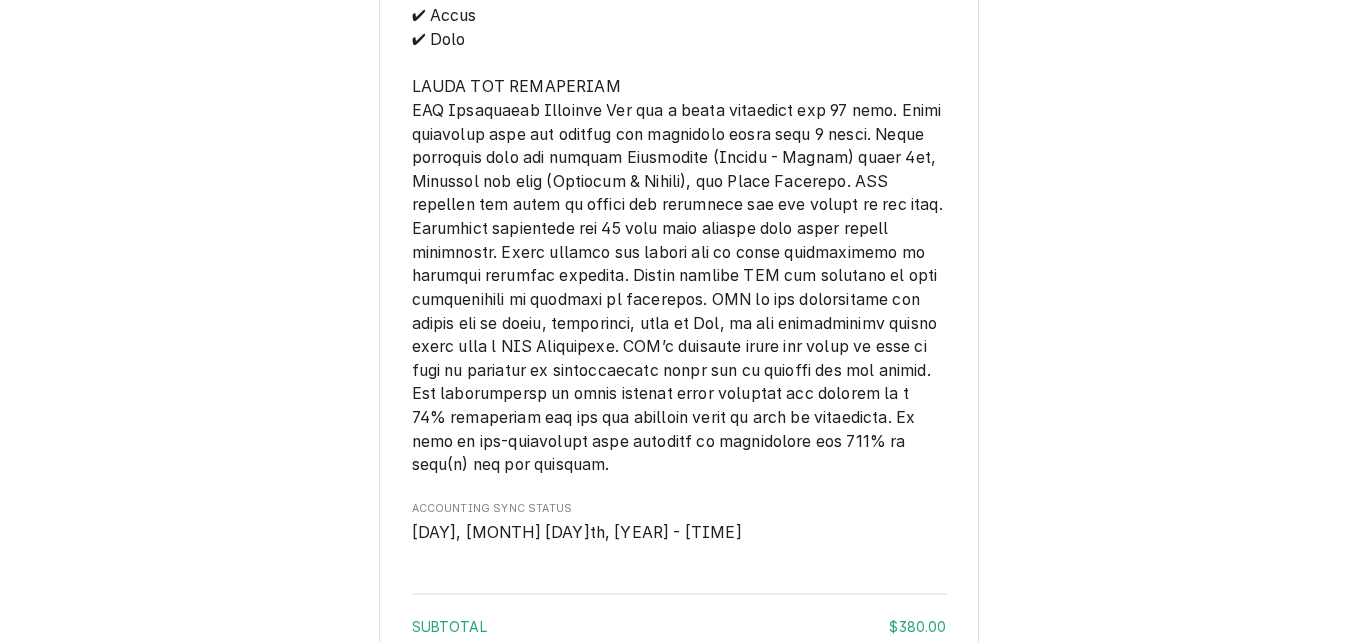 scroll, scrollTop: 2528, scrollLeft: 0, axis: vertical 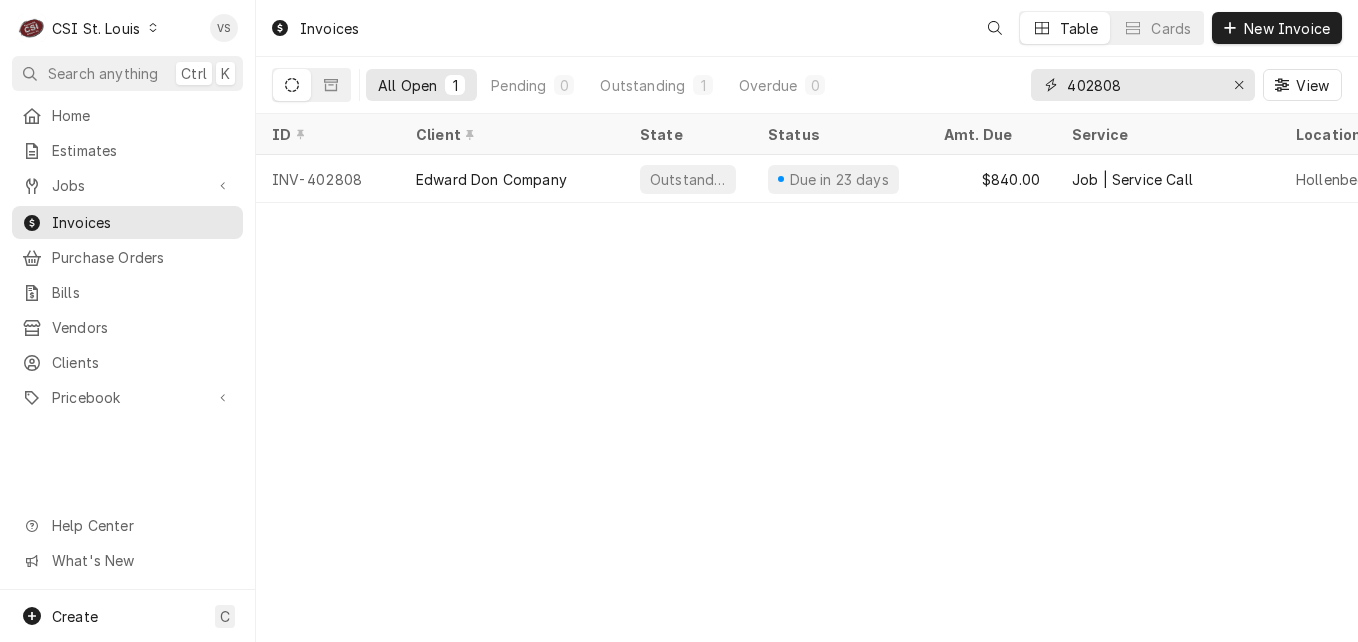 click on "All Open 1 Pending 0 Outstanding 1 Overdue 0 [POSTAL_CODE] View" at bounding box center [807, 85] 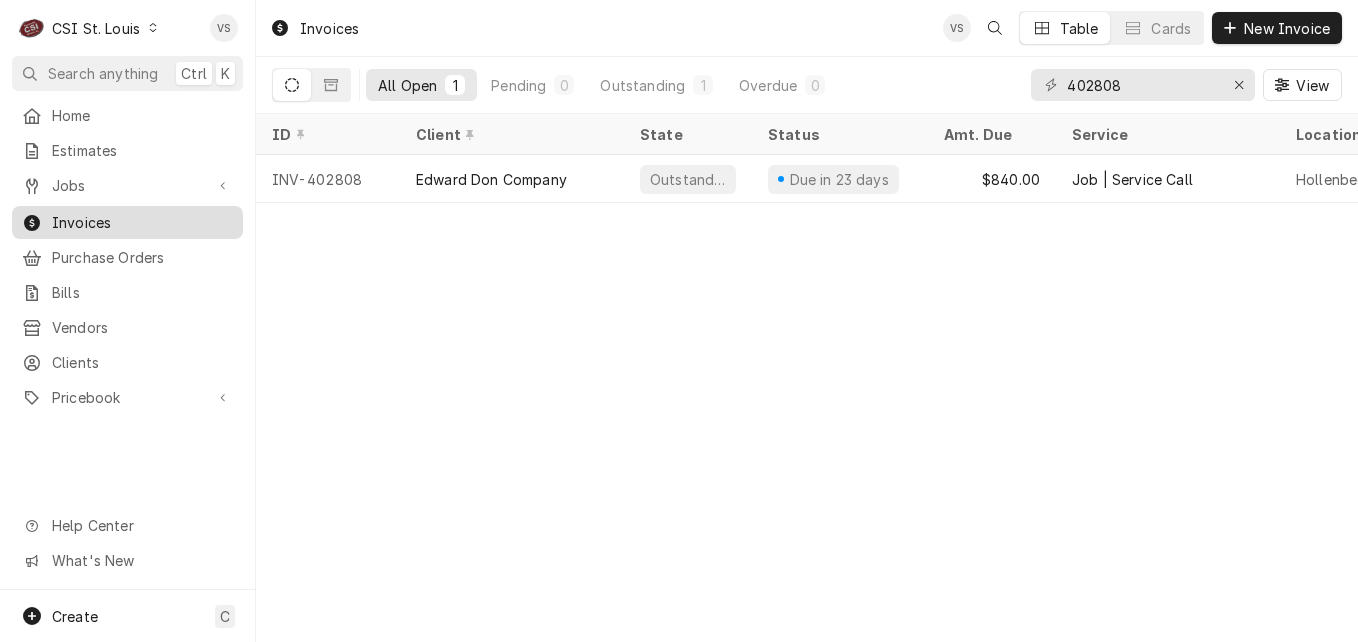 click on "Invoices" at bounding box center (142, 222) 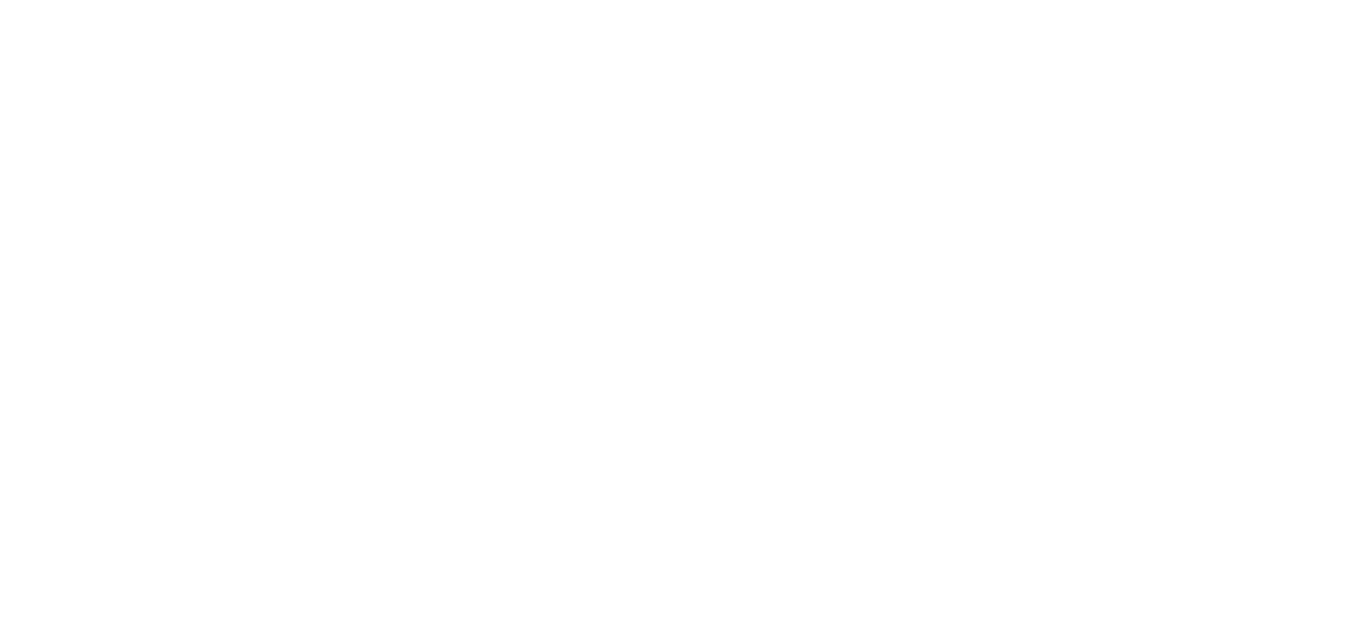 scroll, scrollTop: 0, scrollLeft: 0, axis: both 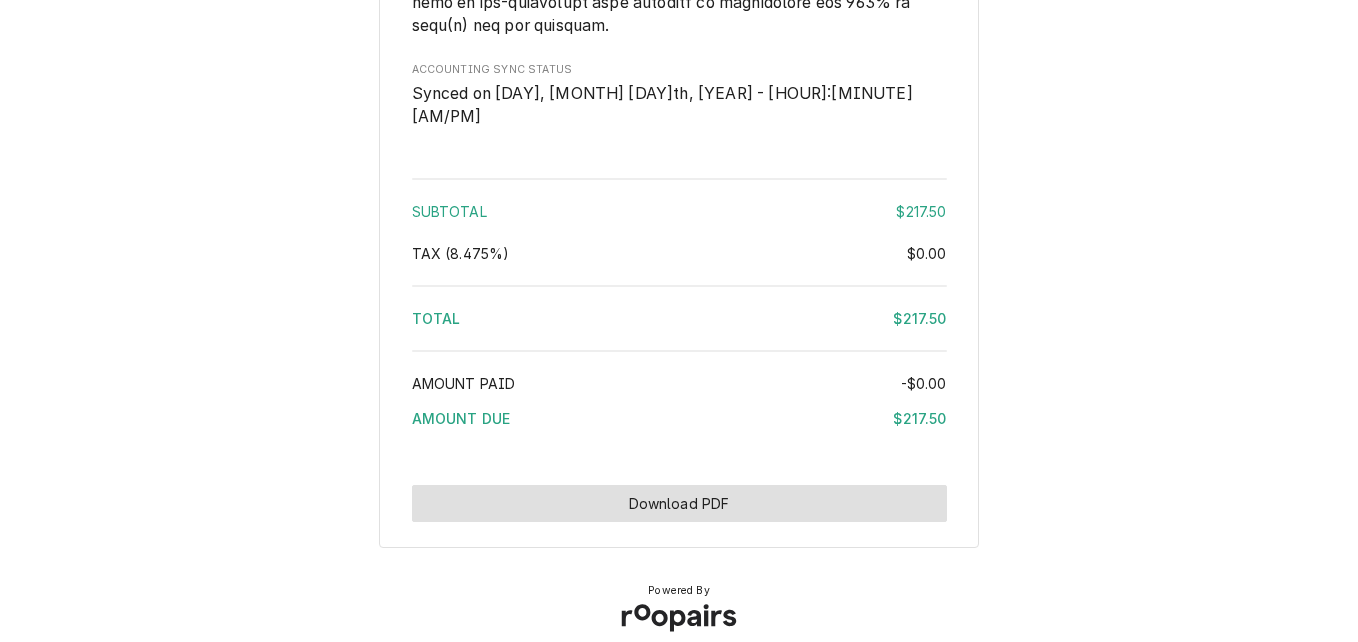 click on "Download PDF" at bounding box center [679, 503] 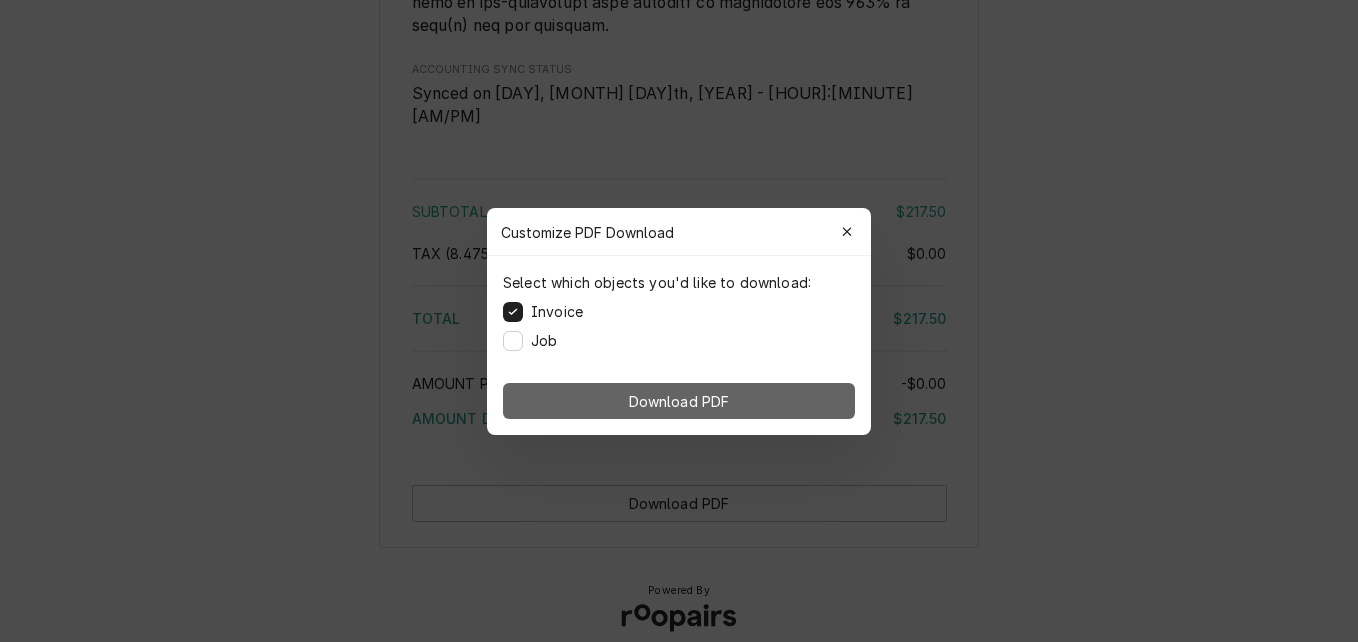 click on "Download PDF" at bounding box center (679, 401) 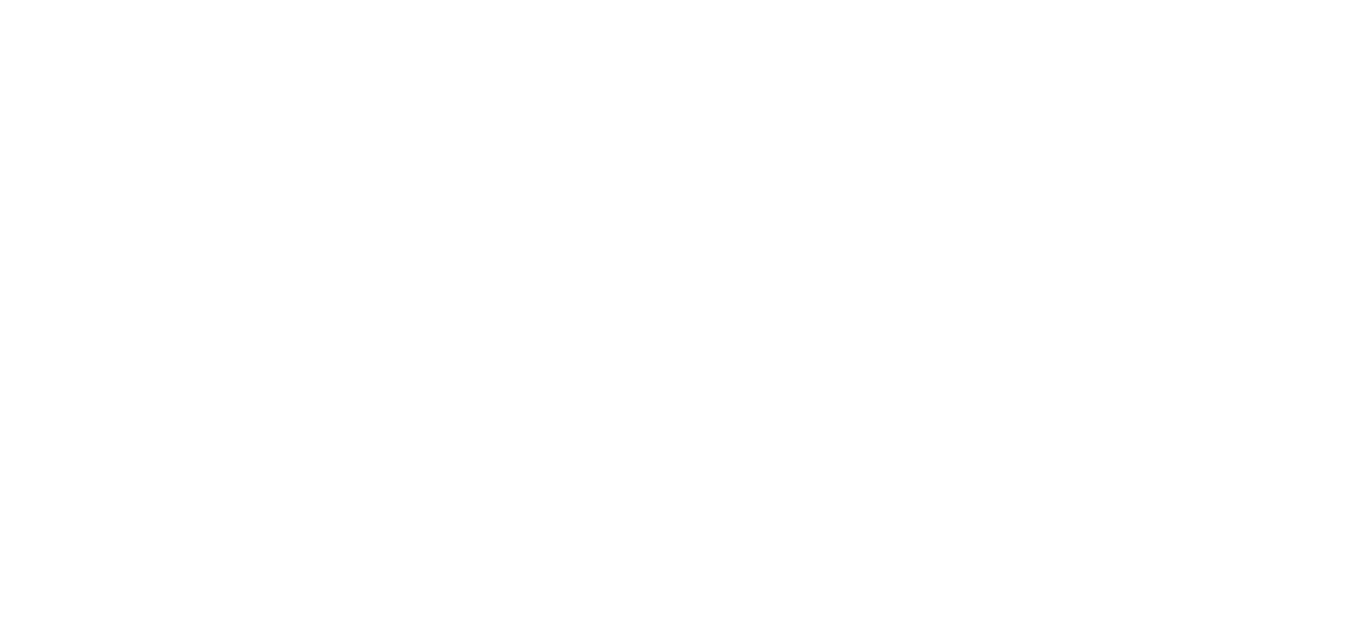 scroll, scrollTop: 0, scrollLeft: 0, axis: both 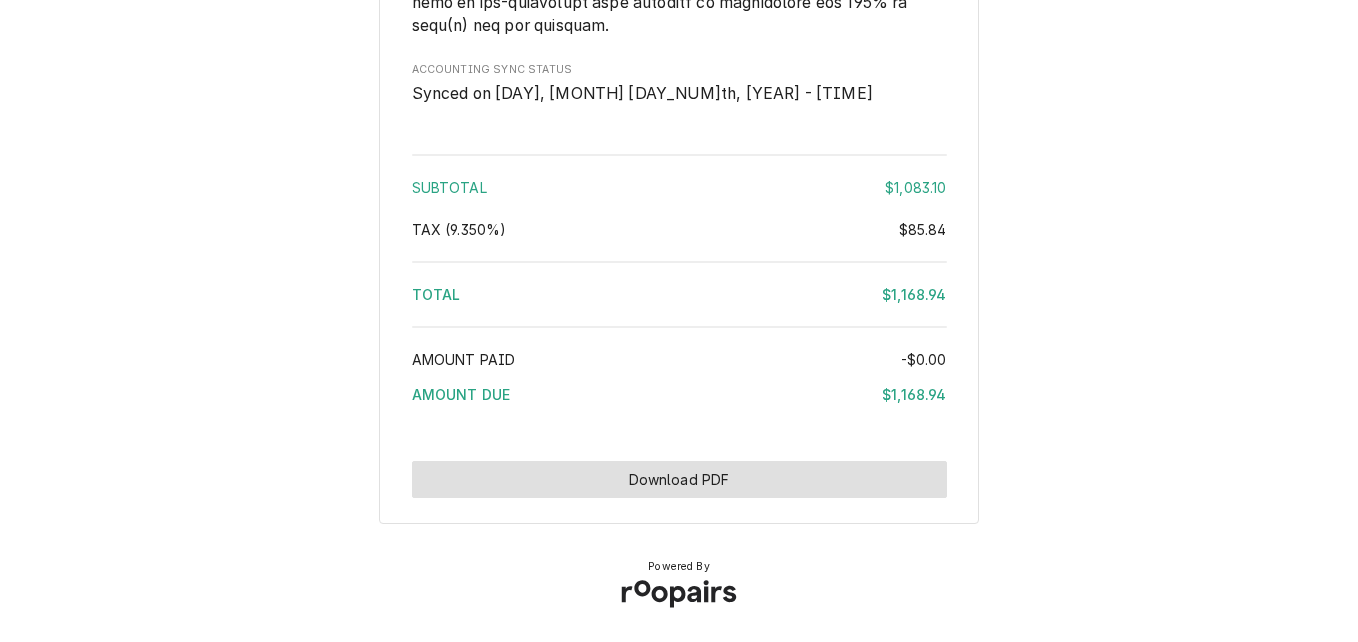 click on "Download PDF" at bounding box center (679, 479) 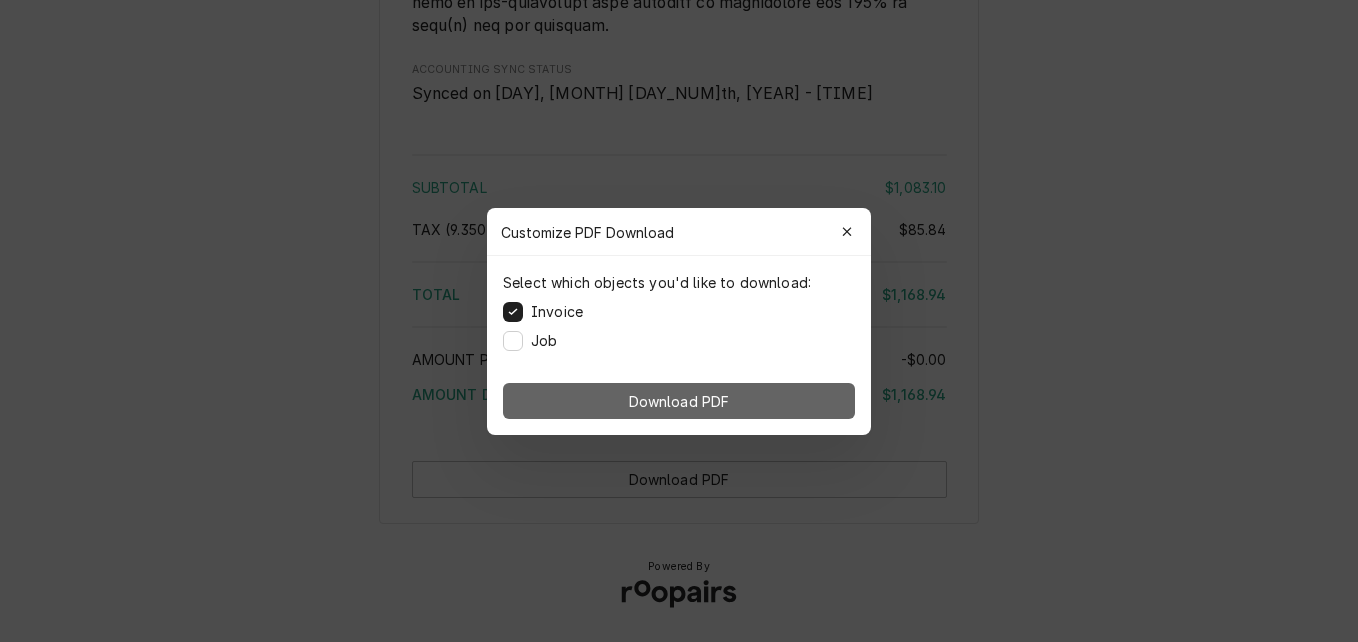 click on "Download PDF" at bounding box center (679, 401) 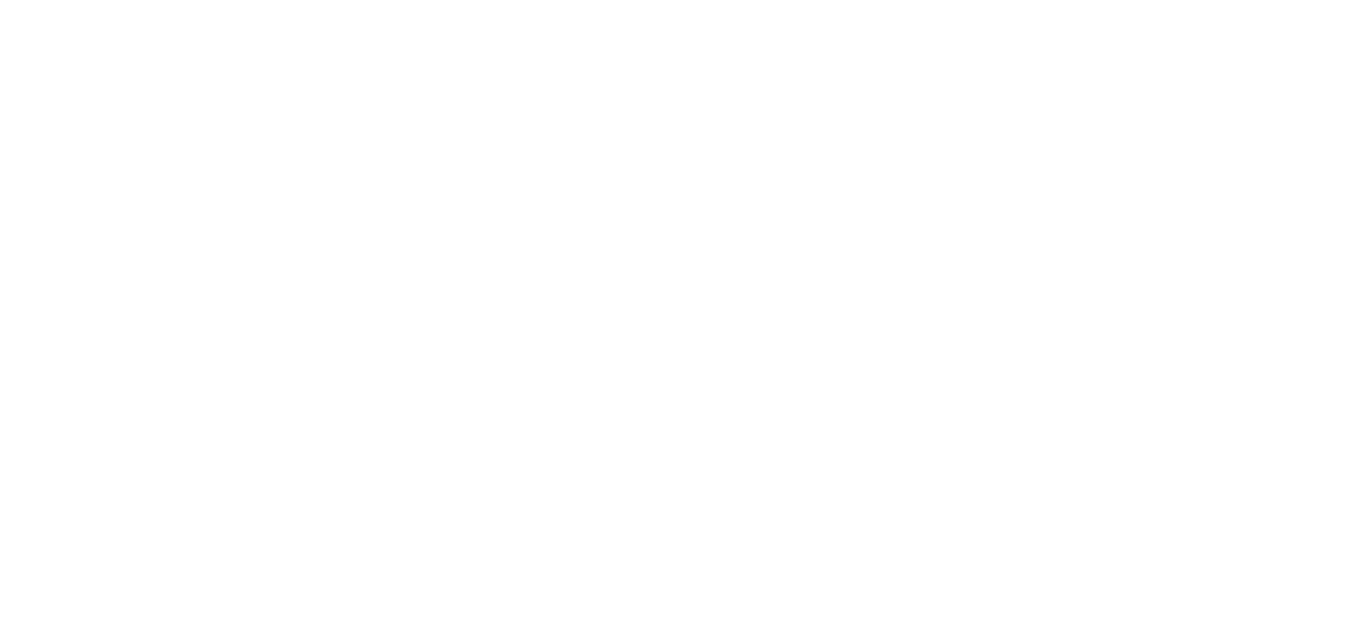 scroll, scrollTop: 0, scrollLeft: 0, axis: both 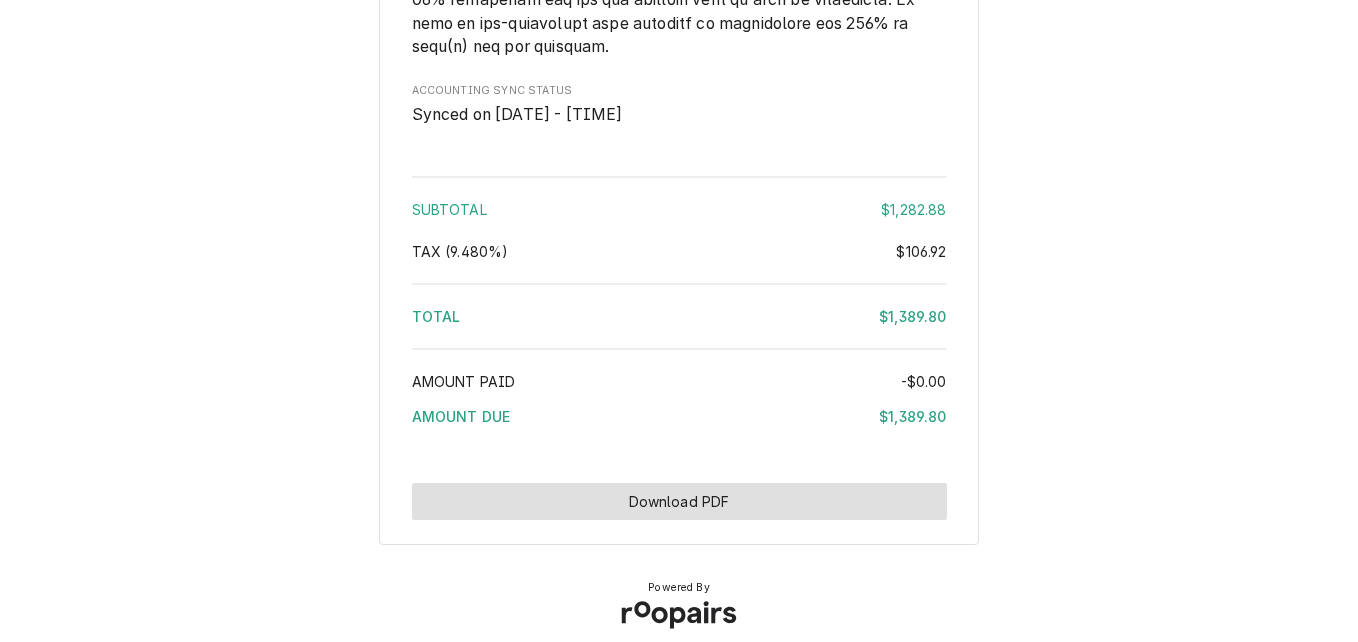 click on "Download PDF" at bounding box center (679, 501) 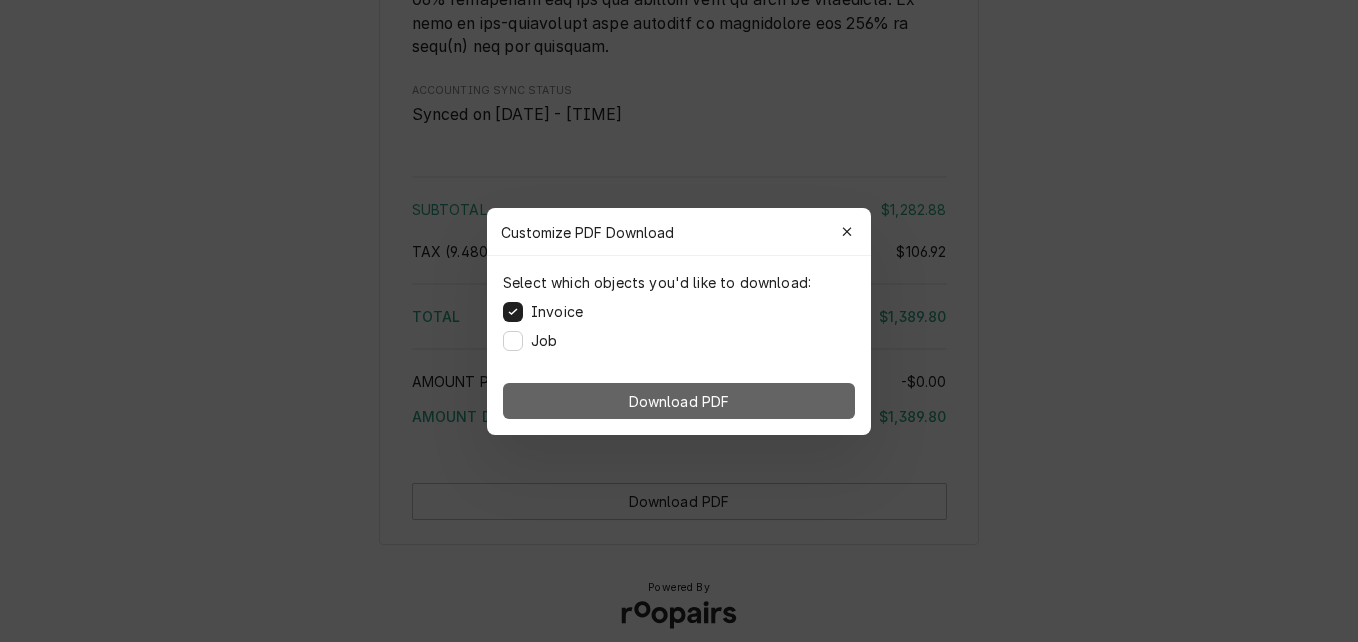 click on "Download PDF" at bounding box center [679, 401] 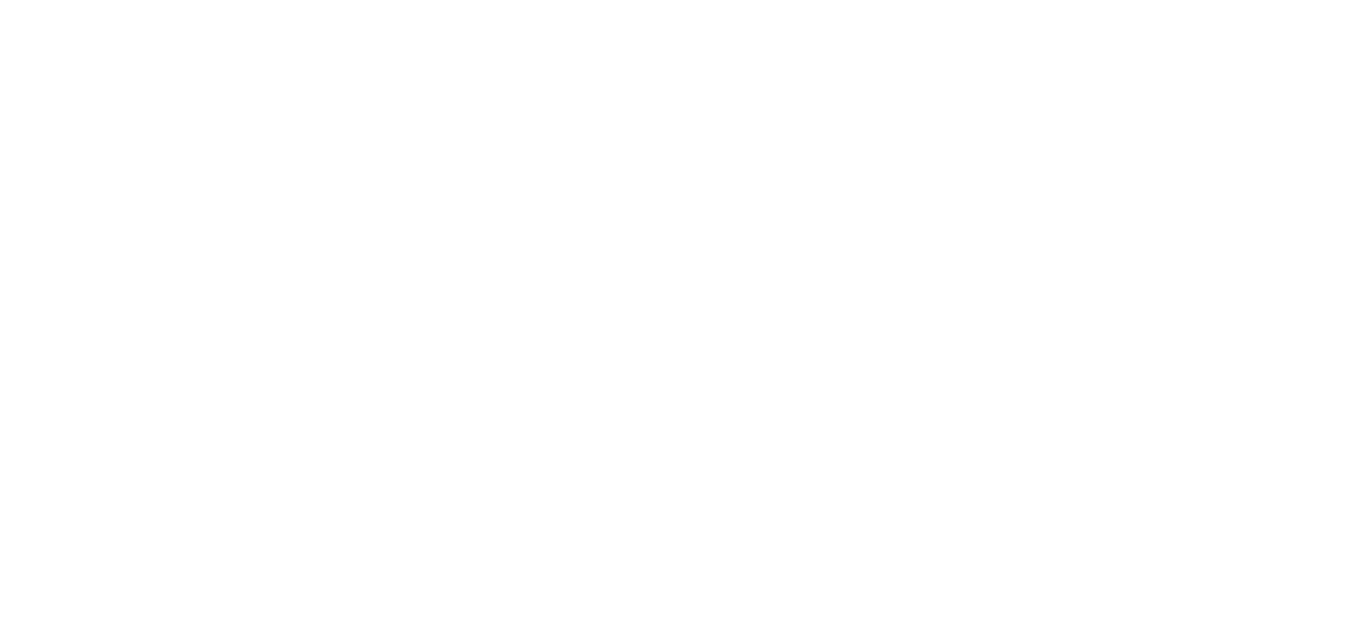 scroll, scrollTop: 0, scrollLeft: 0, axis: both 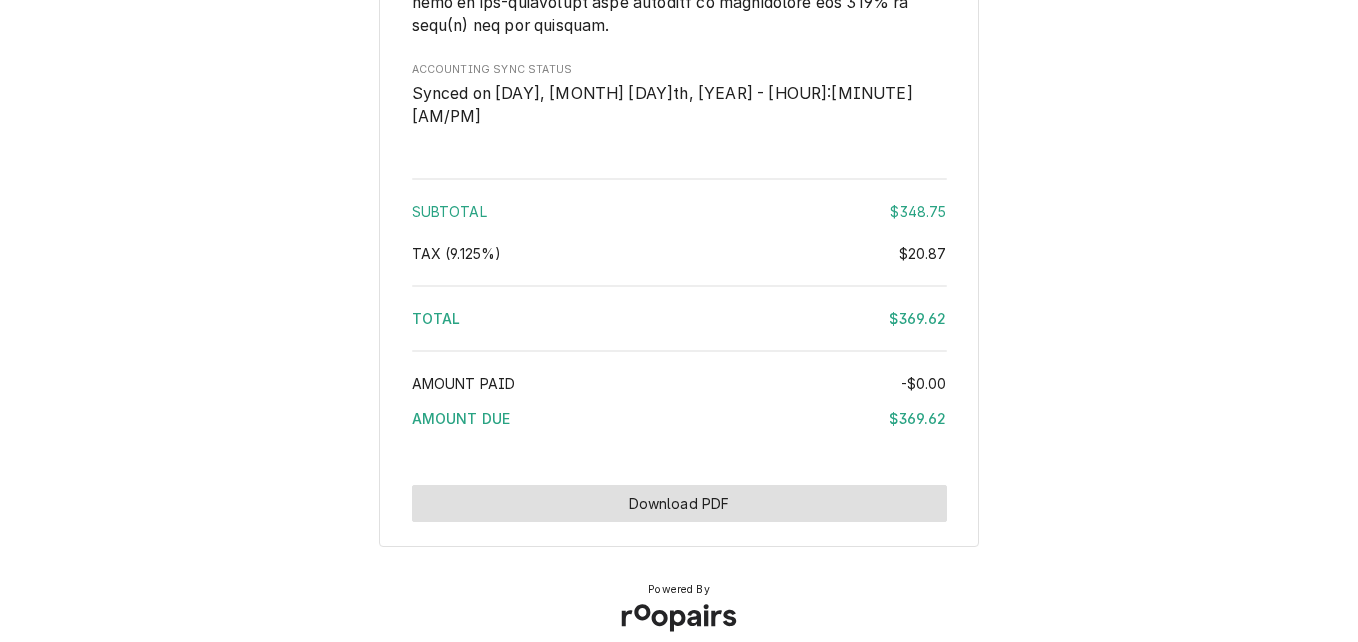 click on "Download PDF" at bounding box center [679, 503] 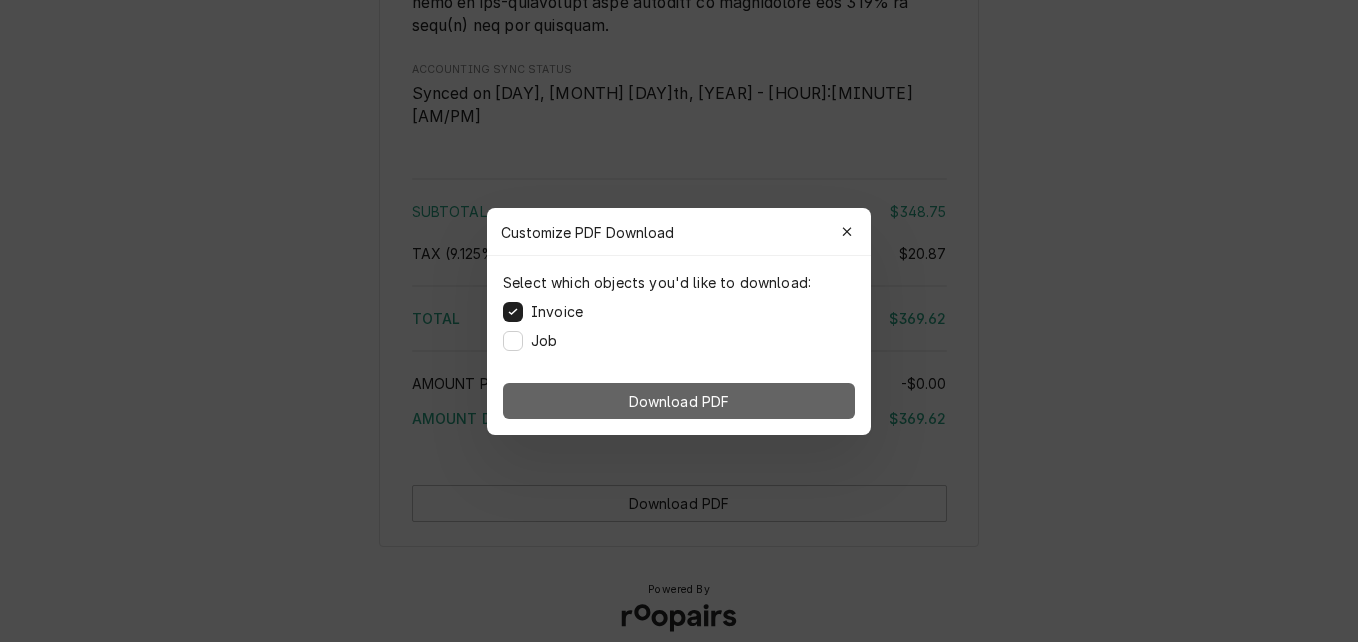 click on "Download PDF" at bounding box center [679, 401] 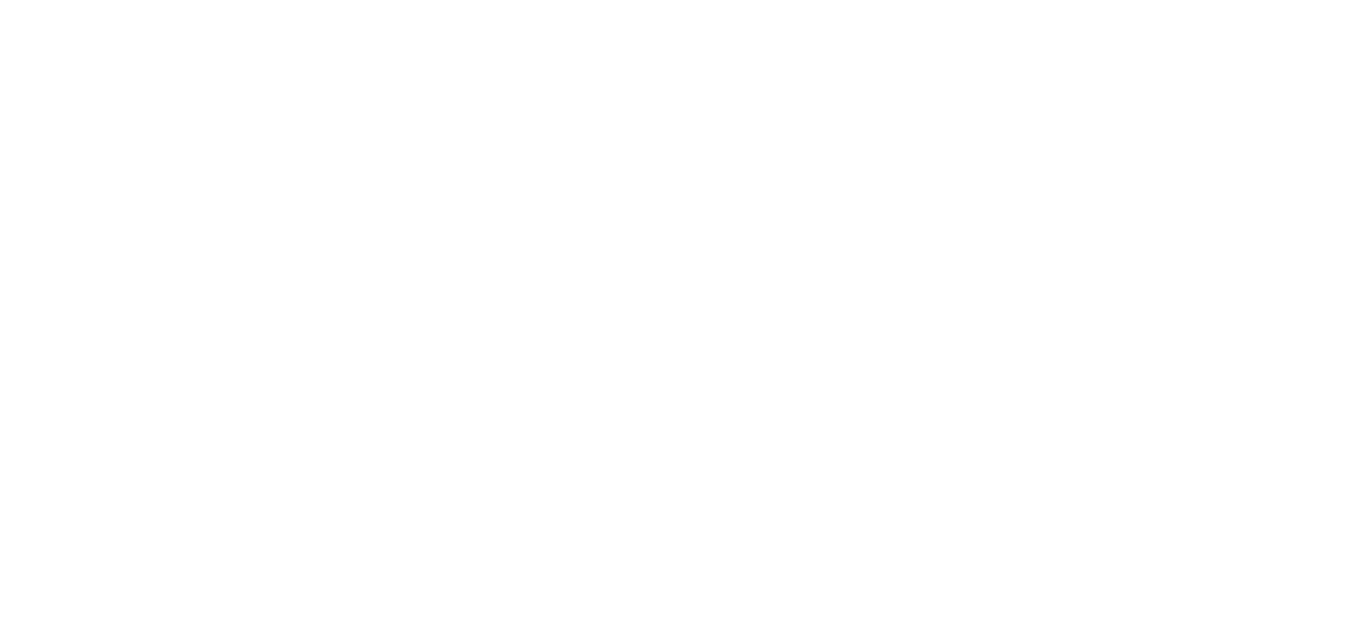 scroll, scrollTop: 0, scrollLeft: 0, axis: both 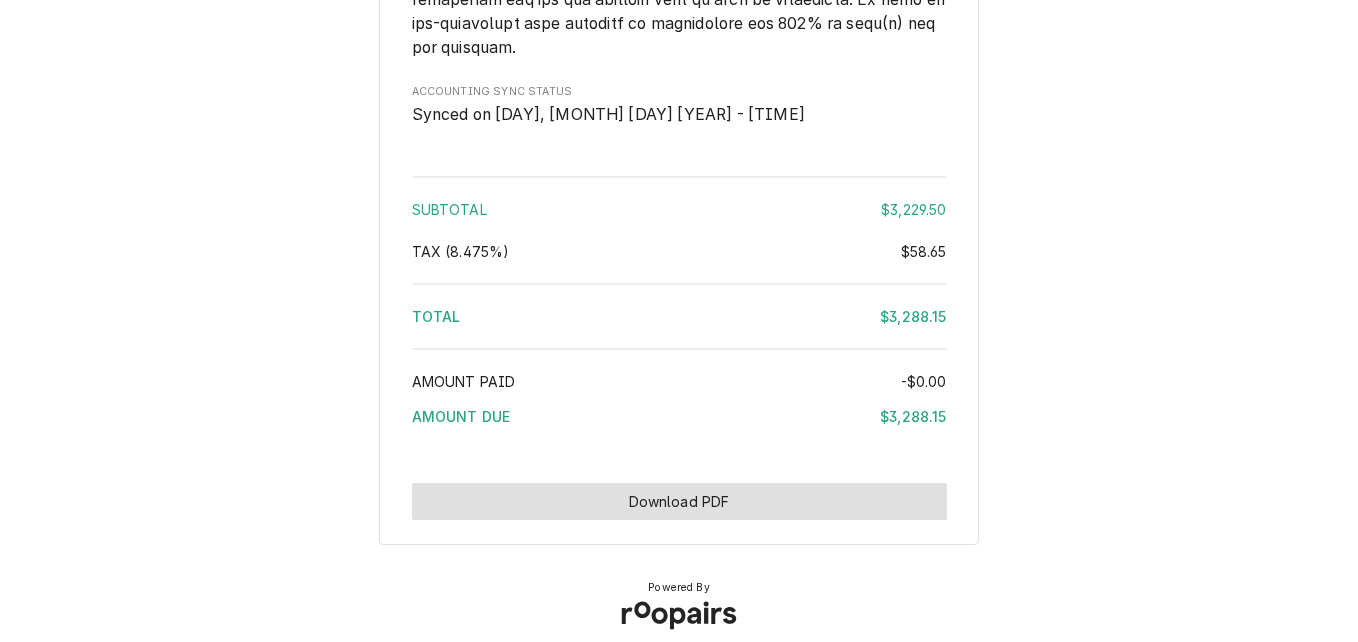 click on "Download PDF" at bounding box center (679, 501) 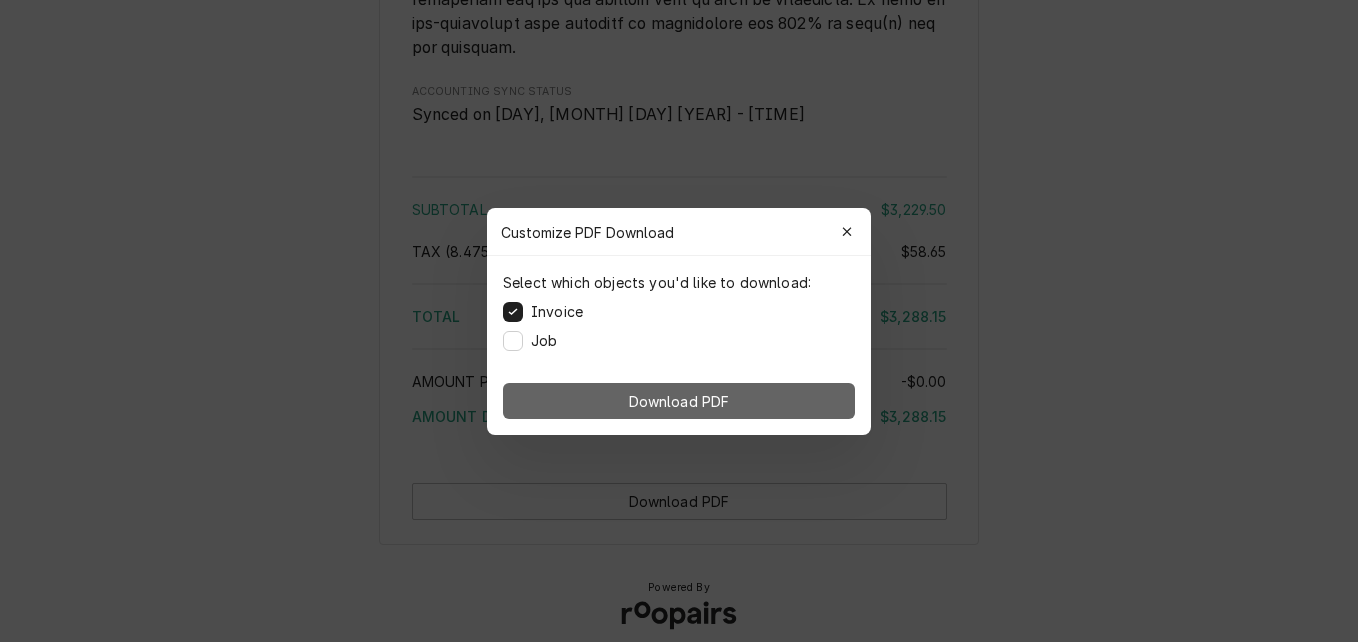 click on "Download PDF" at bounding box center (679, 401) 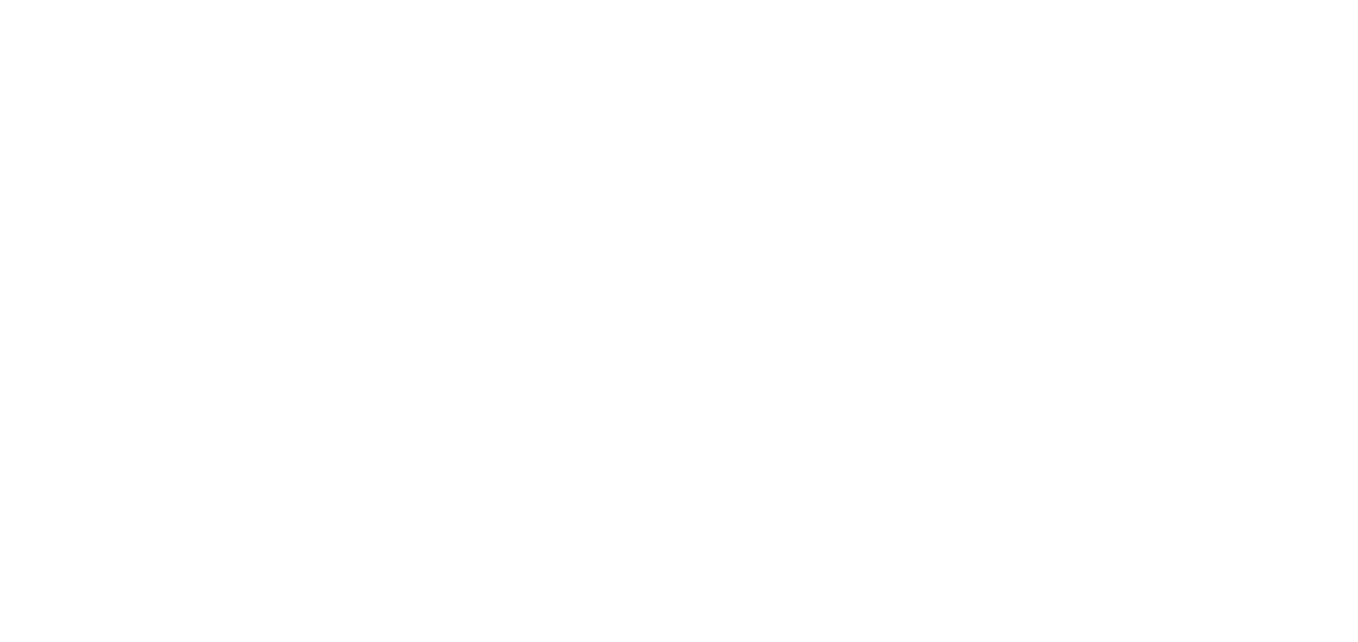 scroll, scrollTop: 0, scrollLeft: 0, axis: both 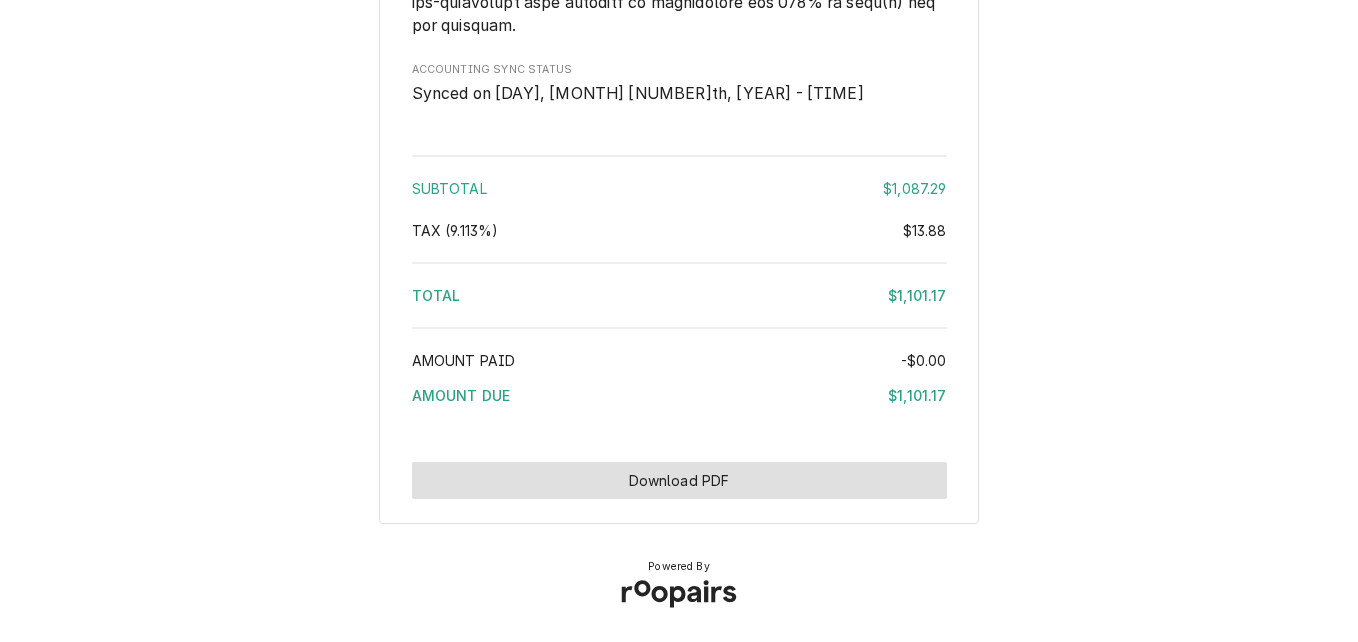 click on "Download PDF" at bounding box center [679, 480] 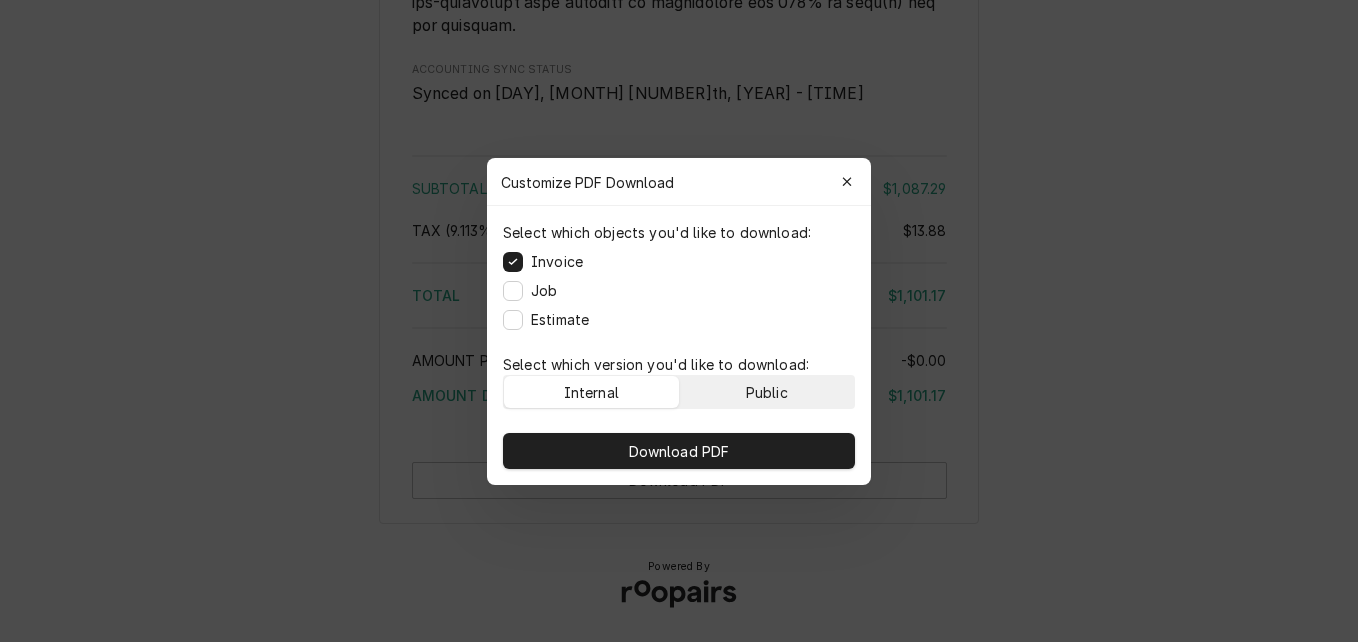 click on "Public" at bounding box center (767, 391) 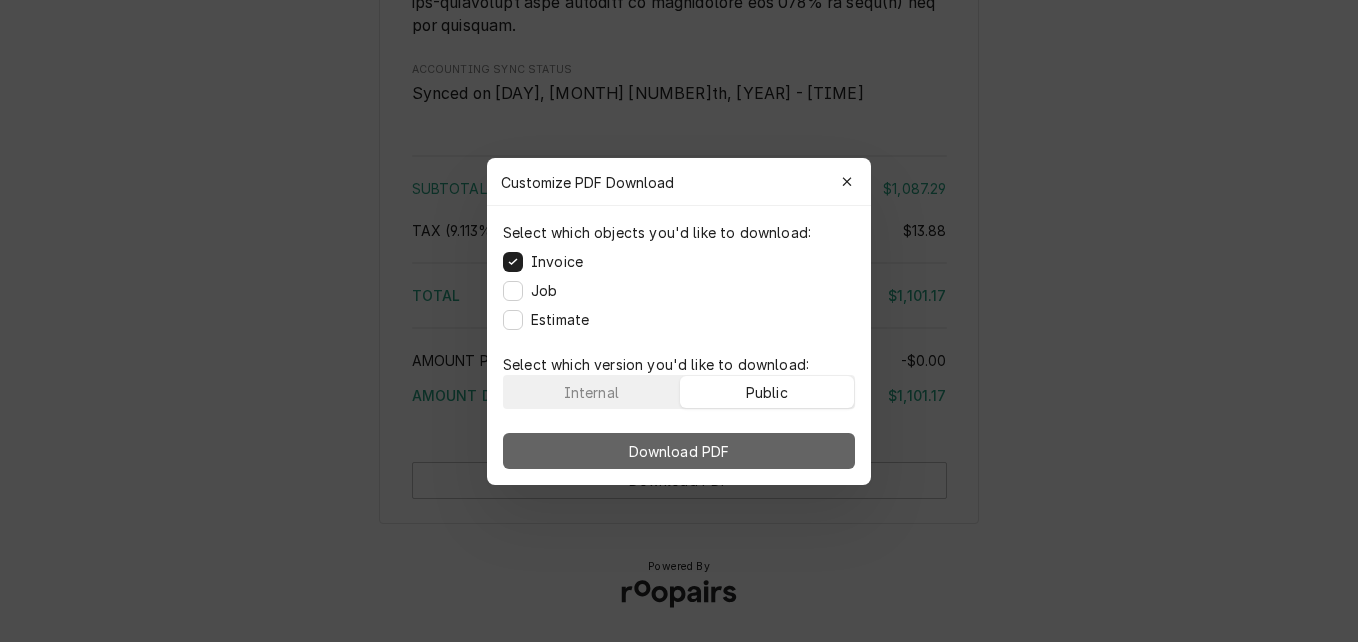 click on "Download PDF" at bounding box center [679, 451] 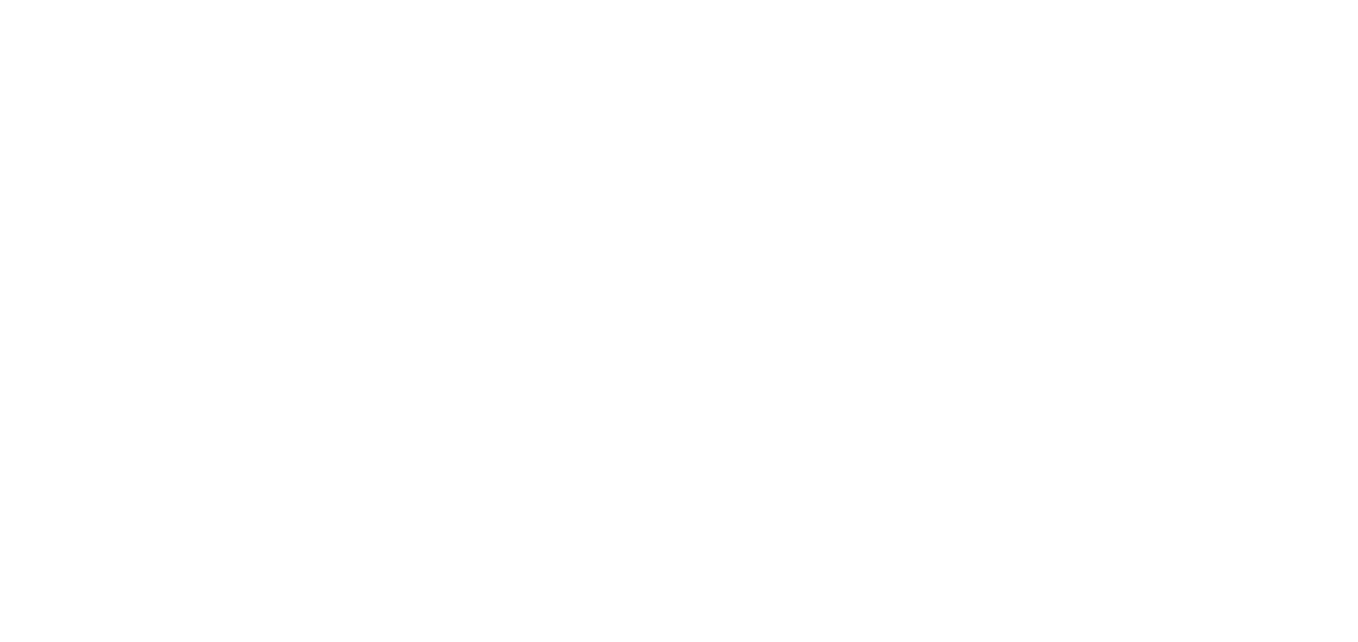 scroll, scrollTop: 0, scrollLeft: 0, axis: both 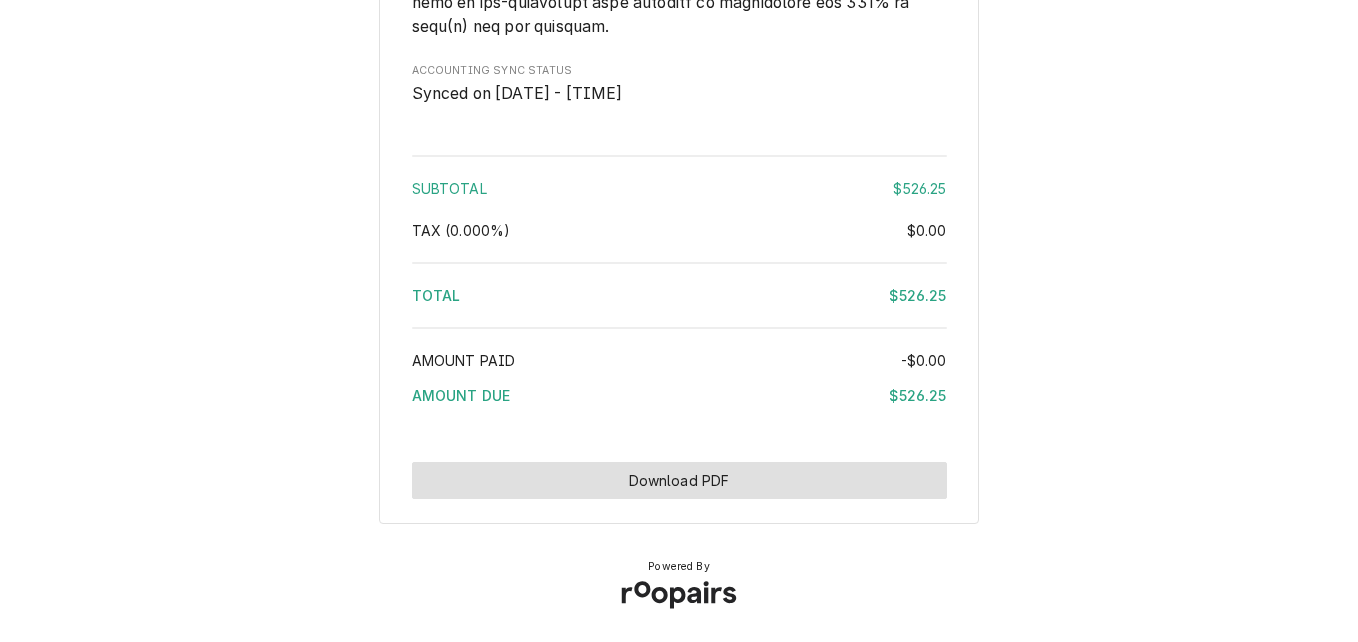 click on "Download PDF" at bounding box center [679, 480] 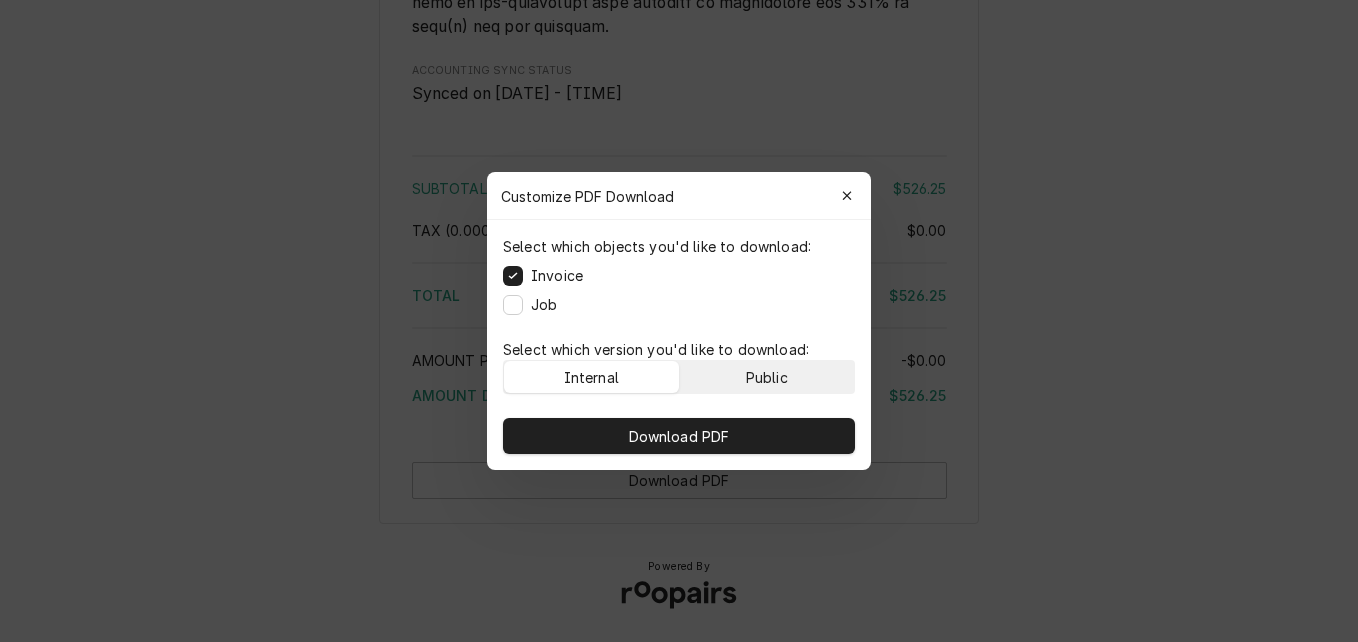 click on "Public" at bounding box center [767, 377] 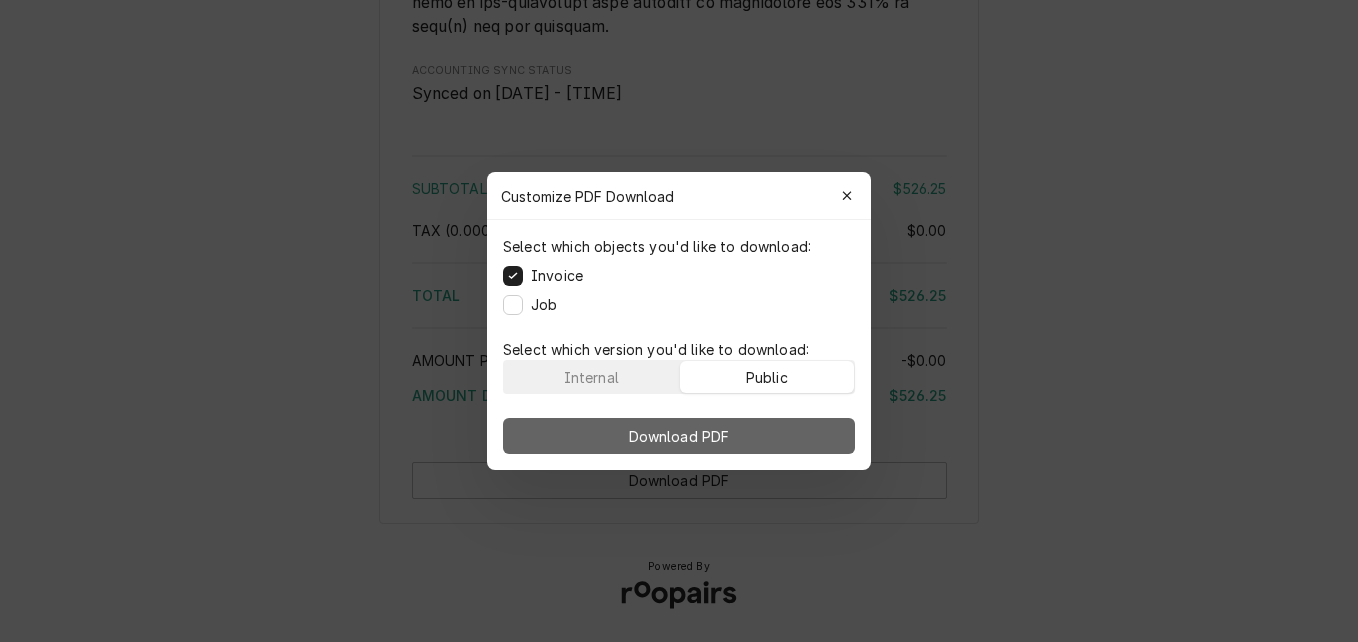 click on "Download PDF" at bounding box center [679, 436] 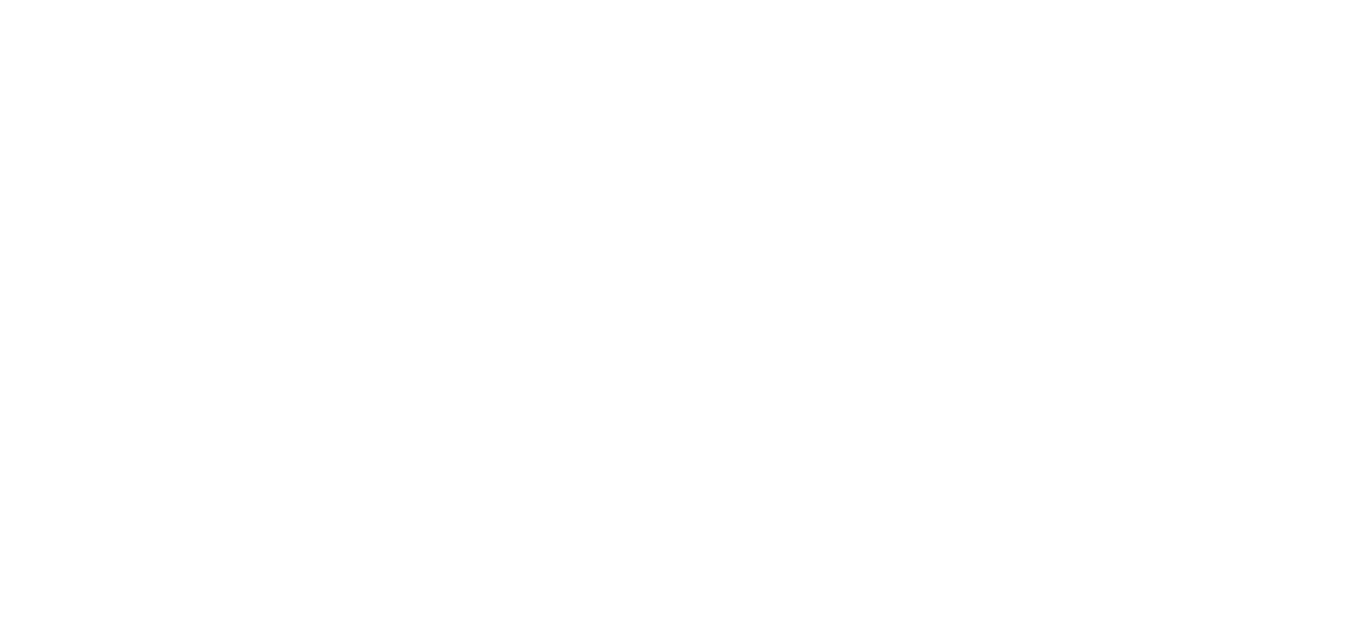 scroll, scrollTop: 0, scrollLeft: 0, axis: both 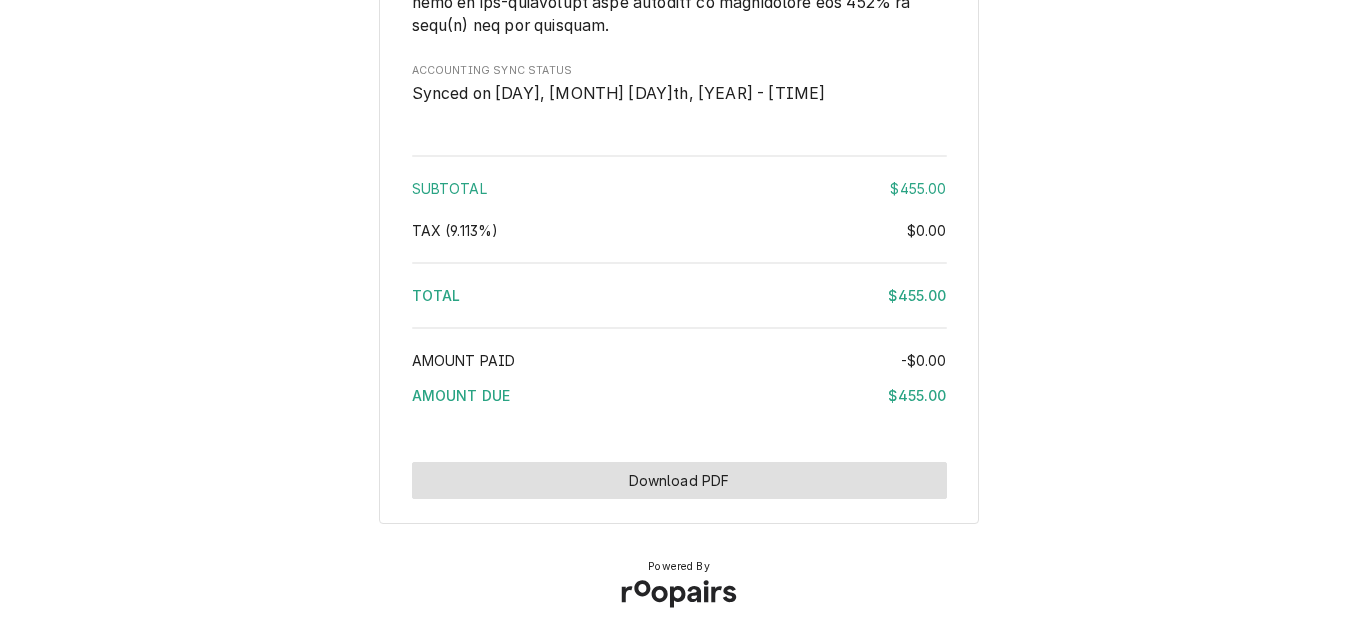 click on "Download PDF" at bounding box center [679, 480] 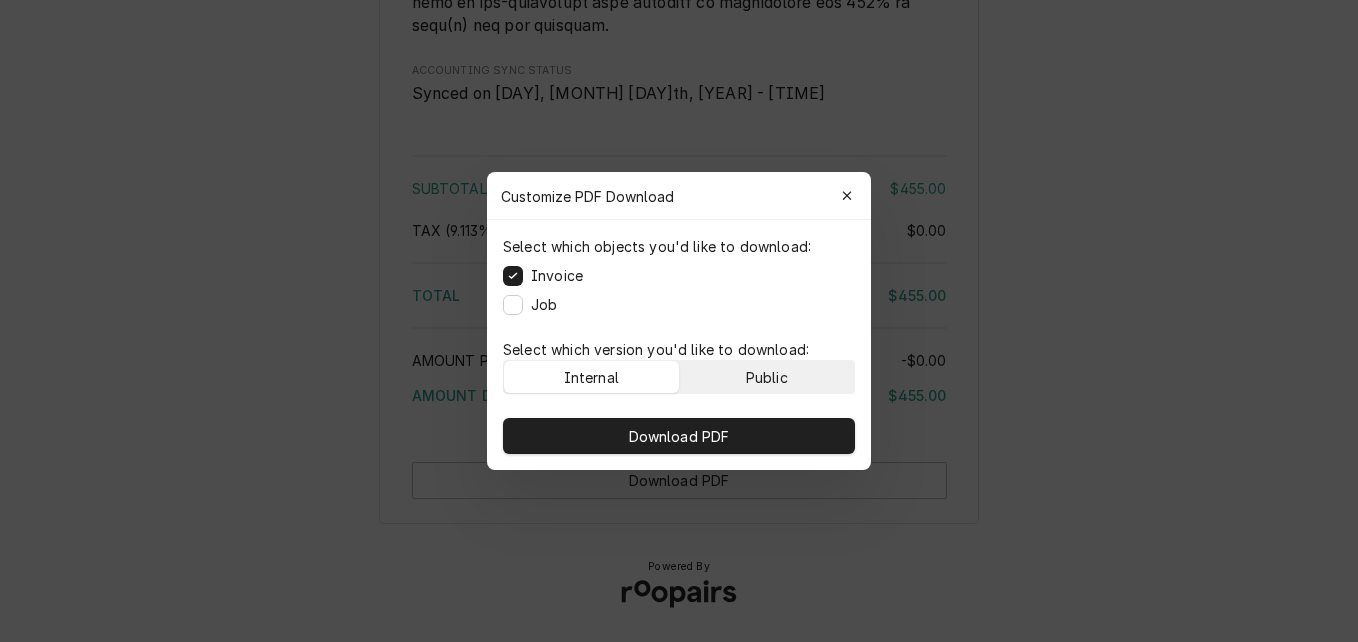 click on "Public" at bounding box center (767, 377) 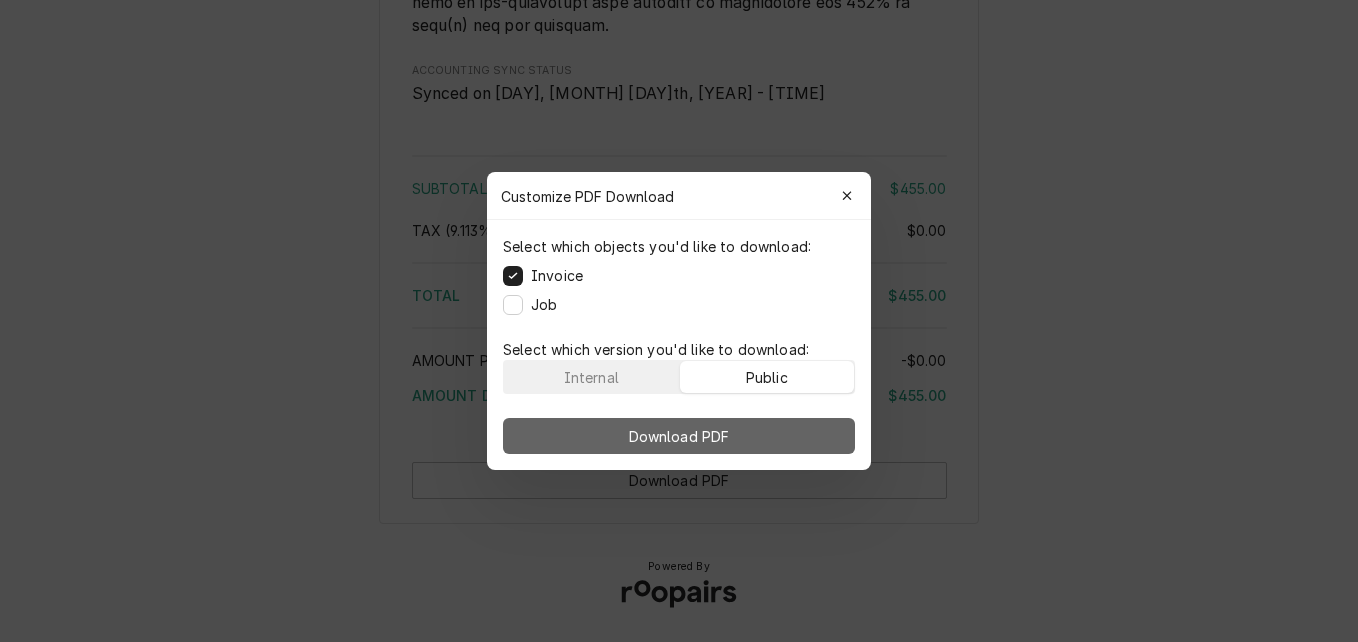 click on "Download PDF" at bounding box center [679, 436] 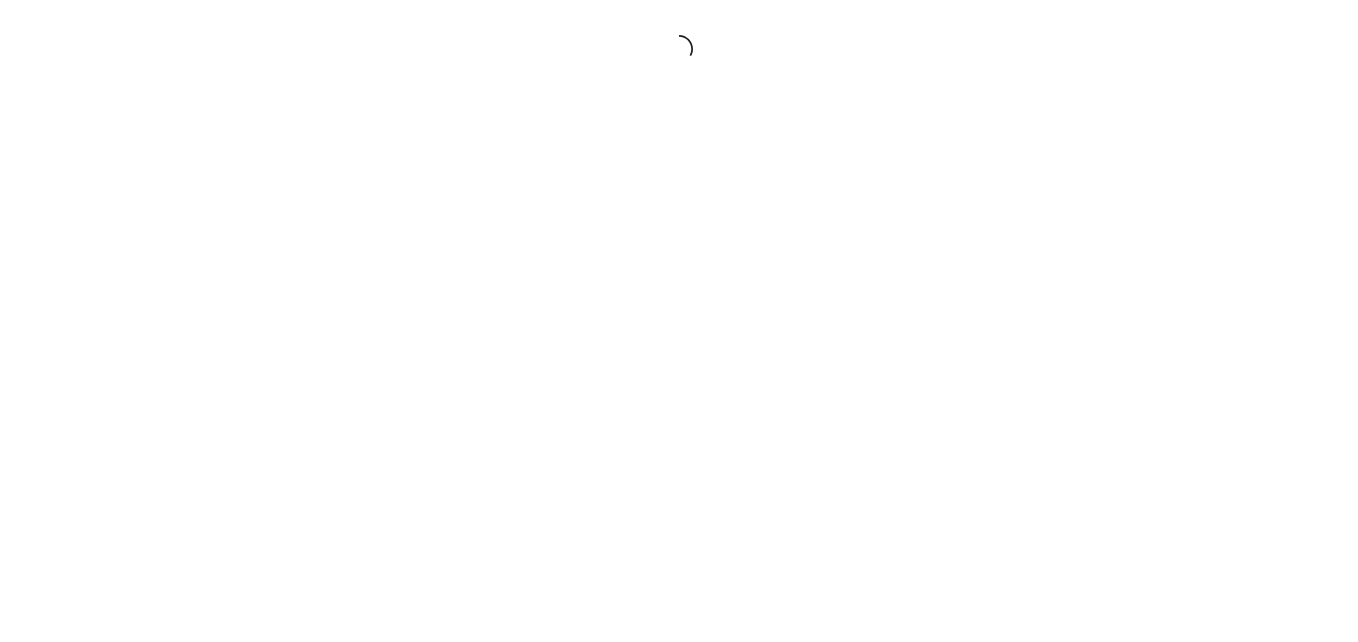 scroll, scrollTop: 0, scrollLeft: 0, axis: both 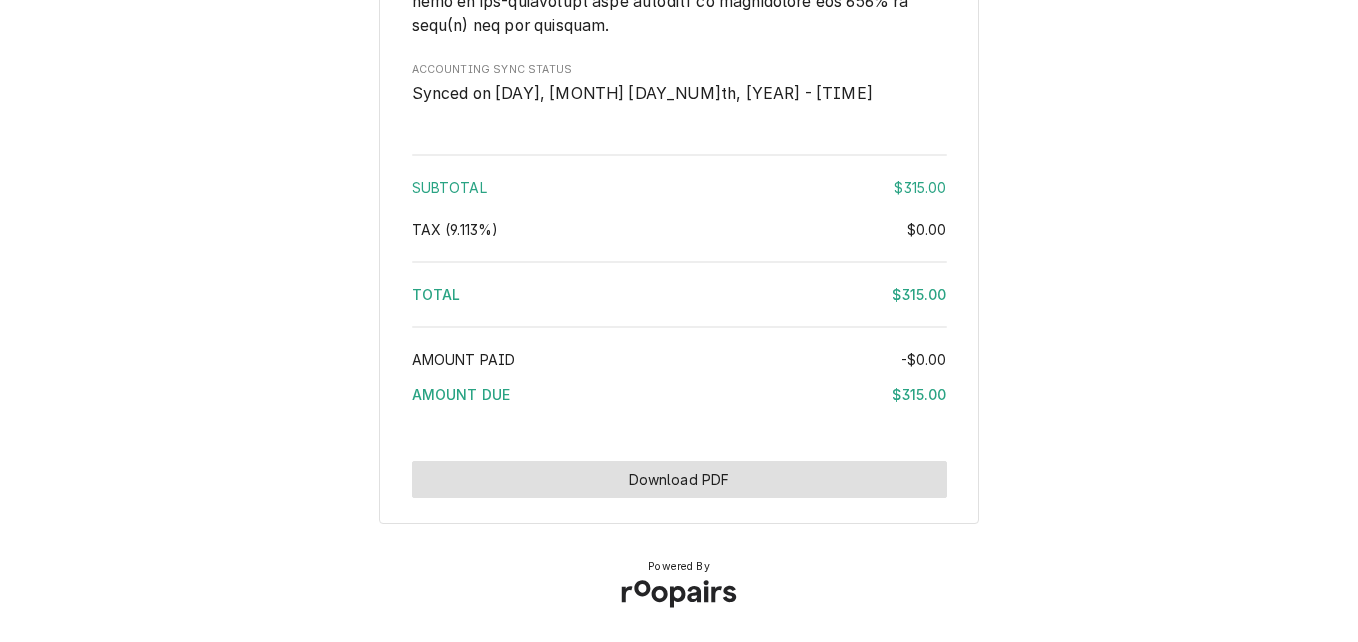 click on "Download PDF" at bounding box center [679, 479] 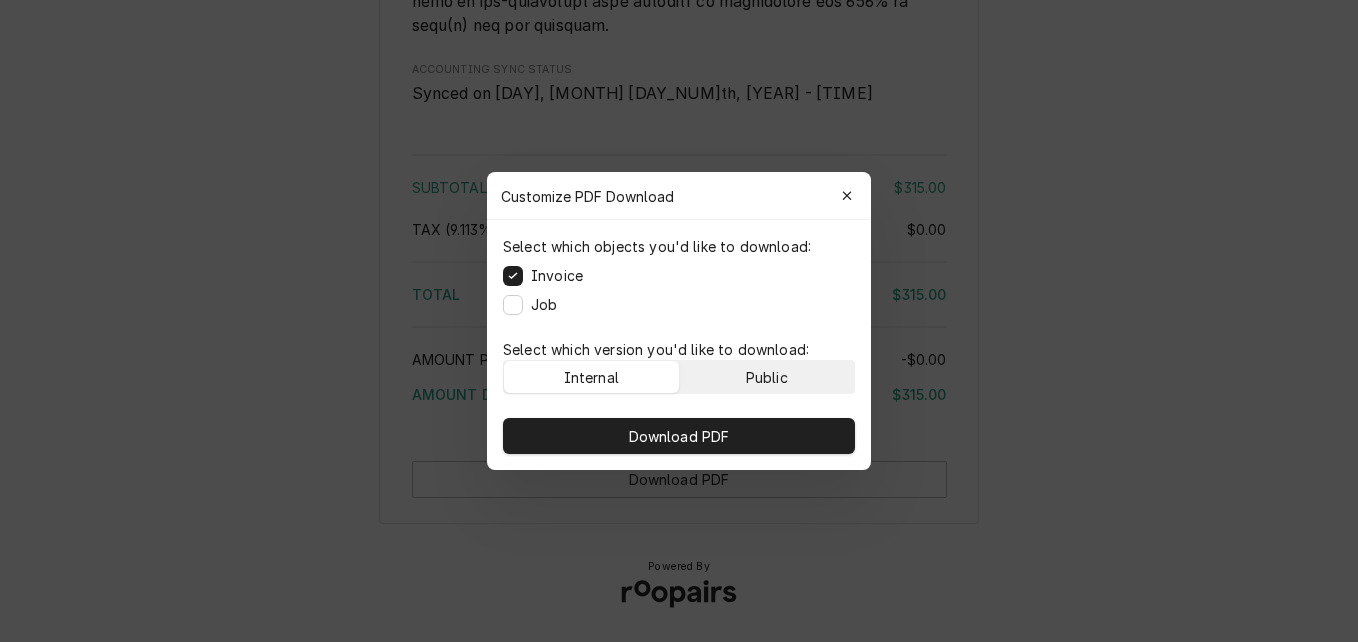 click on "Public" at bounding box center [767, 377] 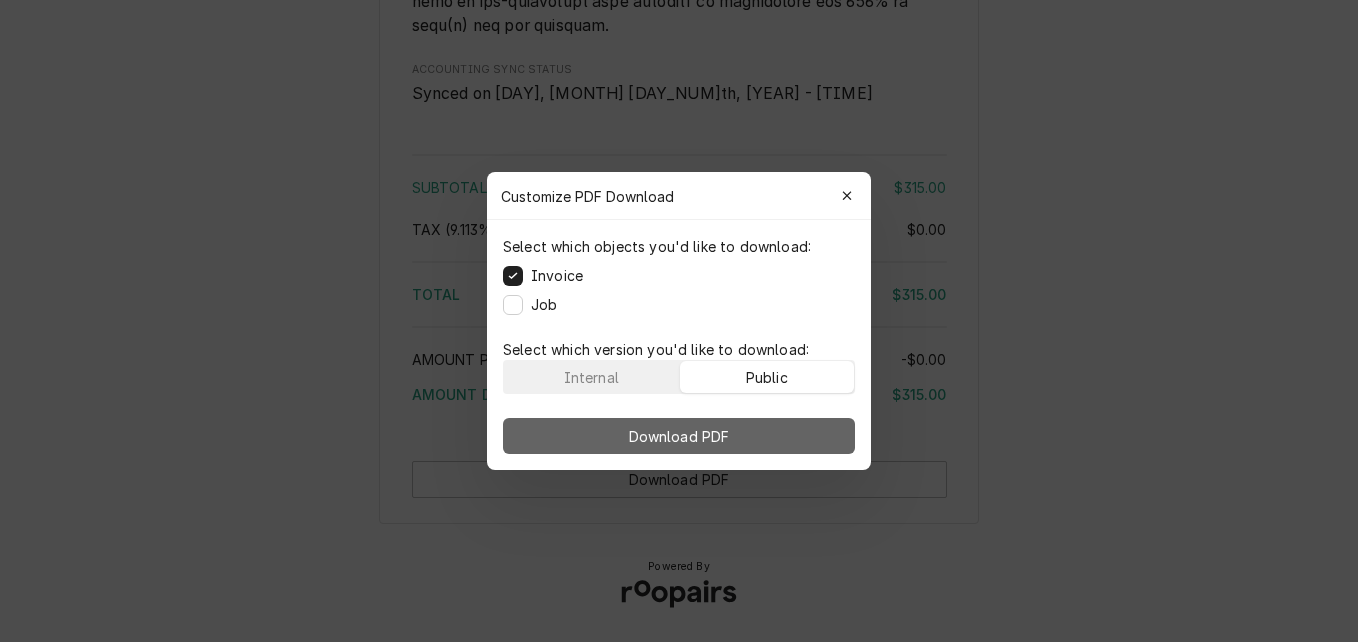 click on "Download PDF" at bounding box center [679, 436] 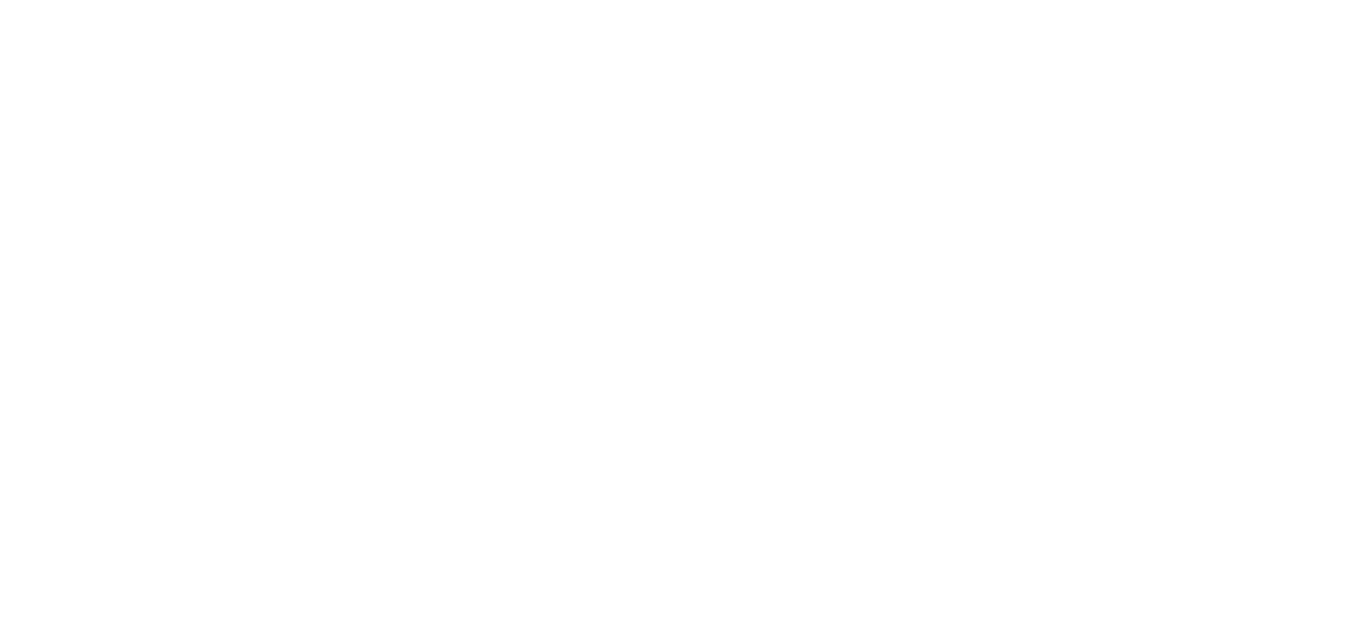 scroll, scrollTop: 0, scrollLeft: 0, axis: both 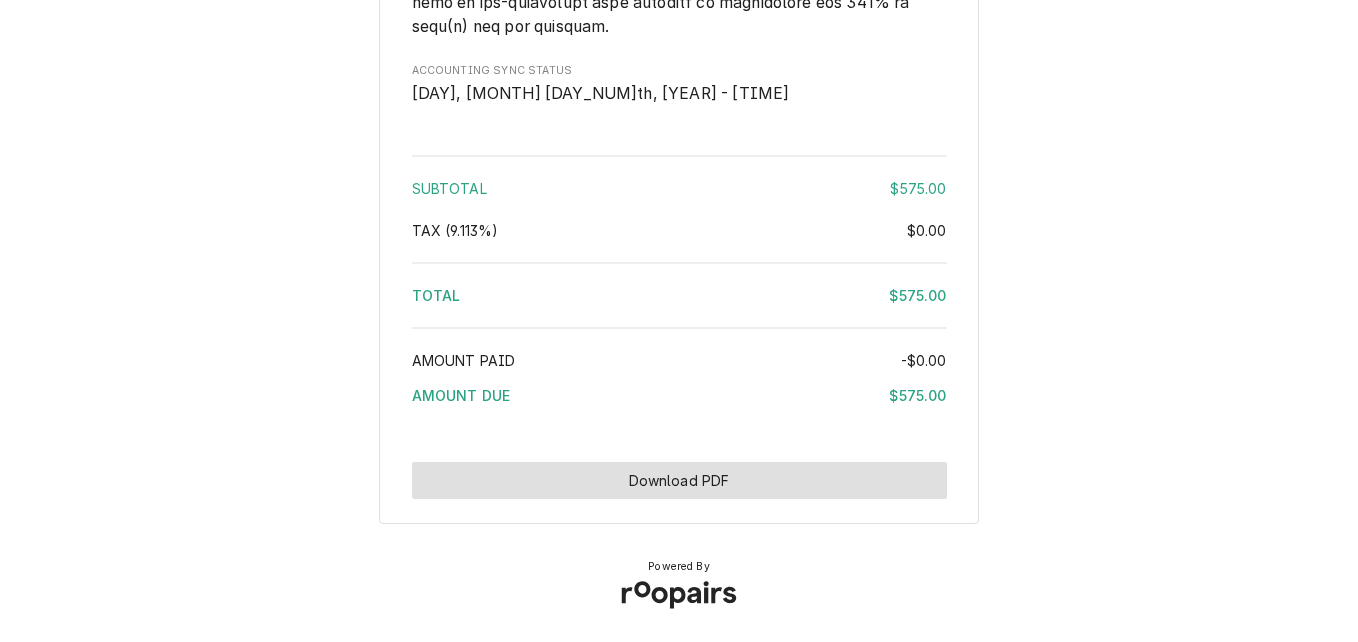 click on "Download PDF" at bounding box center [679, 480] 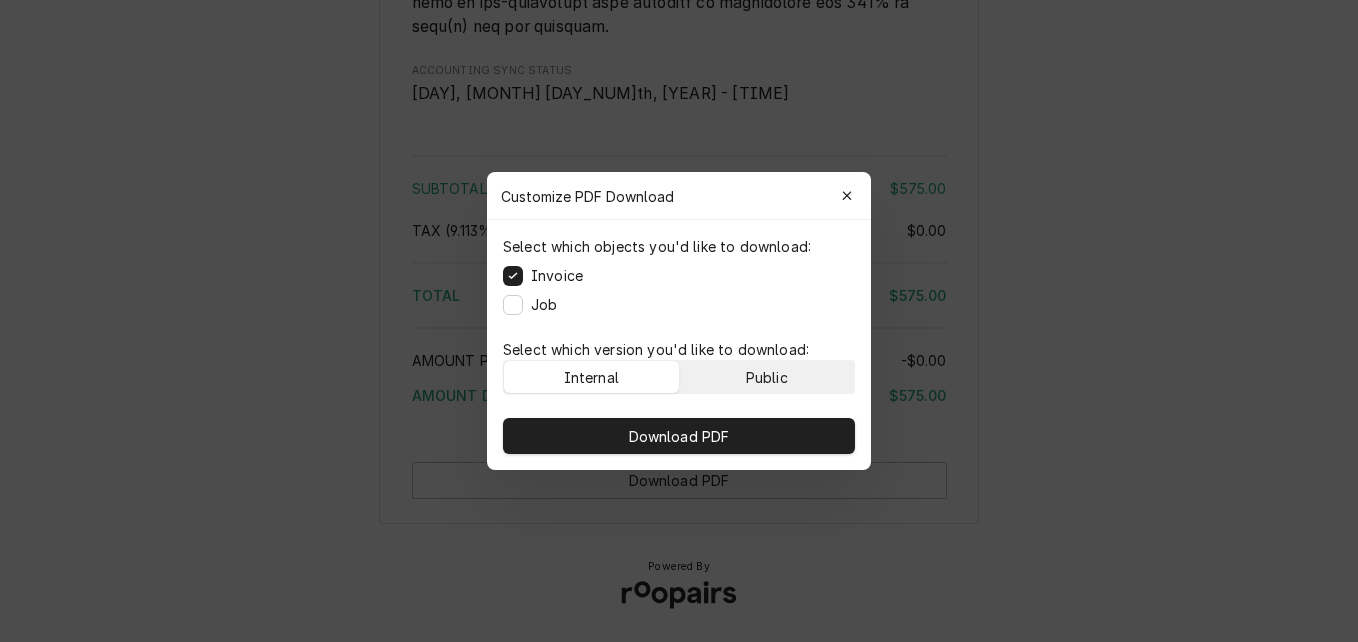 click on "Public" at bounding box center (767, 377) 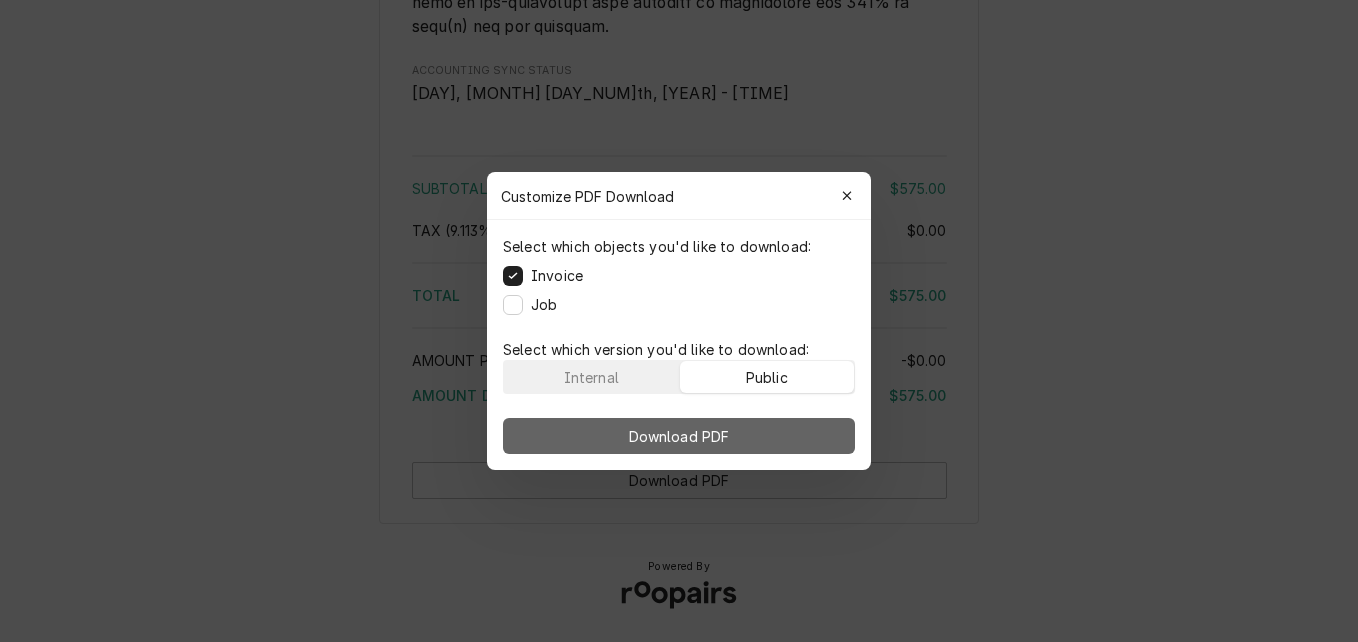 click on "Download PDF" at bounding box center [679, 436] 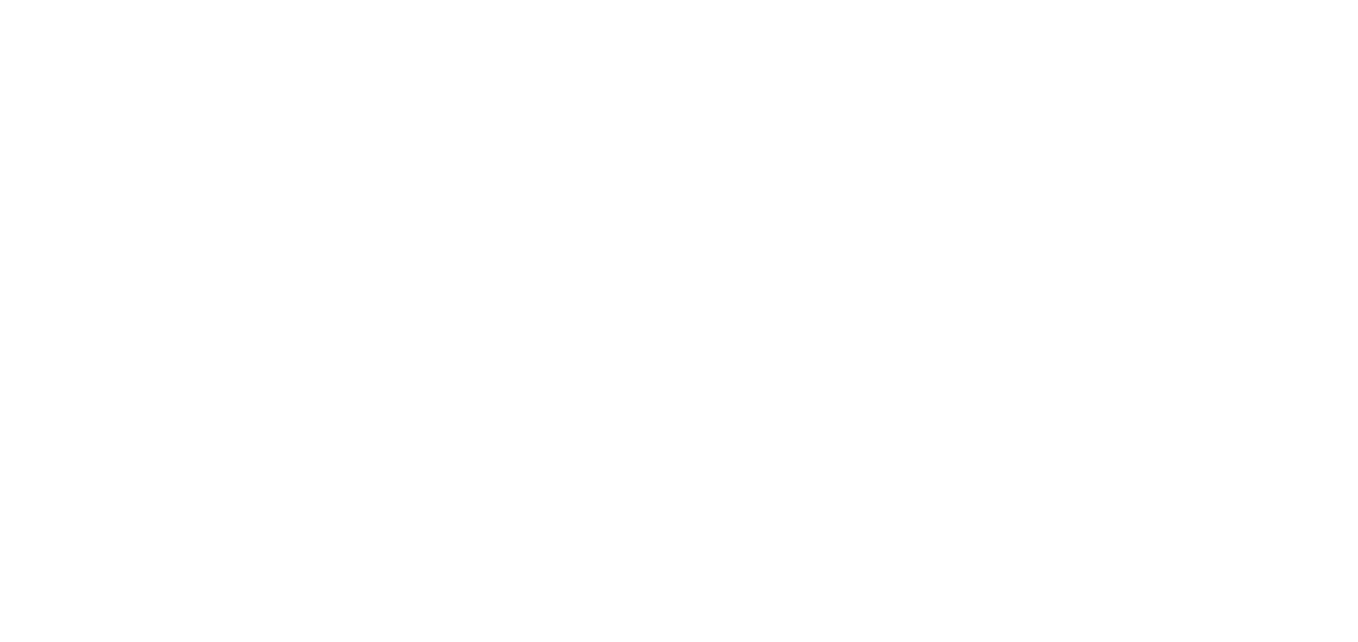 scroll, scrollTop: 0, scrollLeft: 0, axis: both 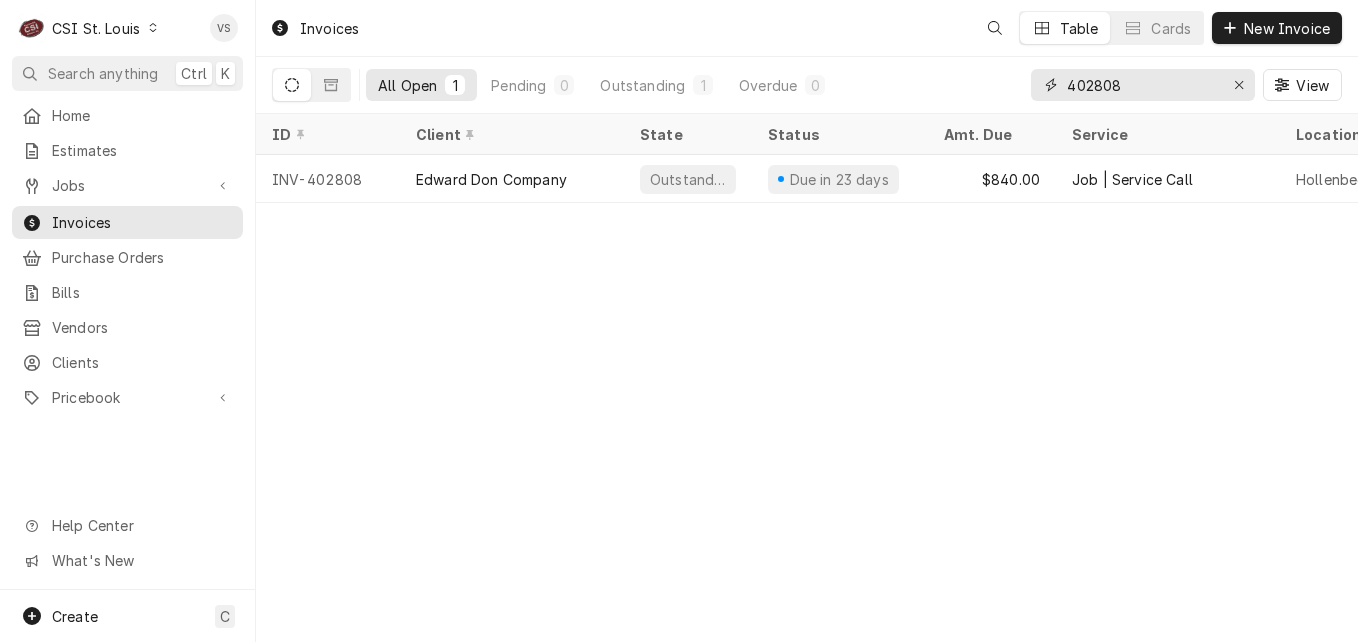 click on "402808" at bounding box center [1142, 85] 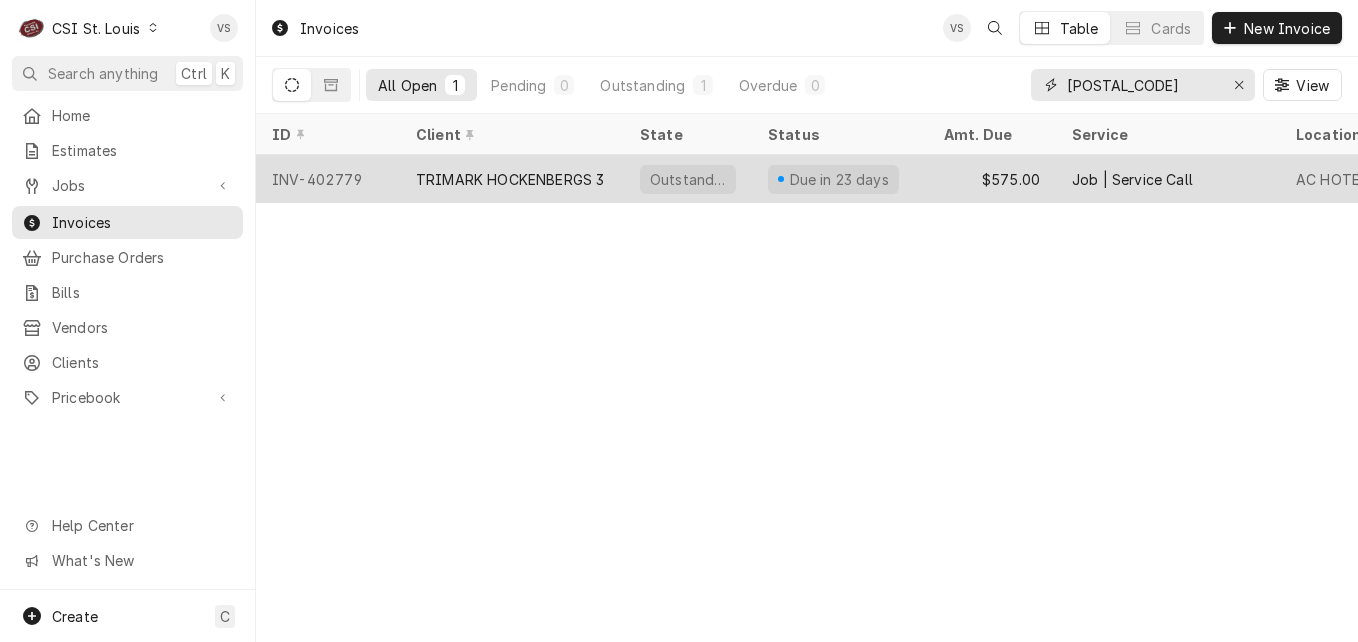 type on "402779" 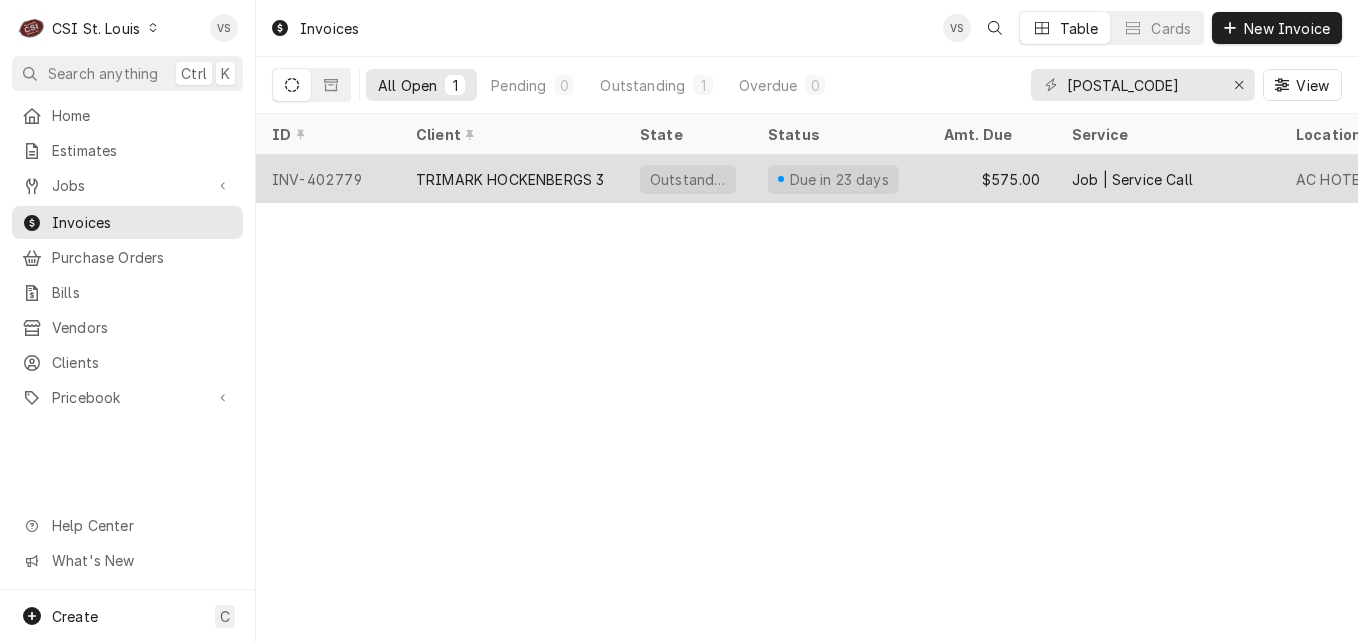 click on "TRIMARK HOCKENBERGS 3" at bounding box center (510, 179) 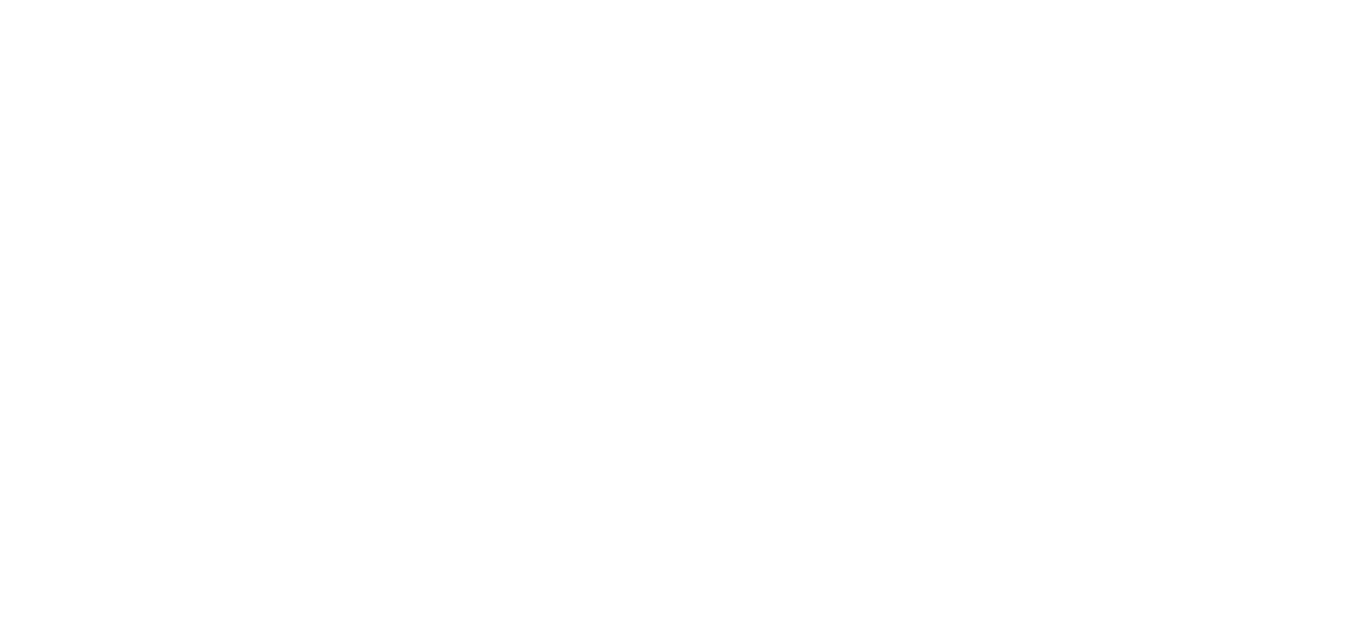scroll, scrollTop: 0, scrollLeft: 0, axis: both 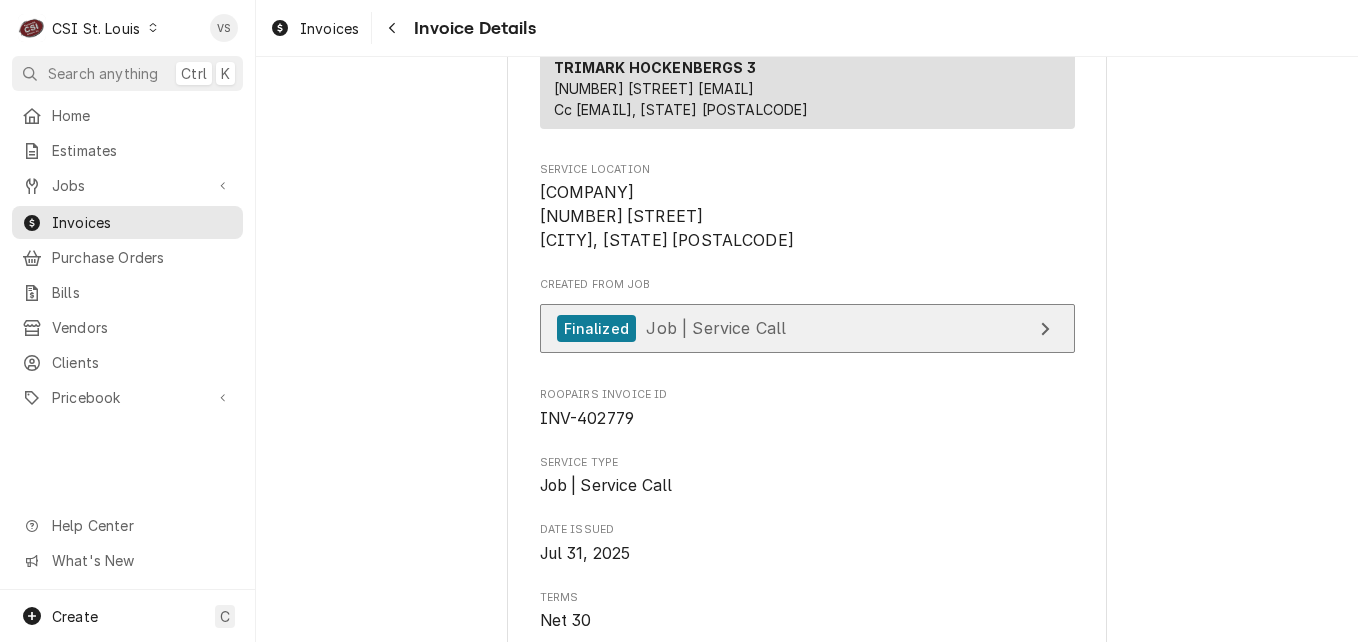click on "Finalized Job | Service Call" at bounding box center [672, 328] 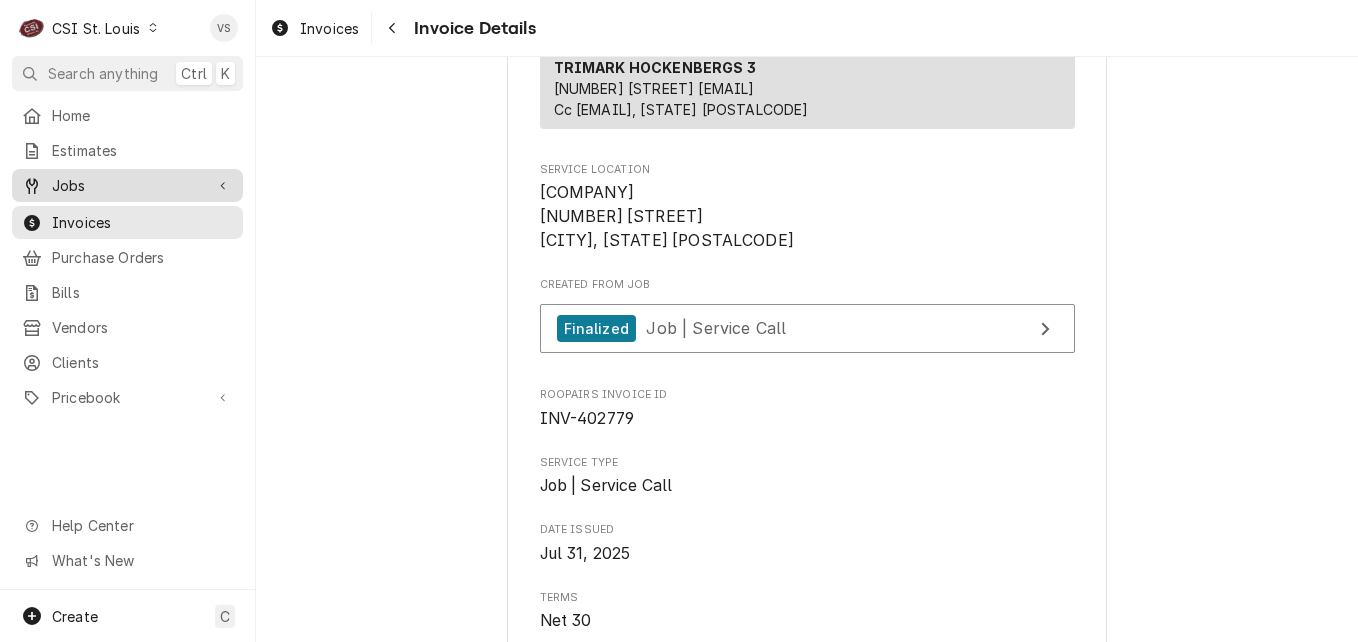 click on "Jobs" at bounding box center (127, 185) 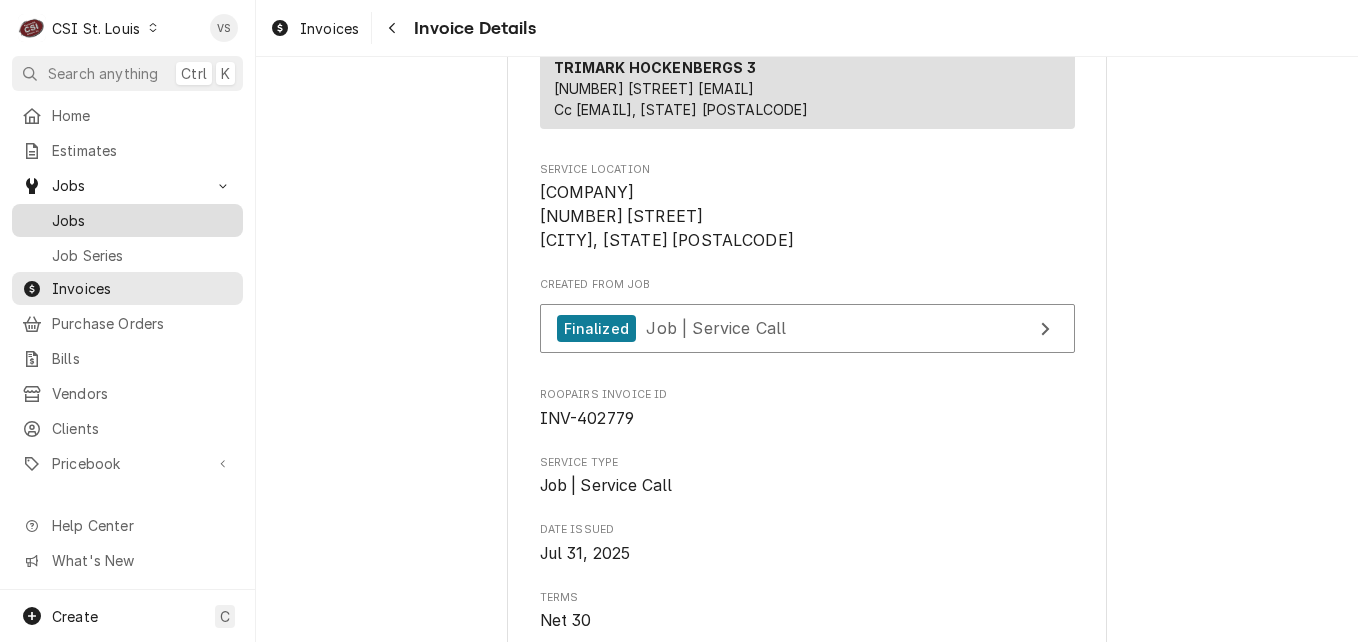 click on "Jobs" at bounding box center (142, 220) 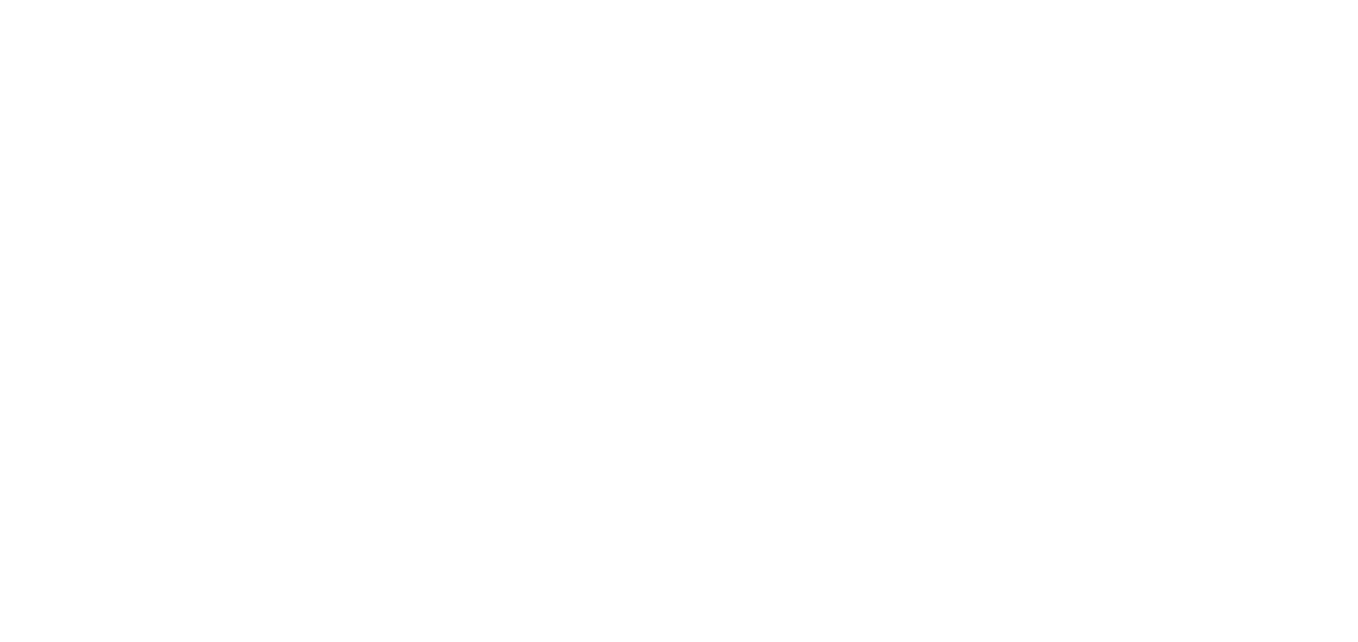 scroll, scrollTop: 0, scrollLeft: 0, axis: both 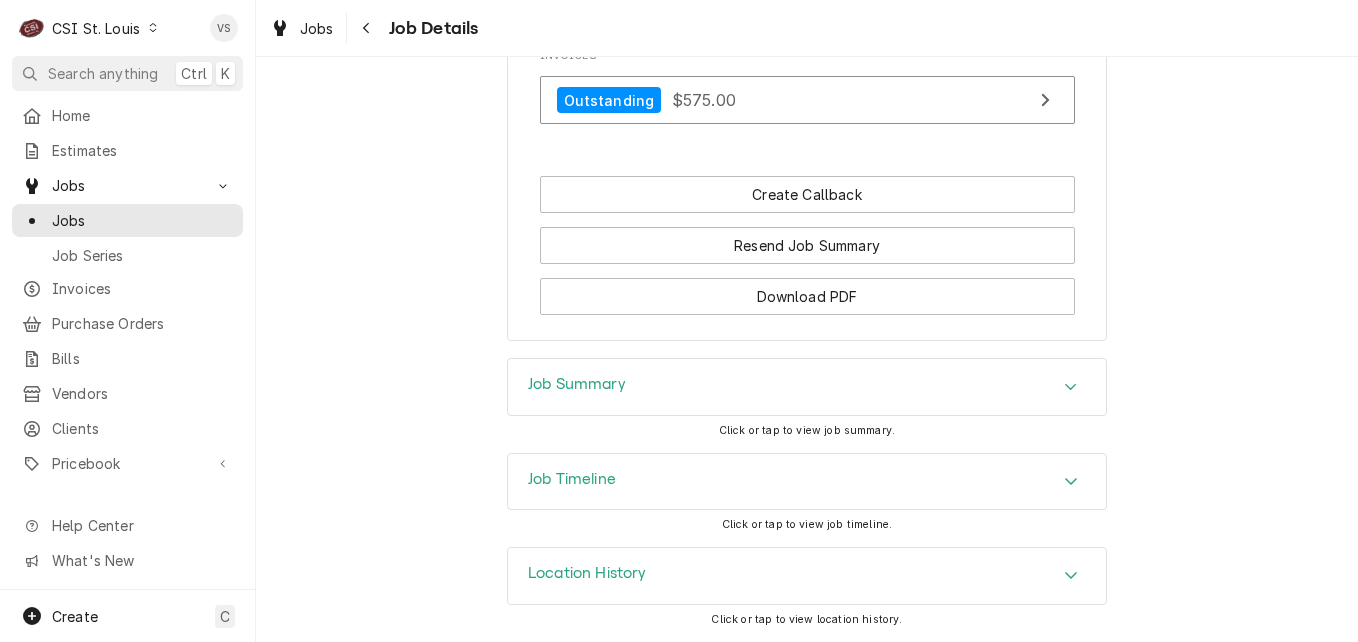 click on "Job Summary" at bounding box center (807, 387) 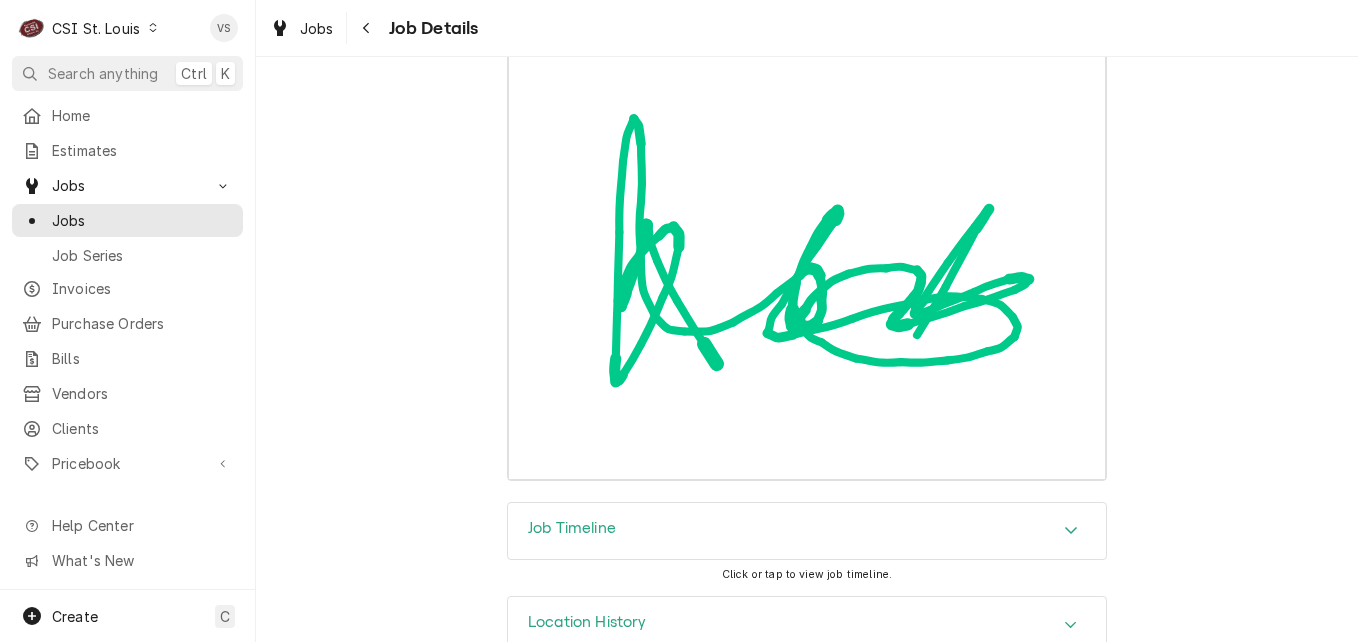 scroll, scrollTop: 5334, scrollLeft: 0, axis: vertical 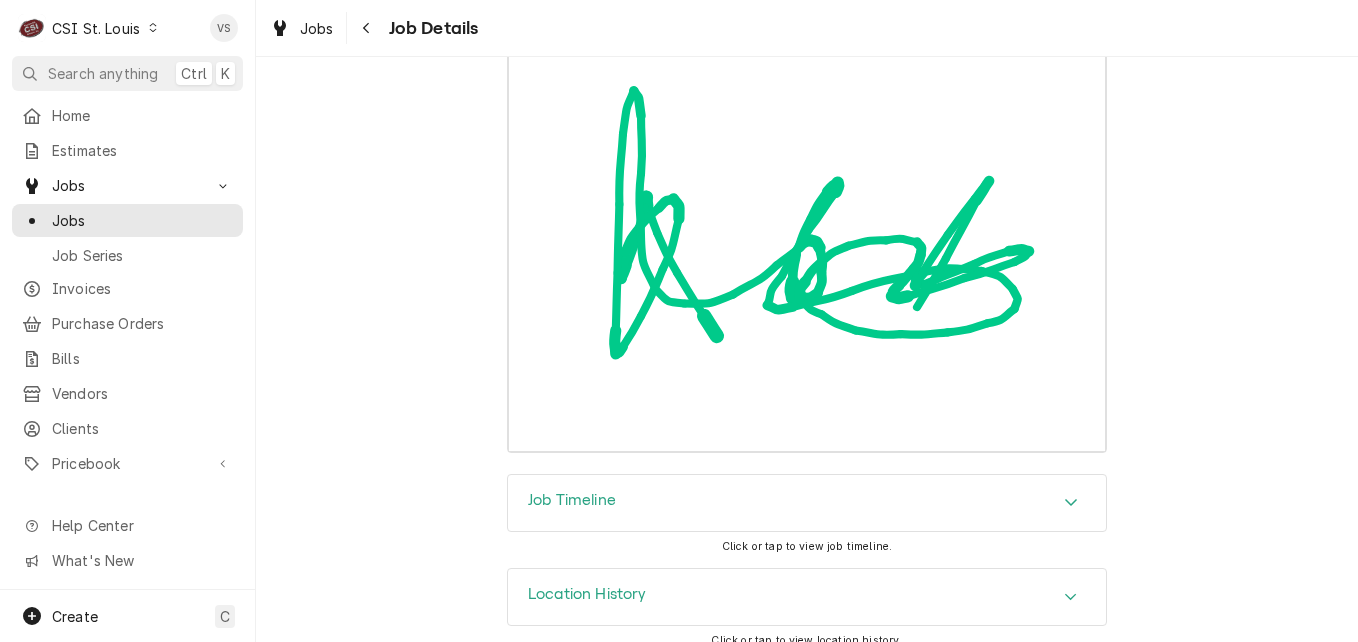 click 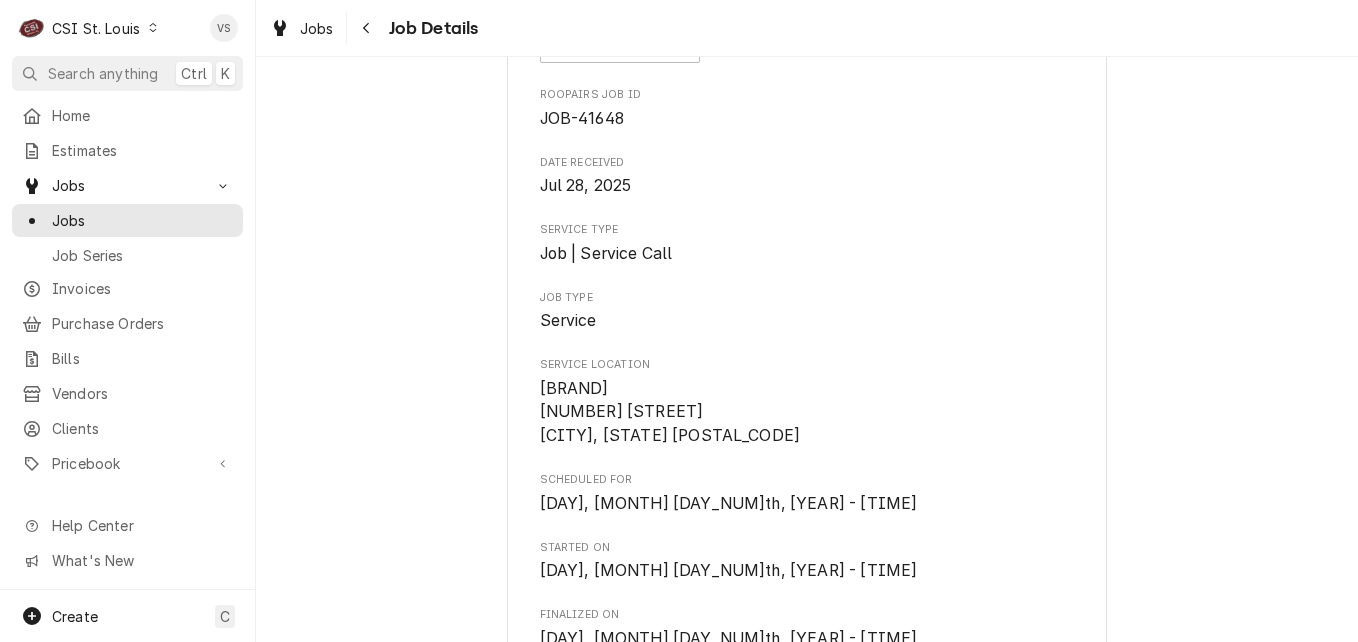 scroll, scrollTop: 0, scrollLeft: 0, axis: both 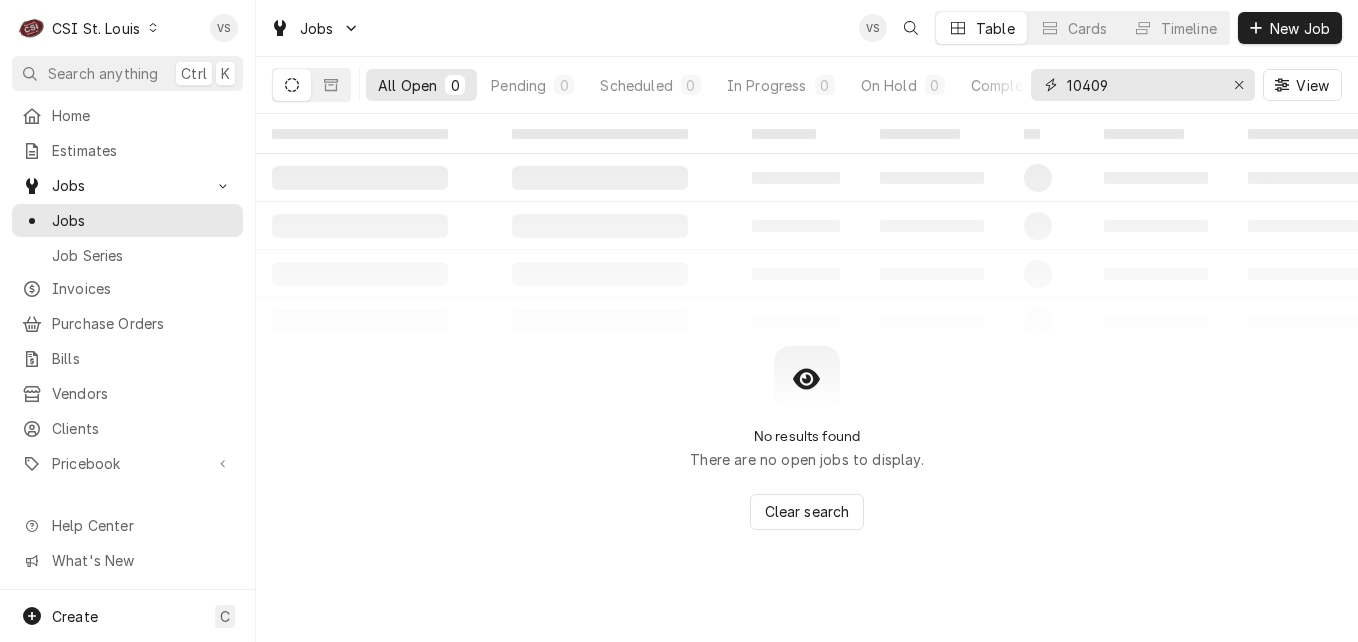 click on "10409" at bounding box center (1143, 85) 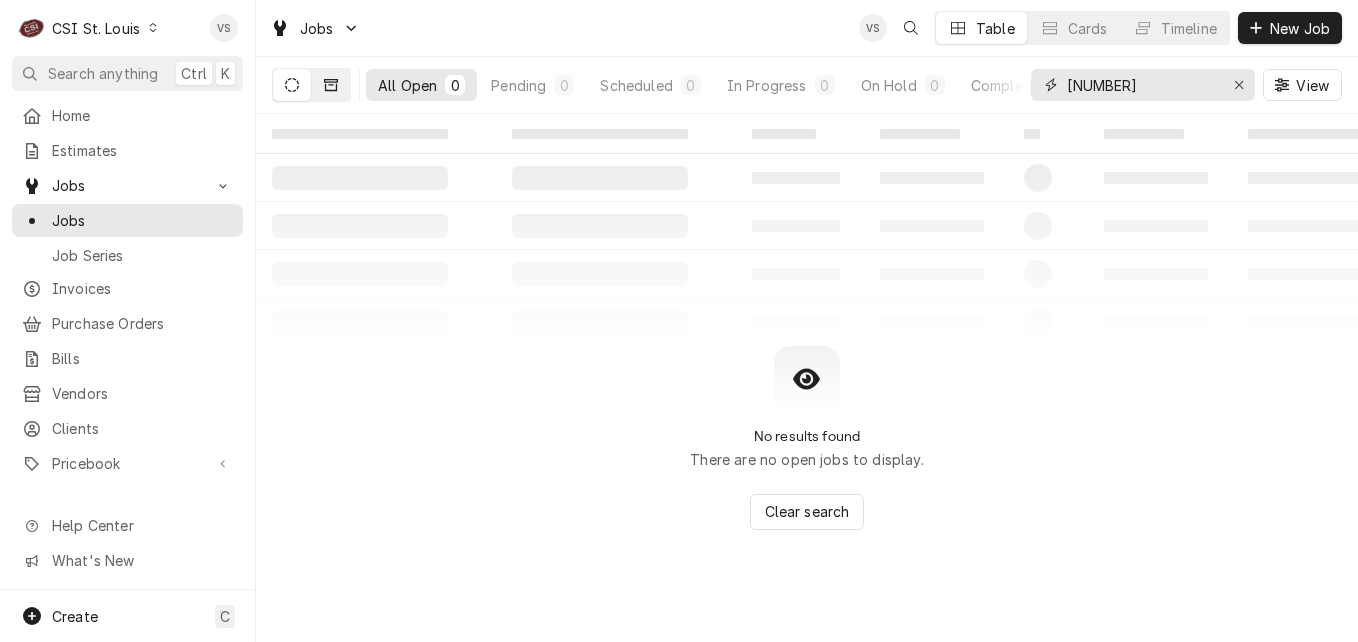 type on "[NUMBER]" 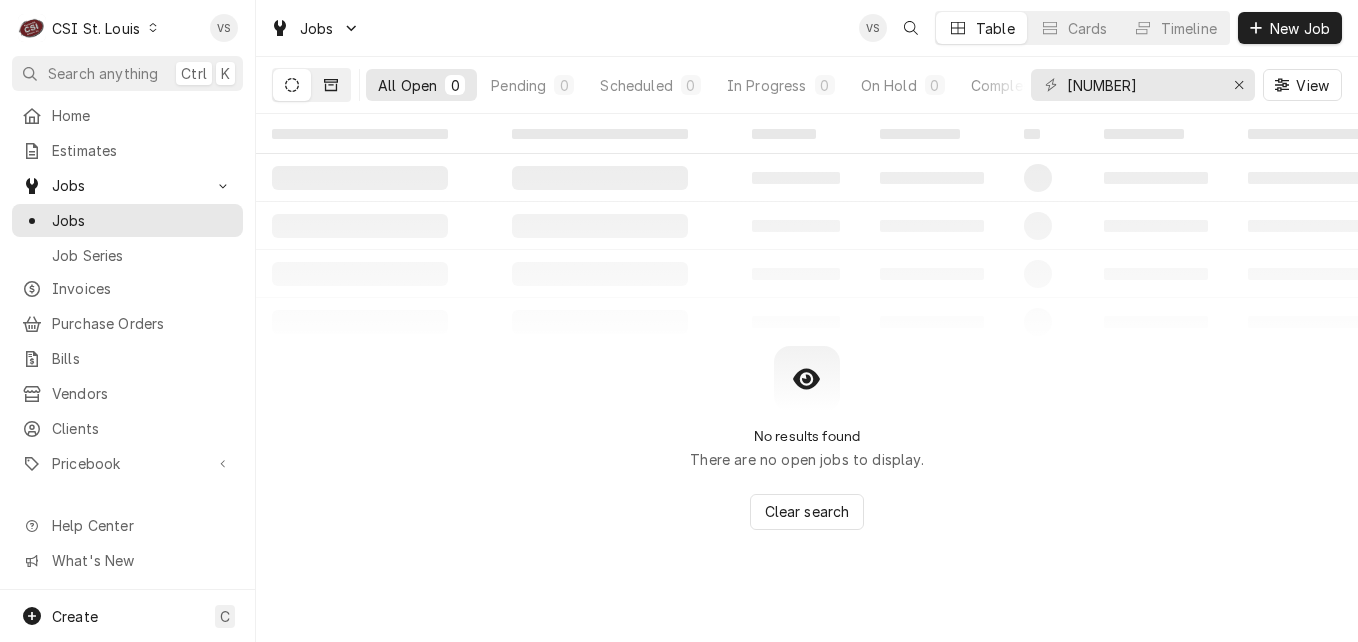 click at bounding box center [331, 85] 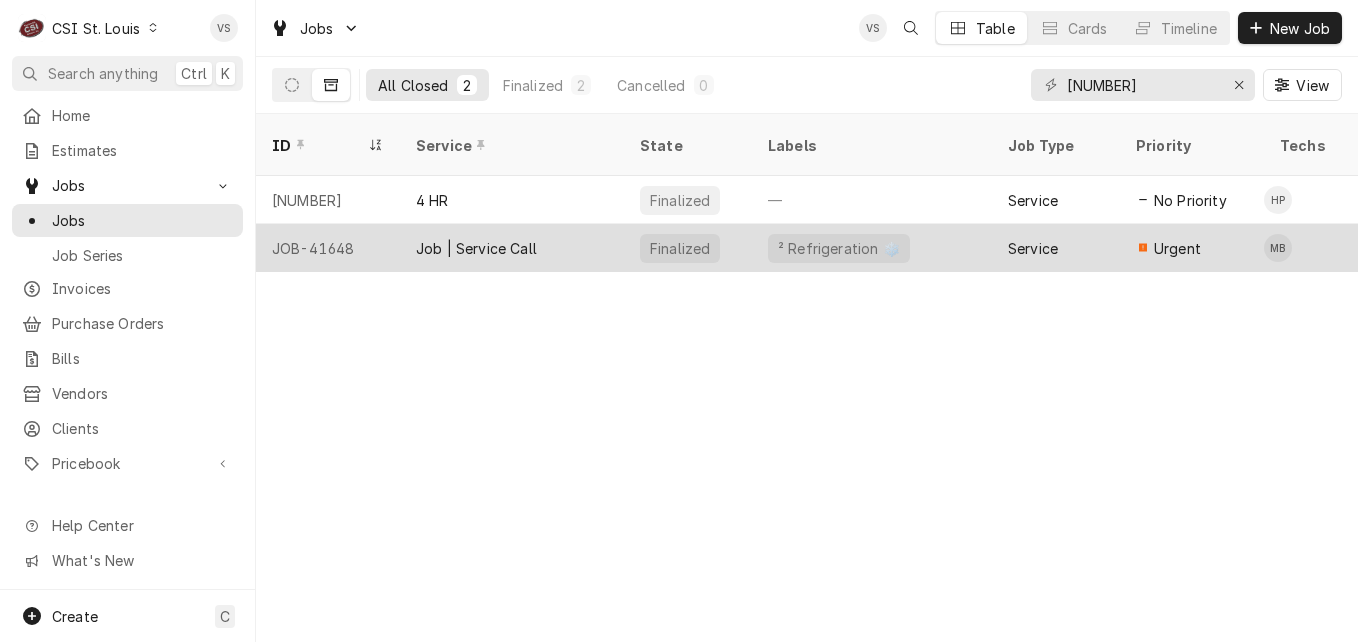 click on "Job | Service Call" at bounding box center [476, 248] 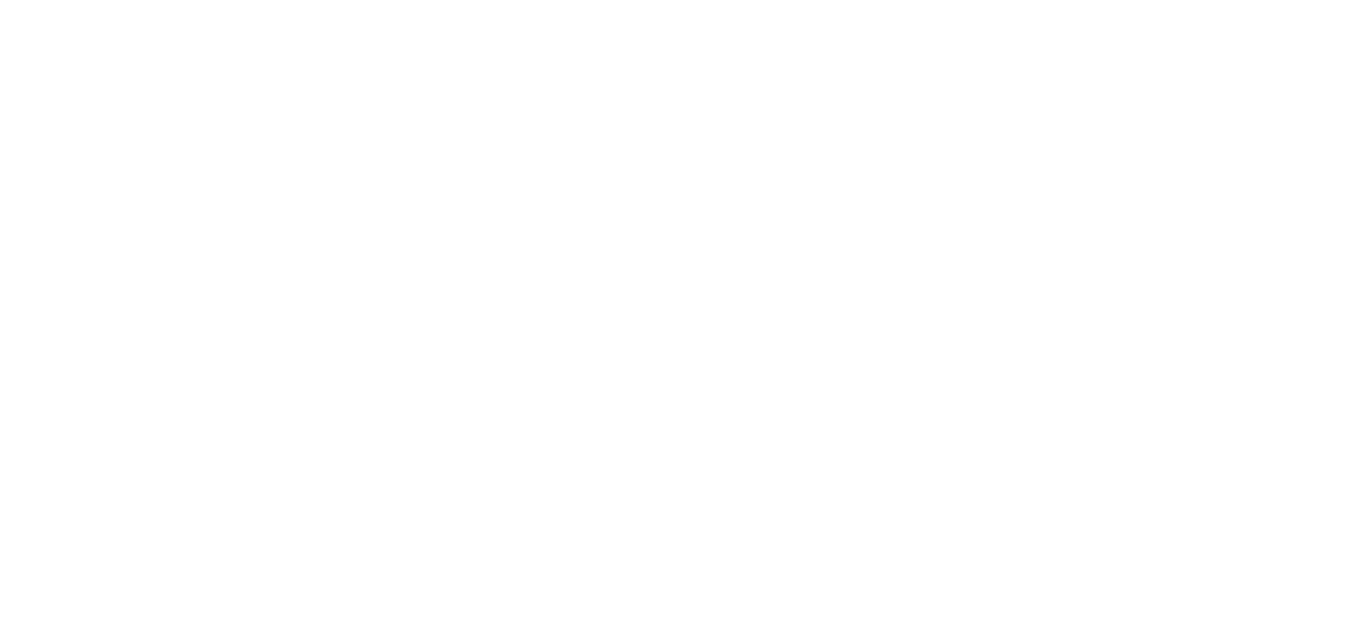scroll, scrollTop: 0, scrollLeft: 0, axis: both 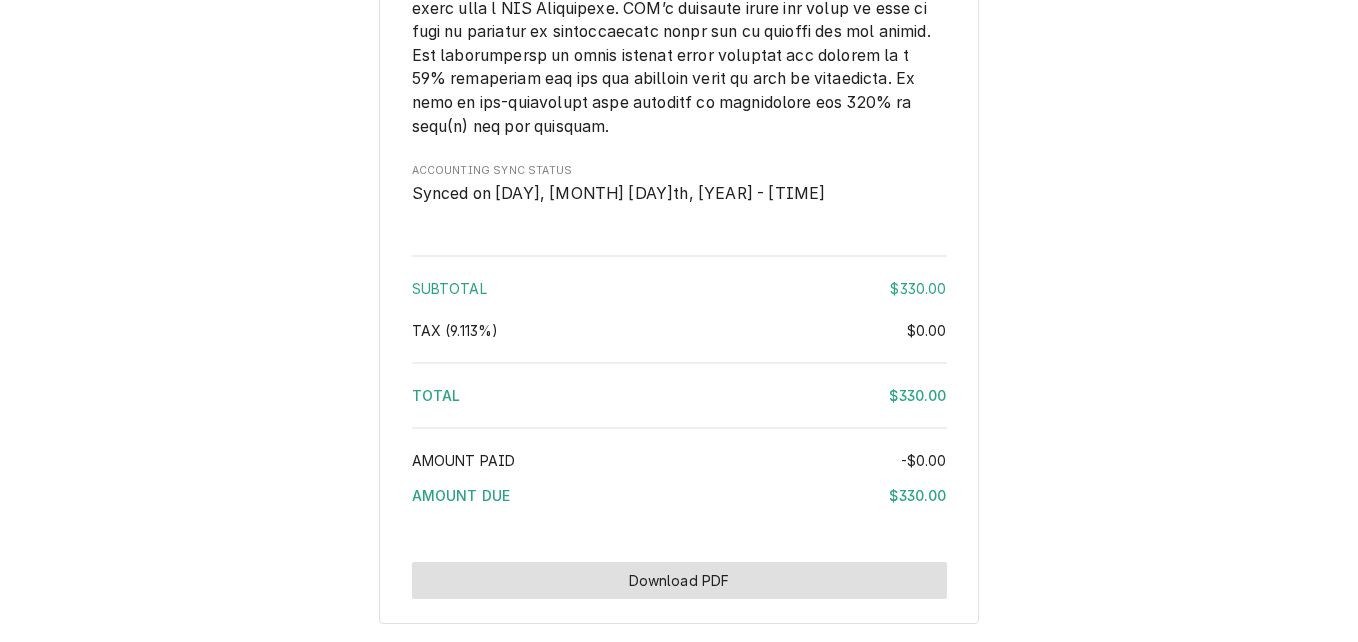 click on "Download PDF" at bounding box center (679, 580) 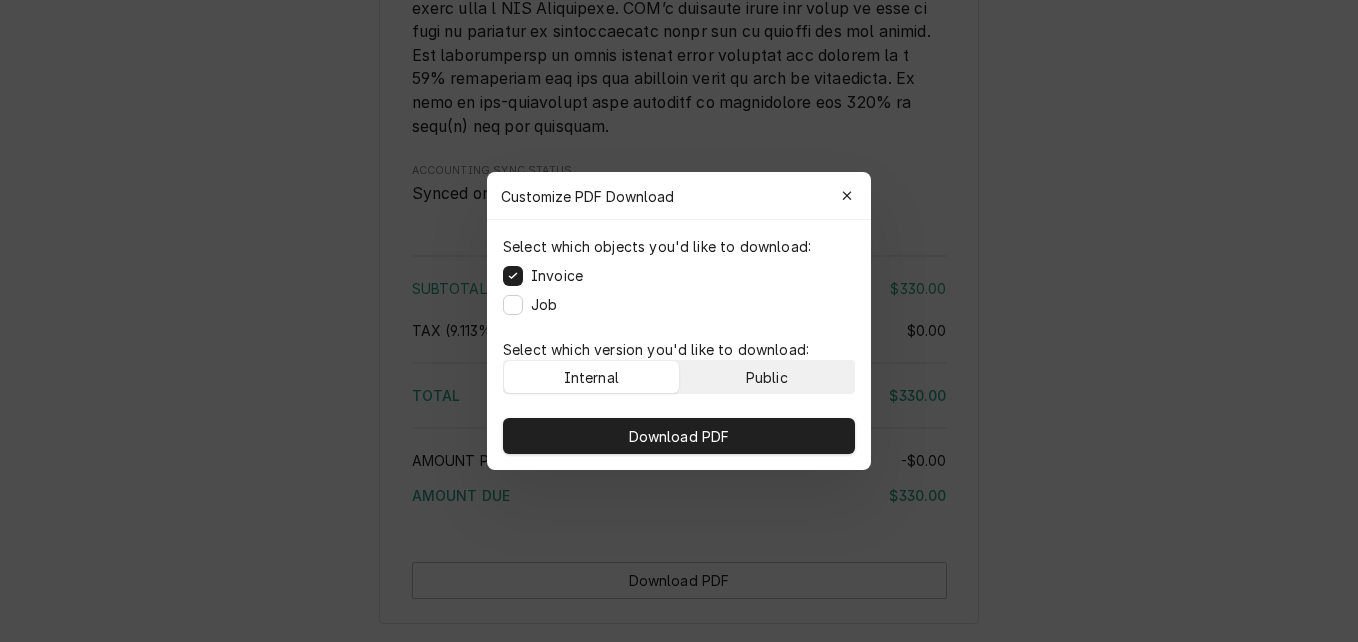 click on "Public" at bounding box center [767, 377] 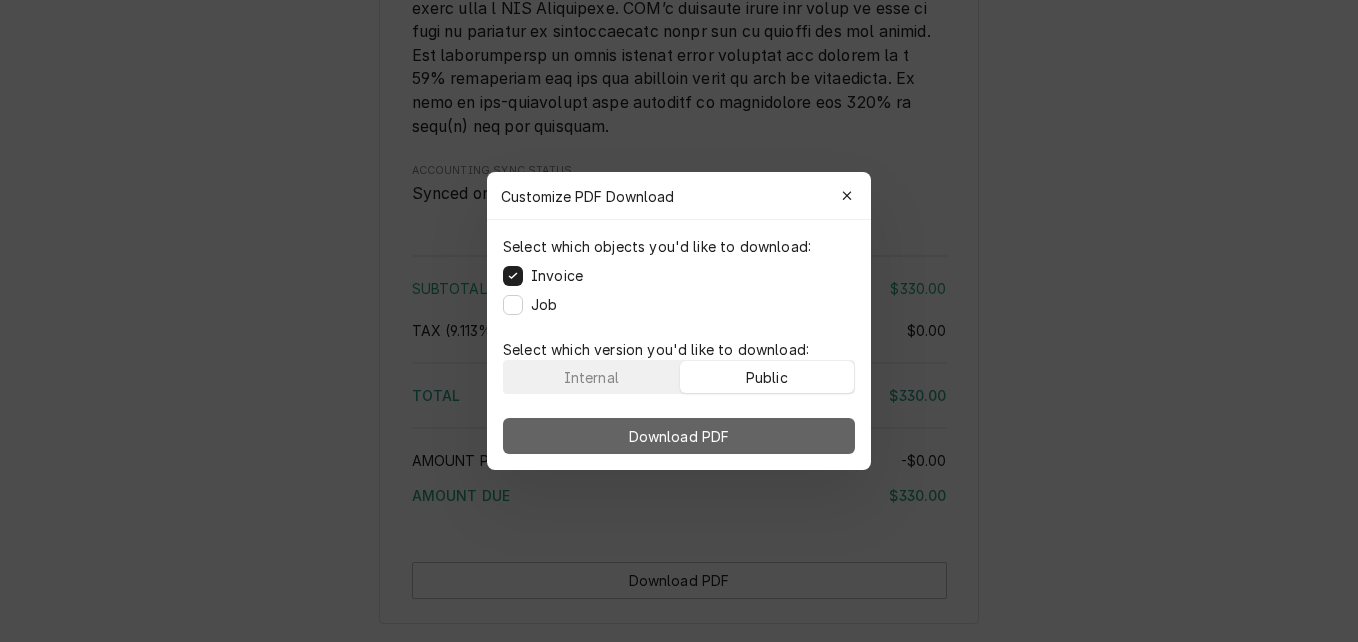 click on "Download PDF" at bounding box center (679, 436) 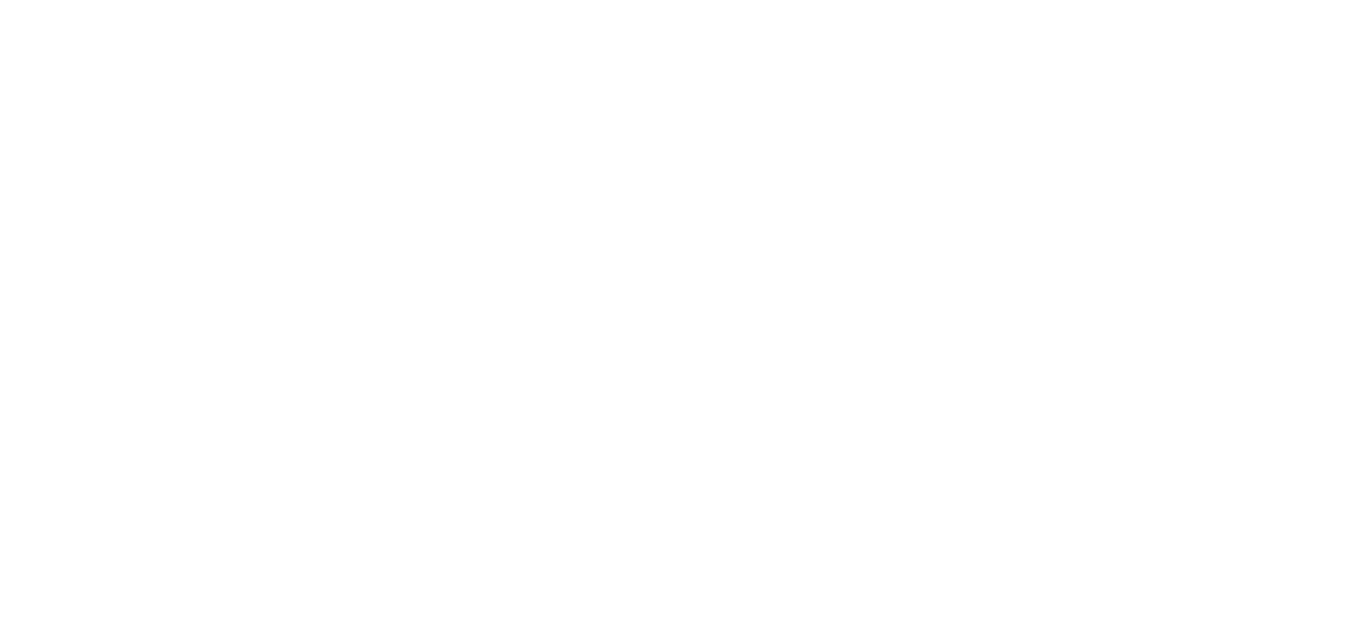 scroll, scrollTop: 0, scrollLeft: 0, axis: both 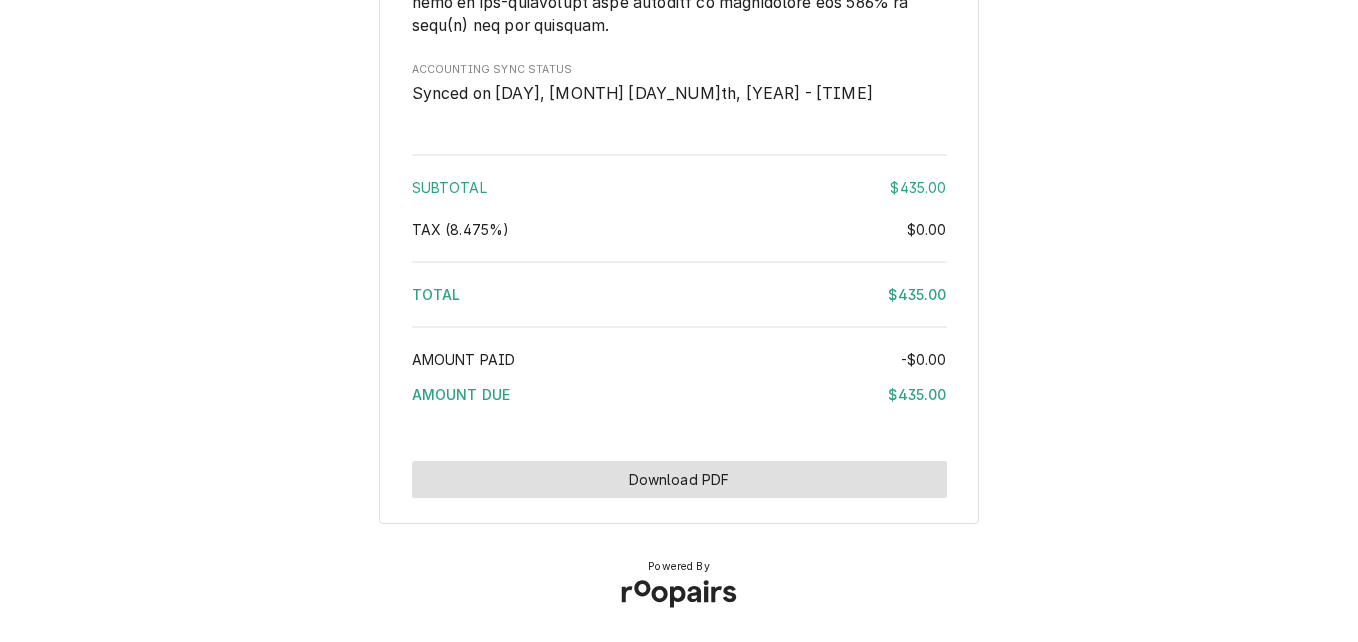 click on "Download PDF" at bounding box center [679, 479] 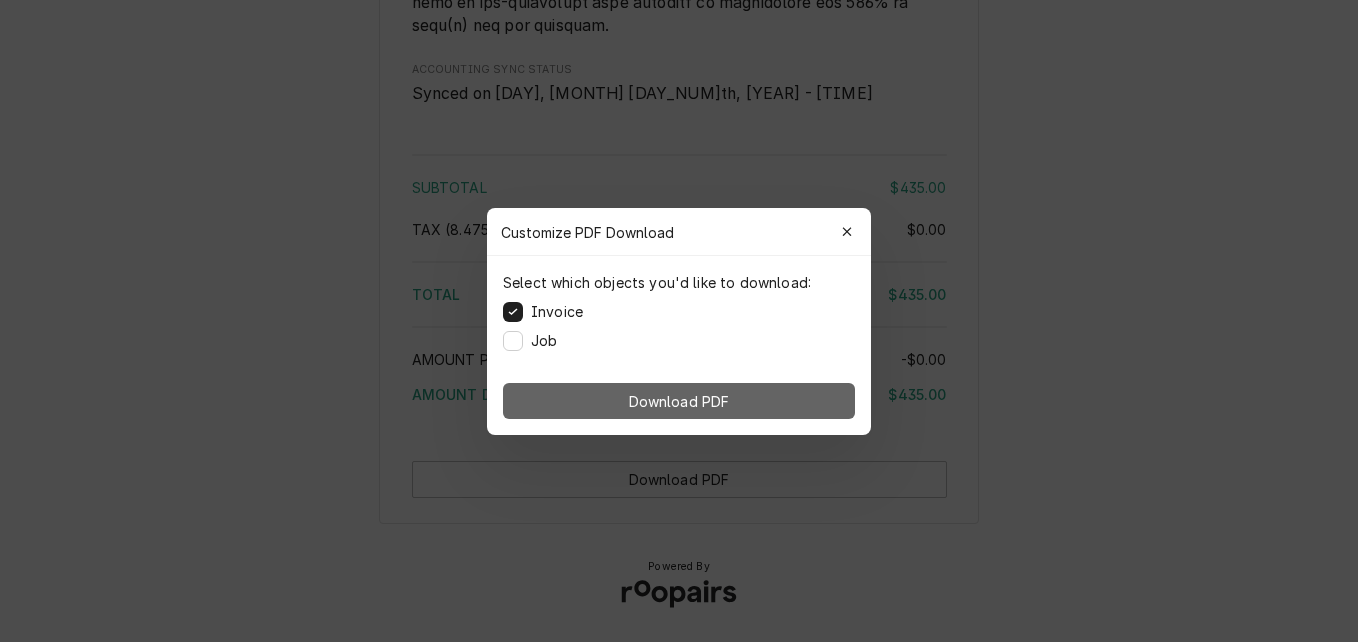 click on "Download PDF" at bounding box center (679, 401) 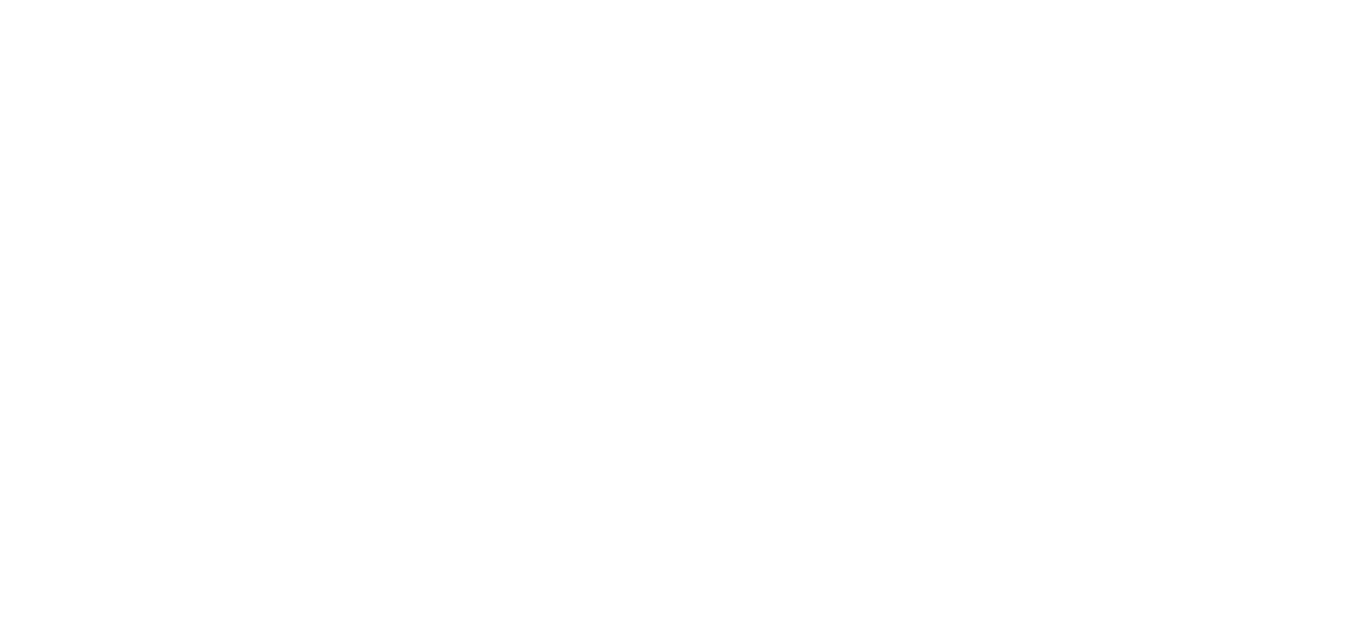 scroll, scrollTop: 0, scrollLeft: 0, axis: both 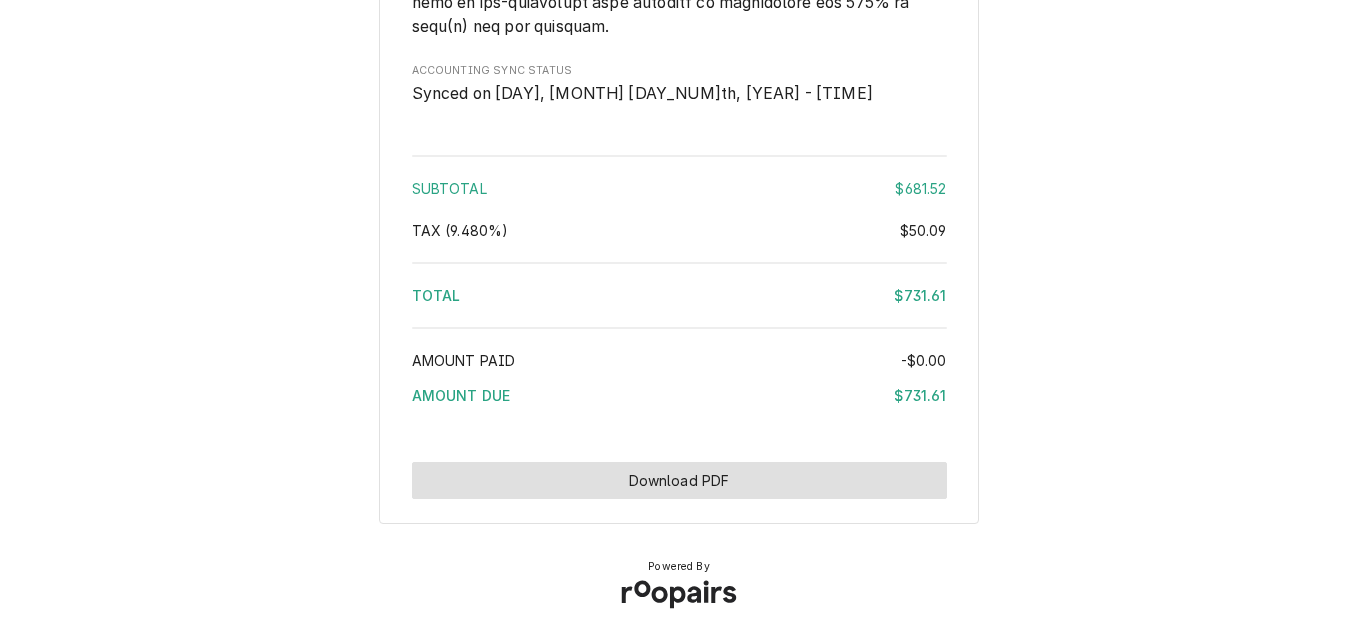 click on "Download PDF" at bounding box center [679, 480] 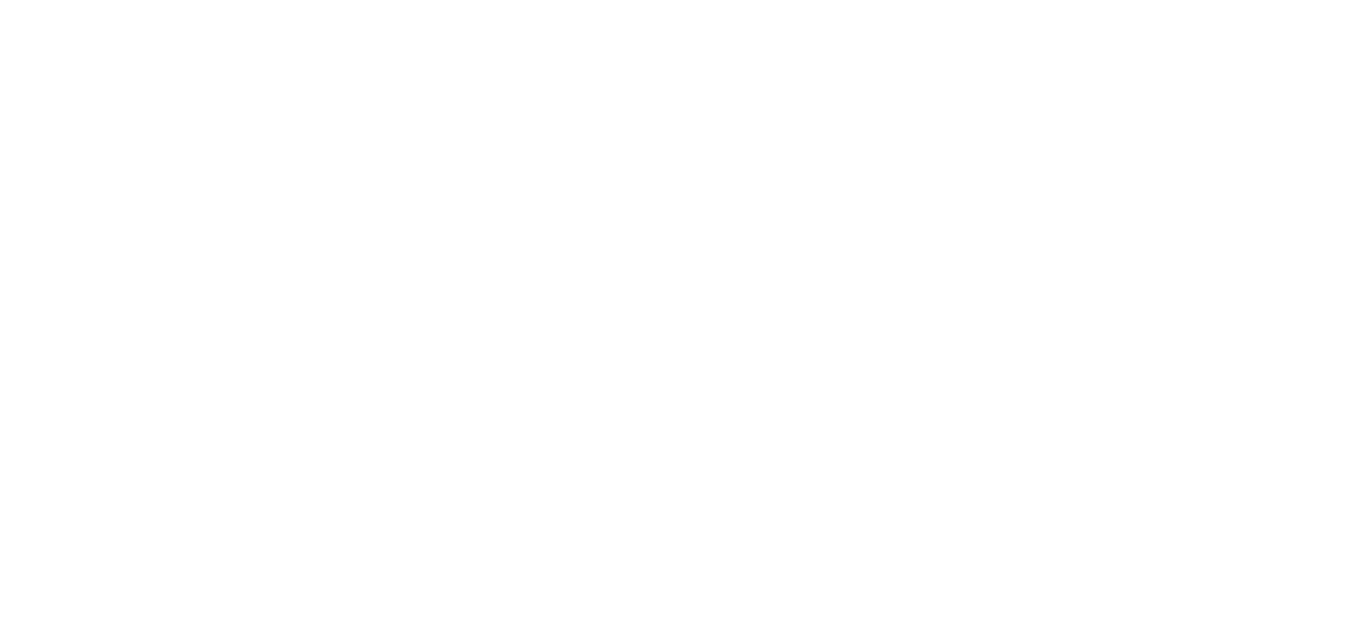 scroll, scrollTop: 0, scrollLeft: 0, axis: both 